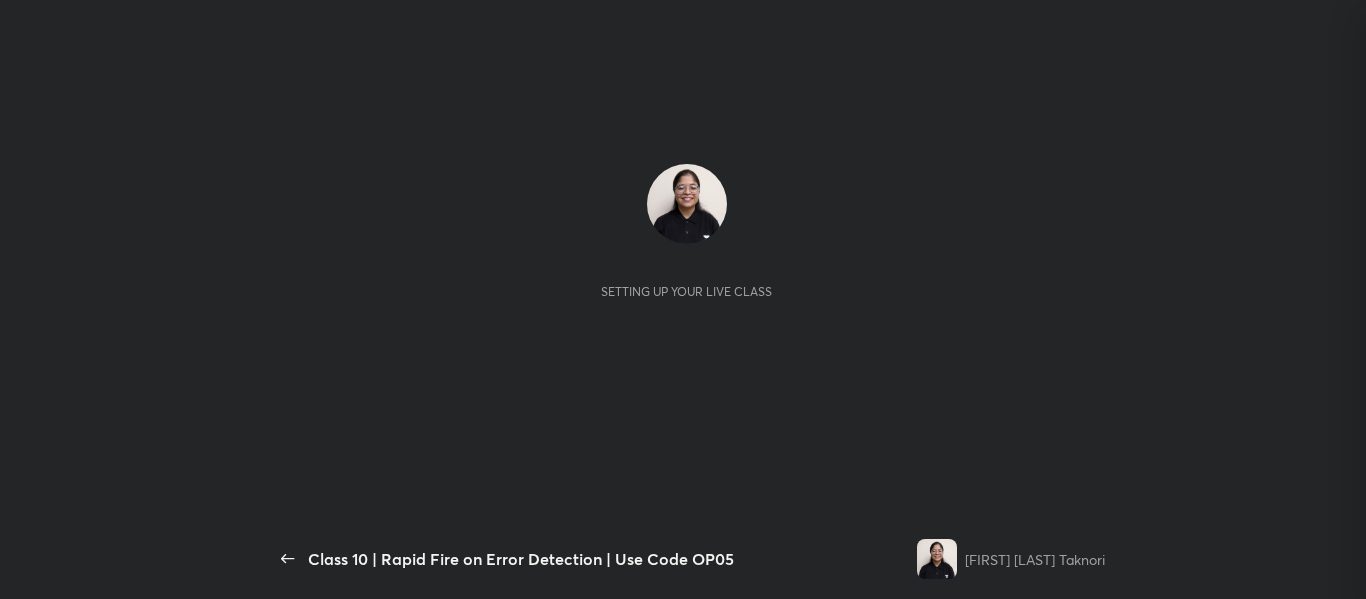 scroll, scrollTop: 0, scrollLeft: 0, axis: both 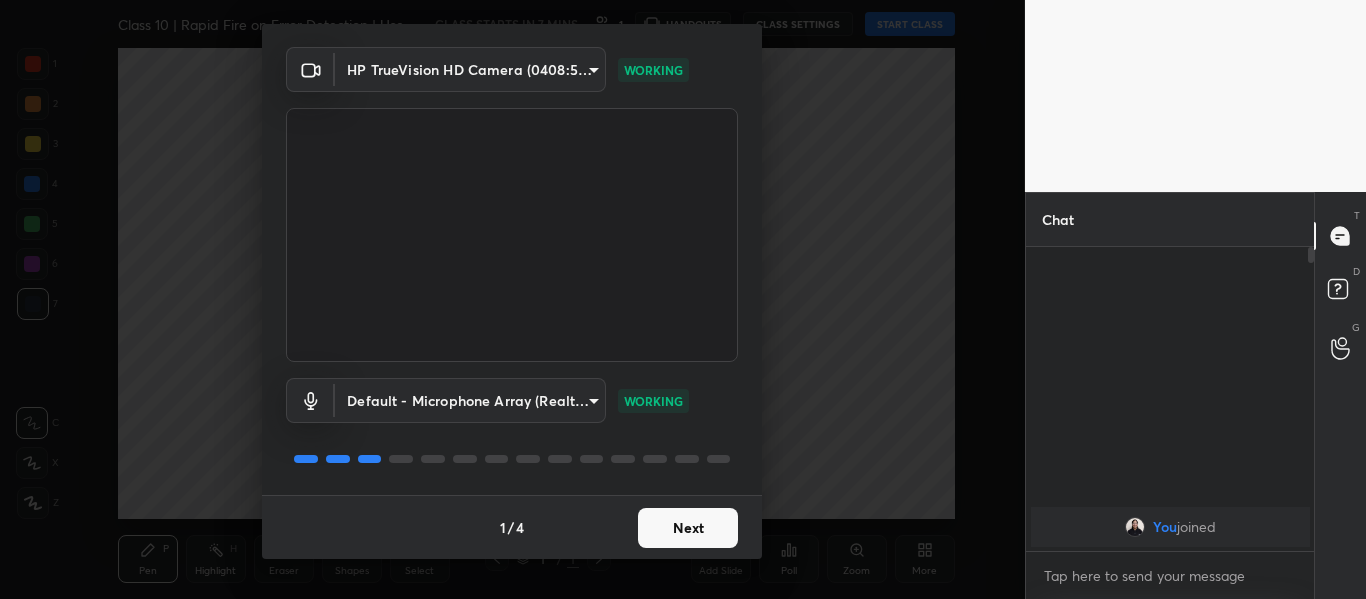 click on "Next" at bounding box center (688, 528) 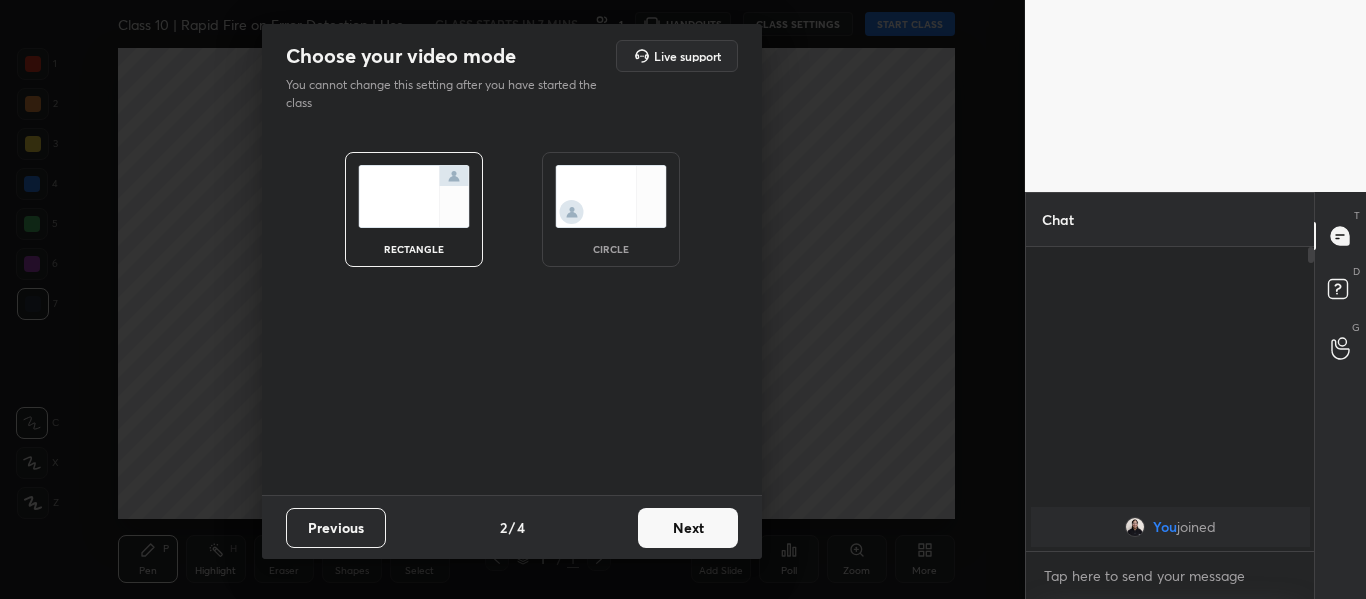 scroll, scrollTop: 0, scrollLeft: 0, axis: both 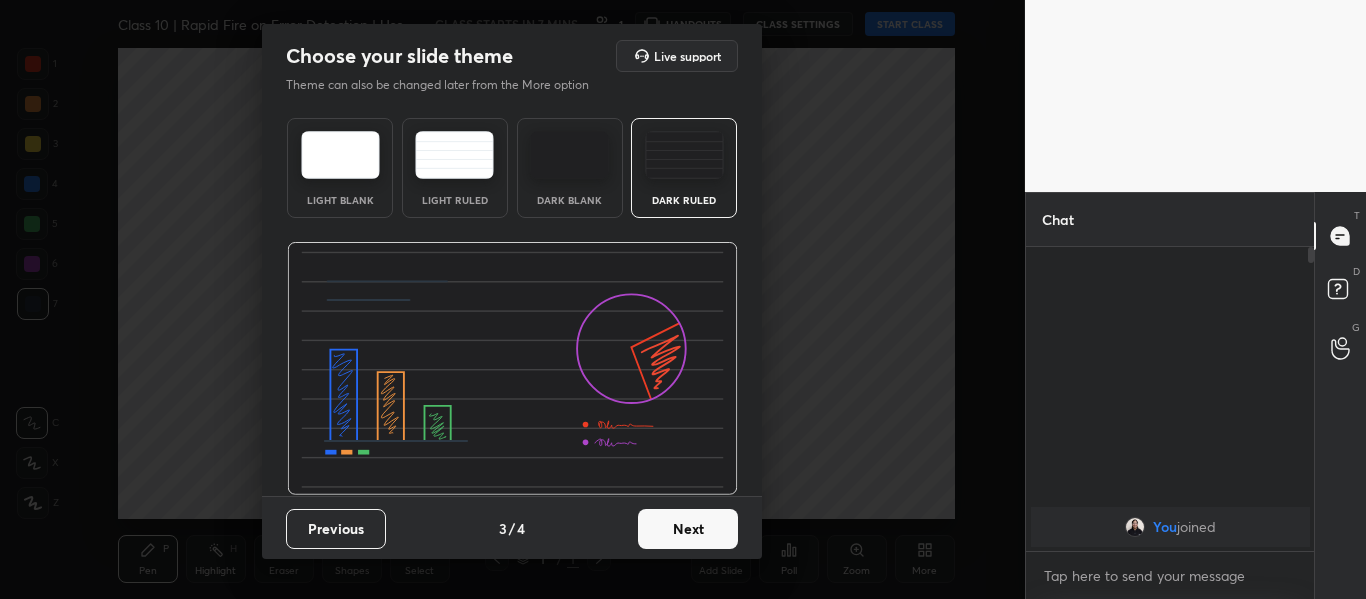 click on "Next" at bounding box center (688, 529) 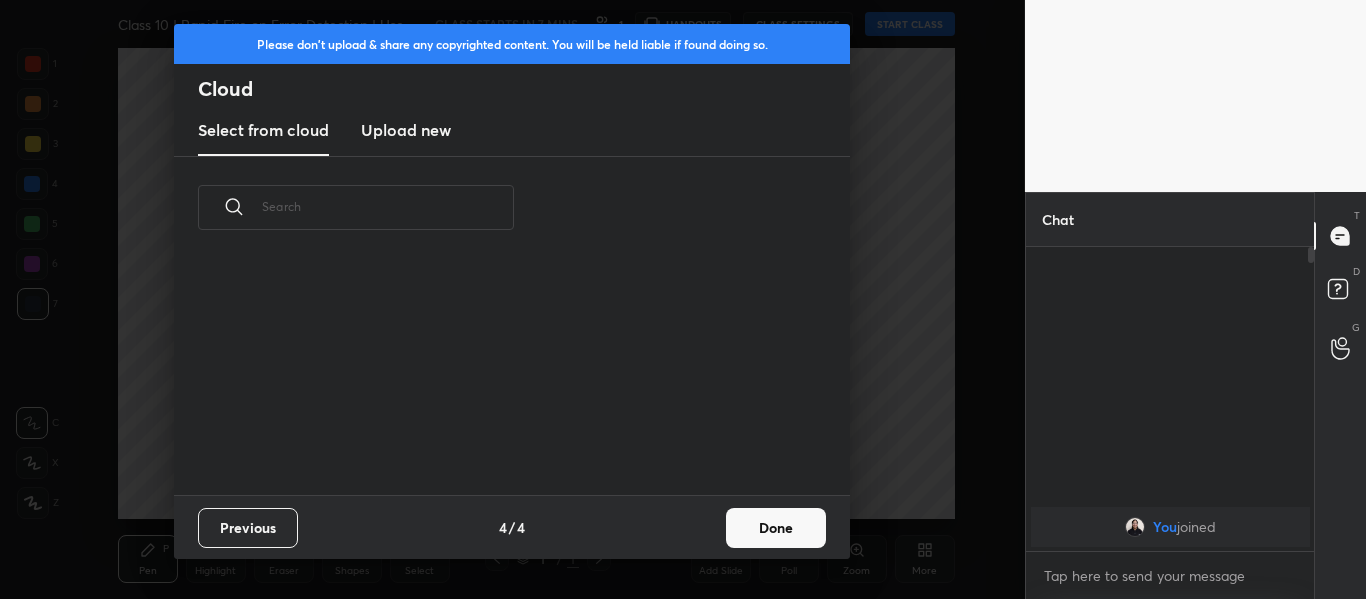 scroll, scrollTop: 236, scrollLeft: 642, axis: both 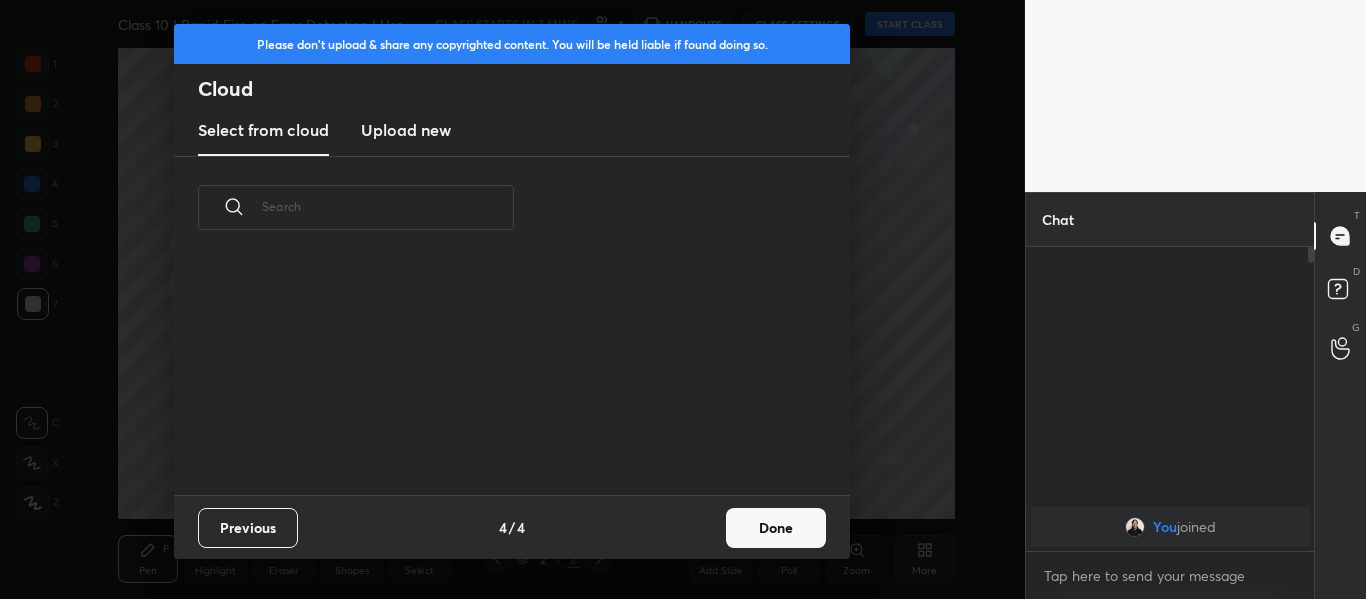 click on "Upload new" at bounding box center [406, 131] 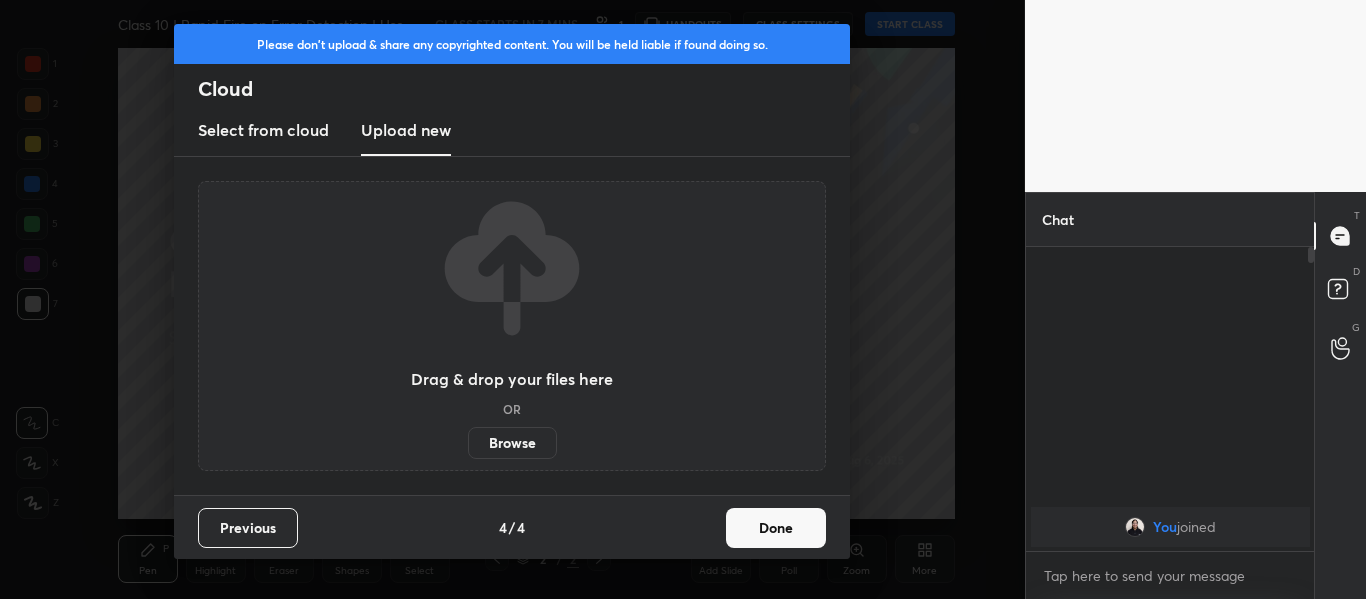 click on "Browse" at bounding box center [512, 443] 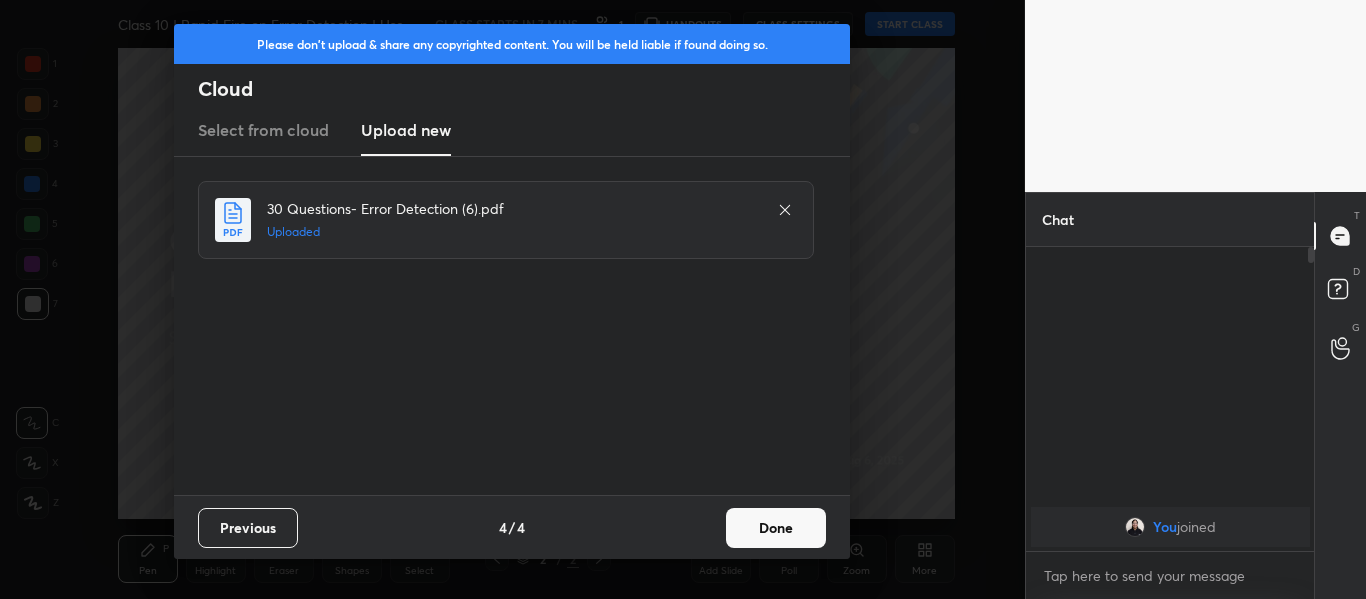 click on "Done" at bounding box center (776, 528) 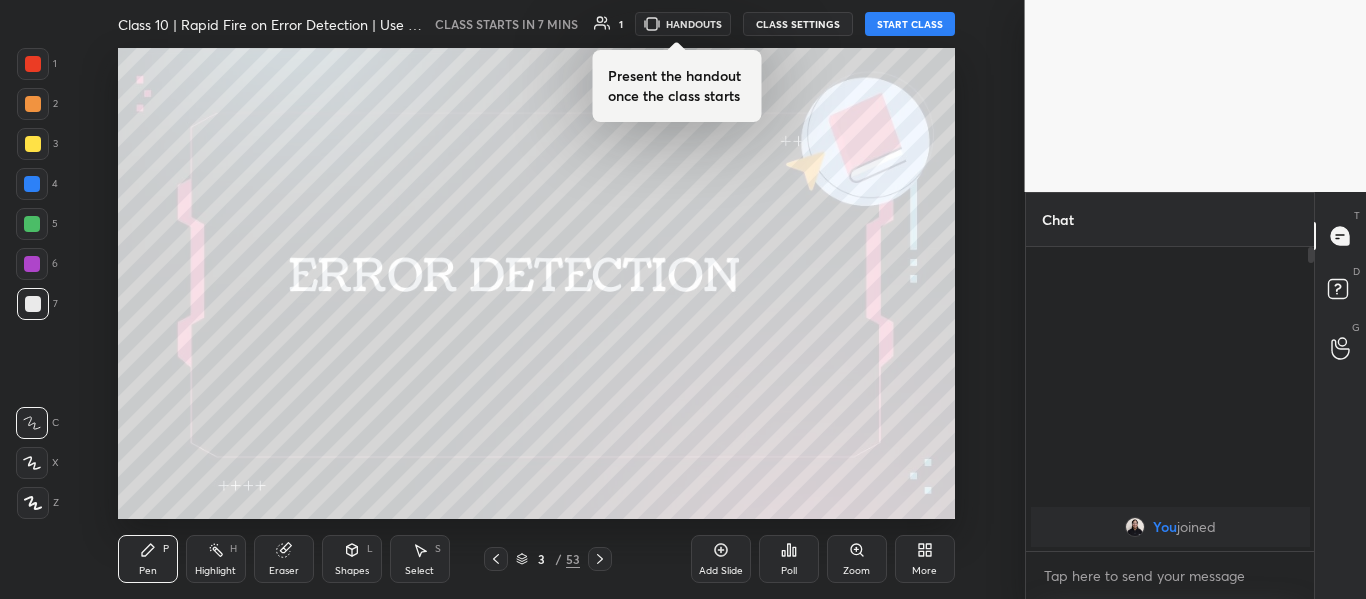 click at bounding box center [33, 64] 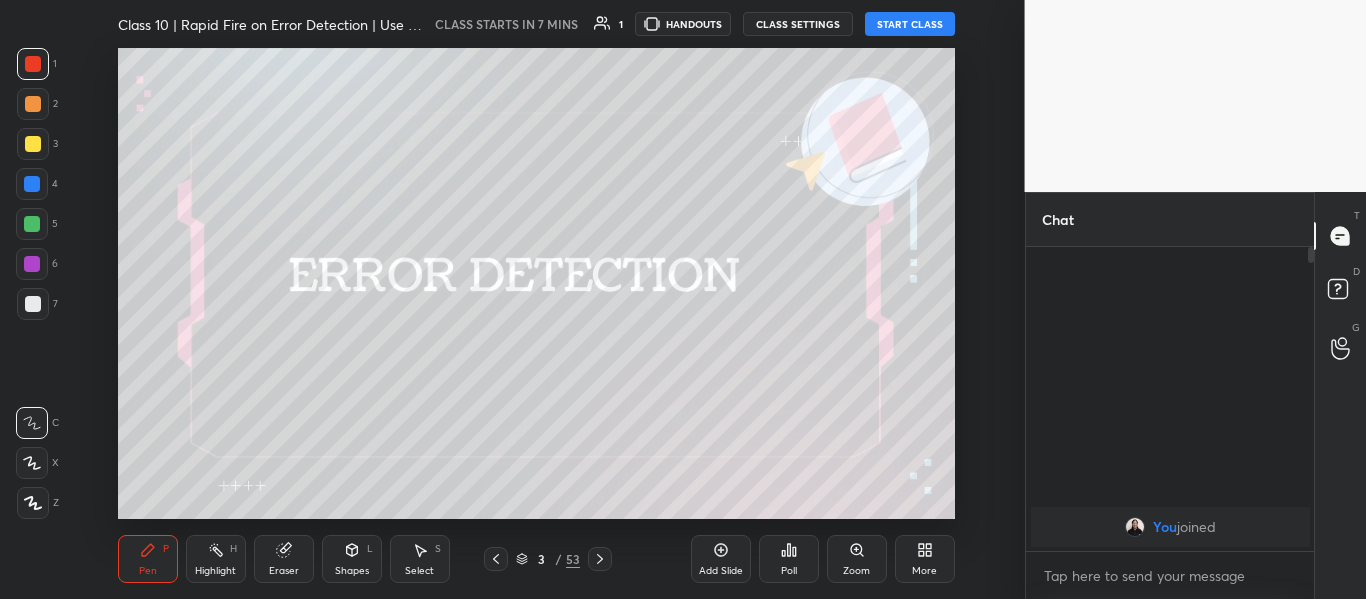click at bounding box center [33, 503] 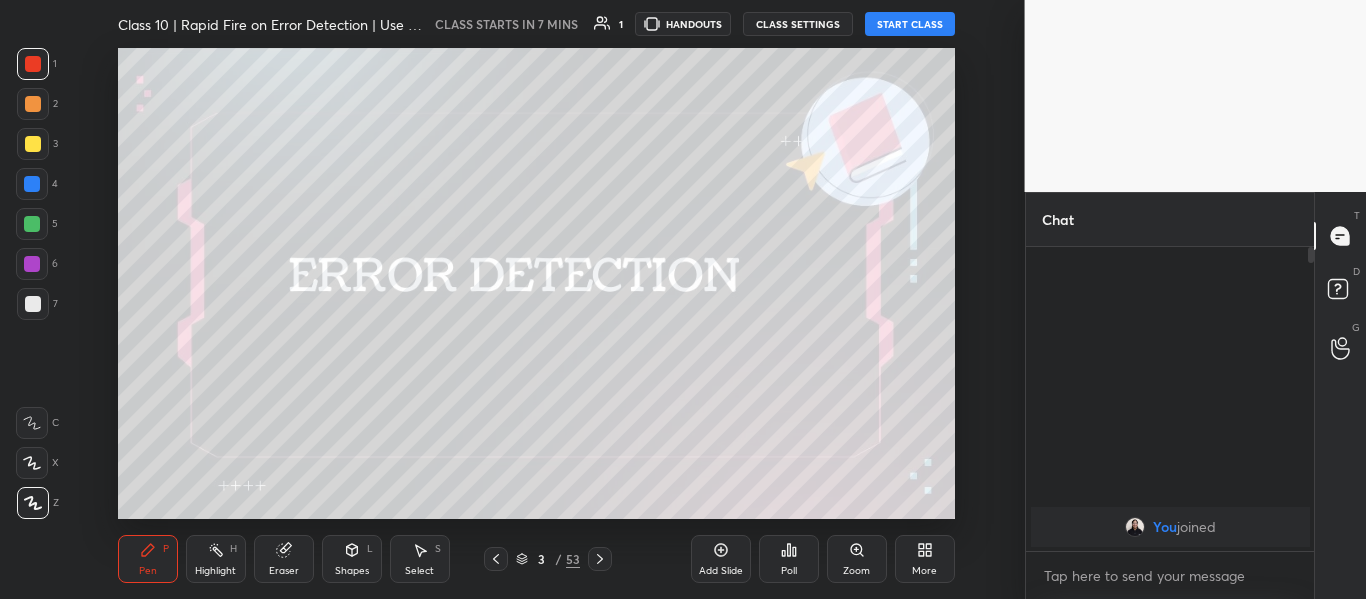 click on "1 2 3 4 5 6 7 C X Z C X Z E E Erase all   H H Class 10 | Rapid Fire on Error Detection | Use Code OP05 CLASS STARTS IN 7 MINS 1 HANDOUTS CLASS SETTINGS START CLASS Setting up your live class Back Class 10 | Rapid Fire on Error Detection | Use Code OP05 [FIRST] [LAST] Taknori Pen P Highlight H Eraser Shapes L Select S 3 / 53 Add Slide Poll Zoom More Chat You  joined 1 NEW MESSAGE Enable hand raising Enable raise hand to speak to learners. Once enabled, chat will be turned off temporarily. Enable x   introducing Raise a hand with a doubt Now learners can raise their hand along with a doubt  How it works? Doubts asked by learners will show up here Raise hand disabled You have disabled Raise hand currently. Enable it to invite learners to speak Enable Can't raise hand Looks like educator just invited you to speak. Please wait before you can raise your hand again. Got it T Messages (T) D Doubts (D) G Raise Hand (G) Report an issue Reason for reporting Buffering Chat not working Audio - Video sync issue" at bounding box center (683, 299) 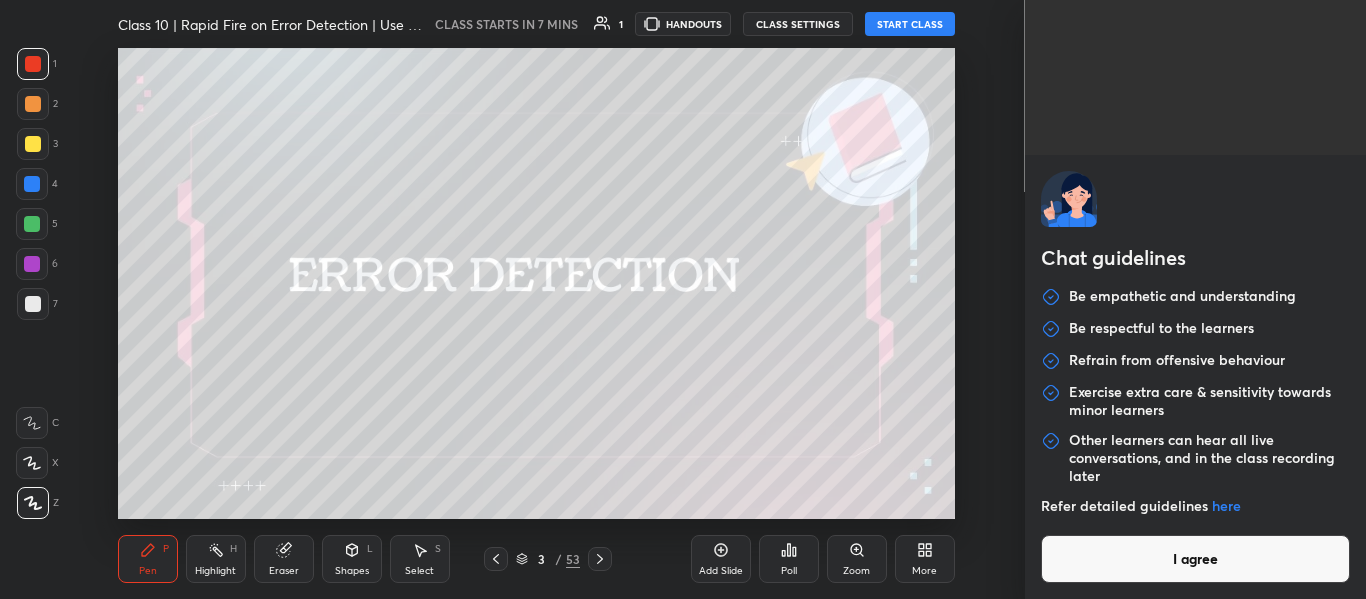 click on "I agree" at bounding box center [1196, 559] 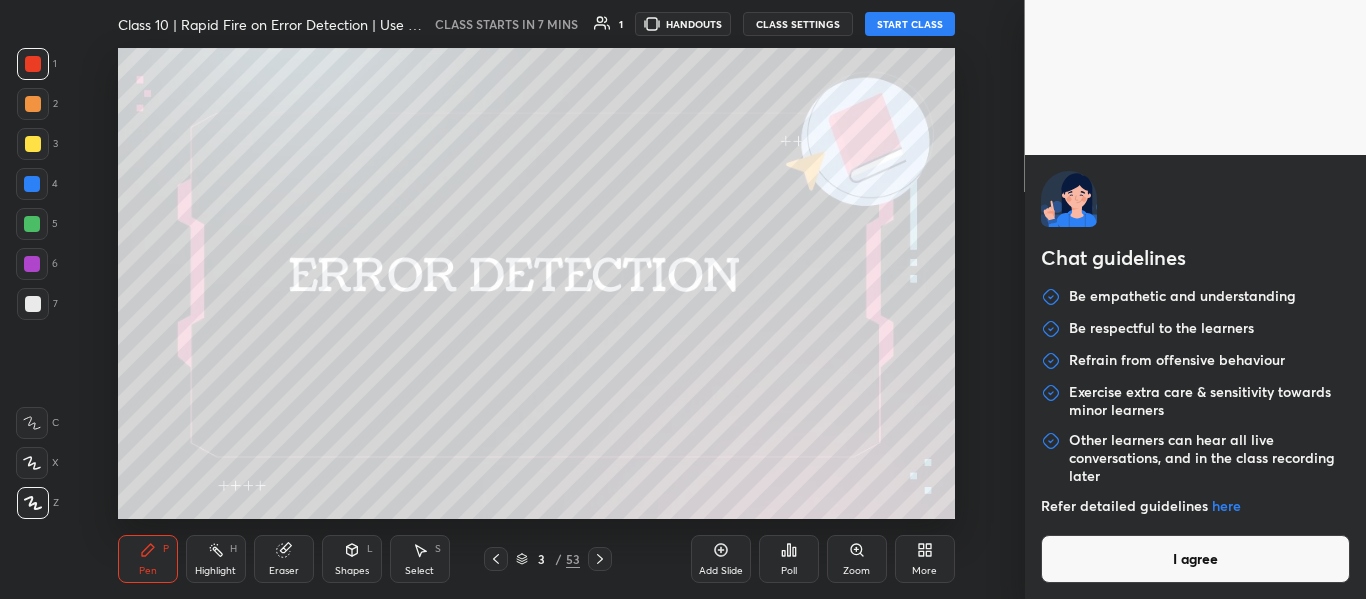 type on "x" 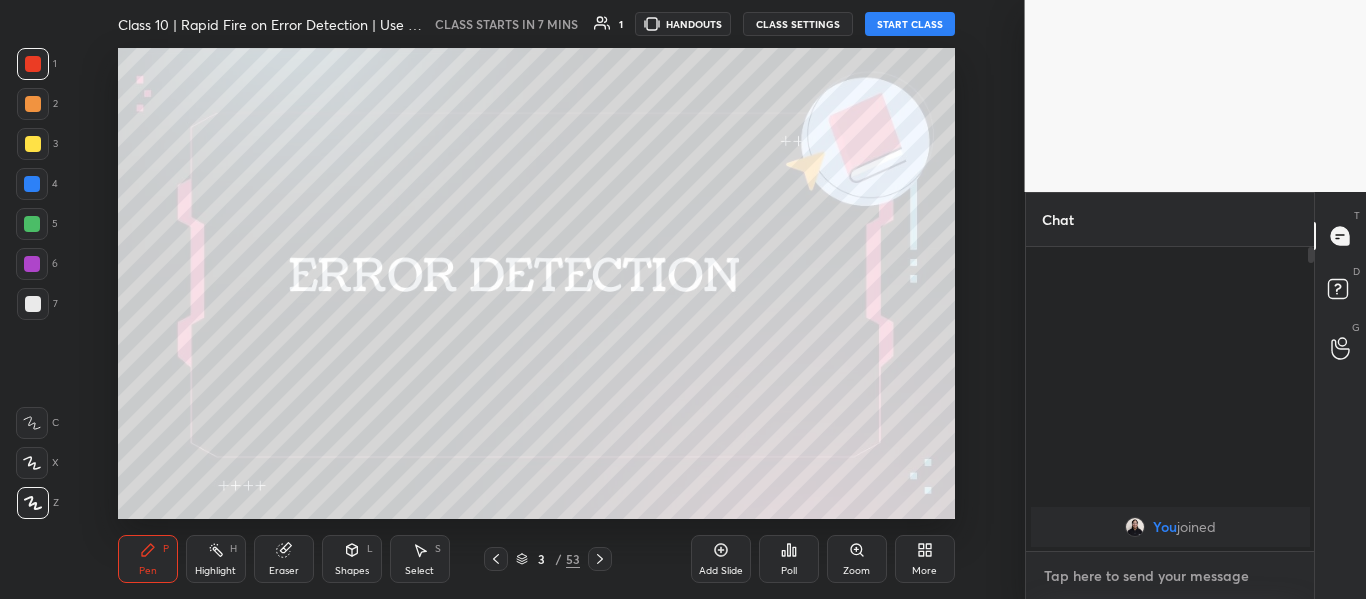 paste on "http://t.me/[USERNAME]" 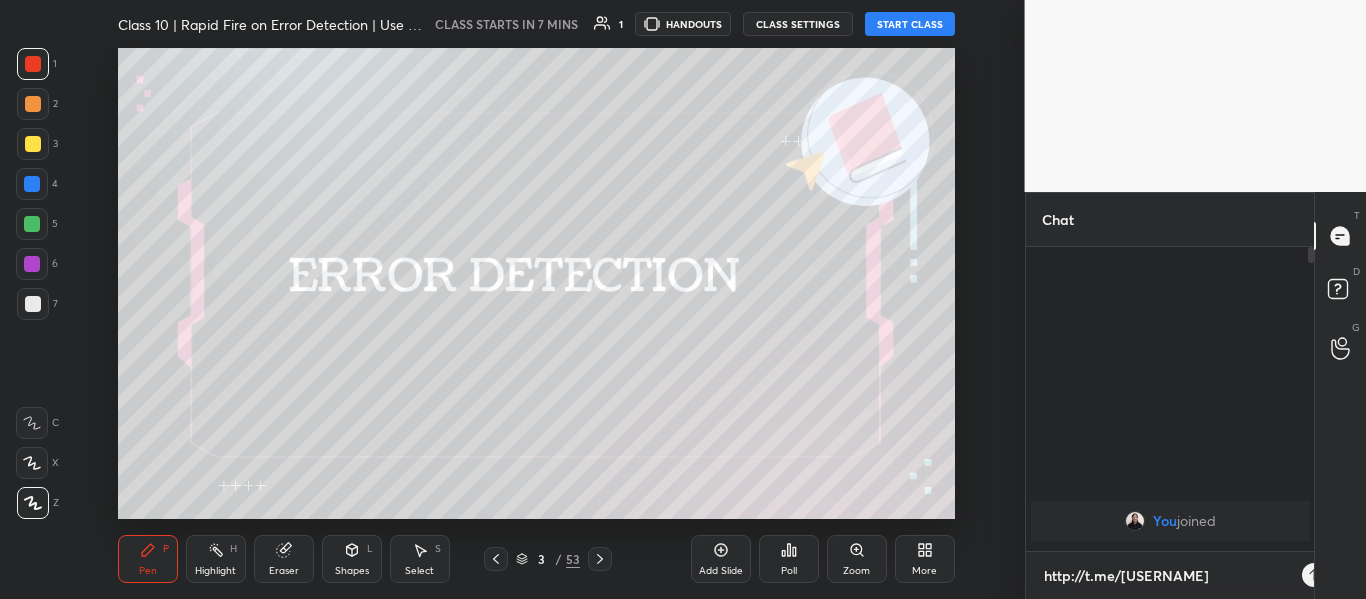 scroll, scrollTop: 292, scrollLeft: 282, axis: both 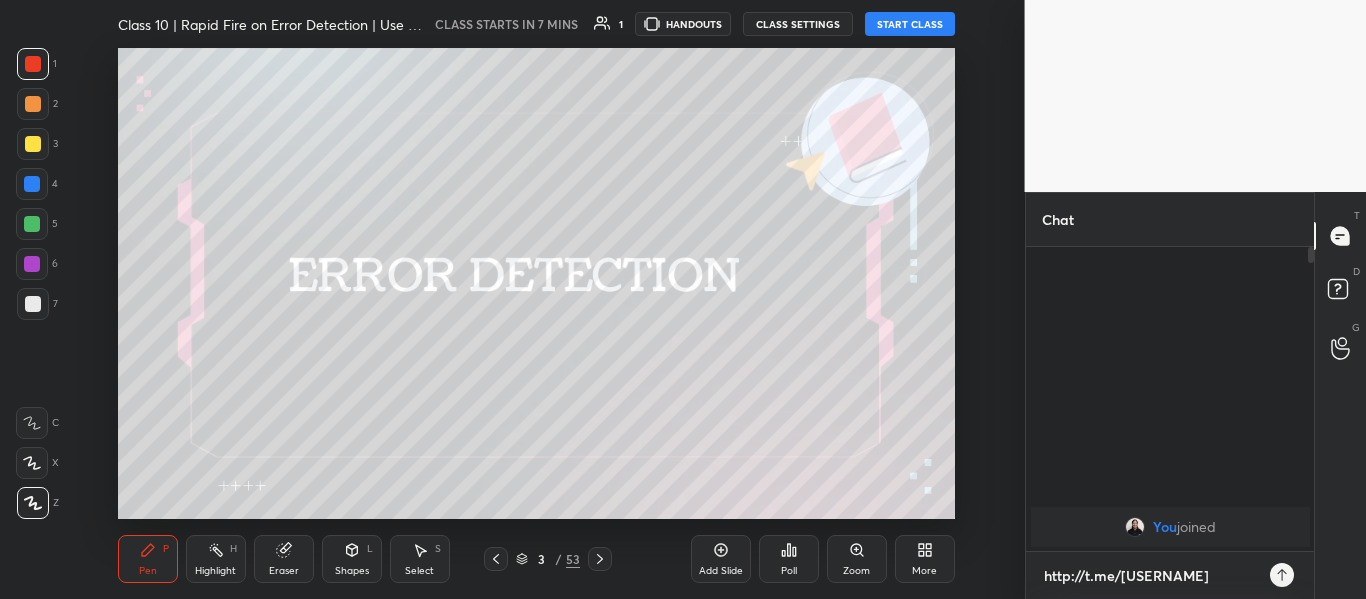 type 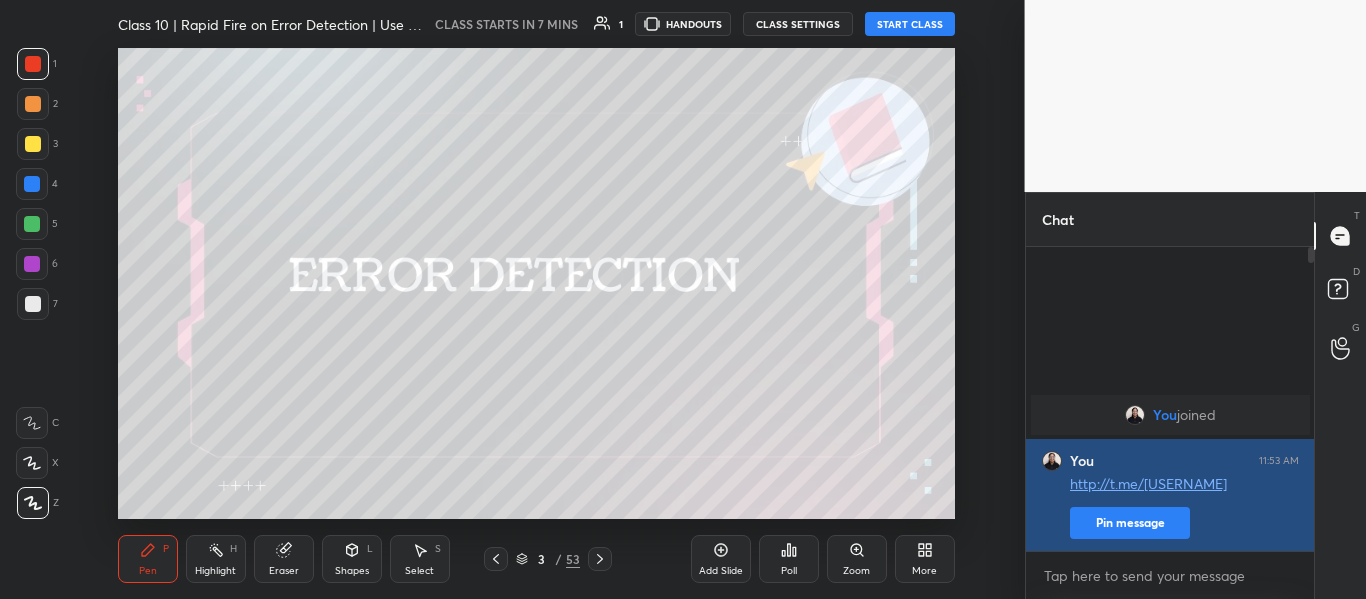 type on "x" 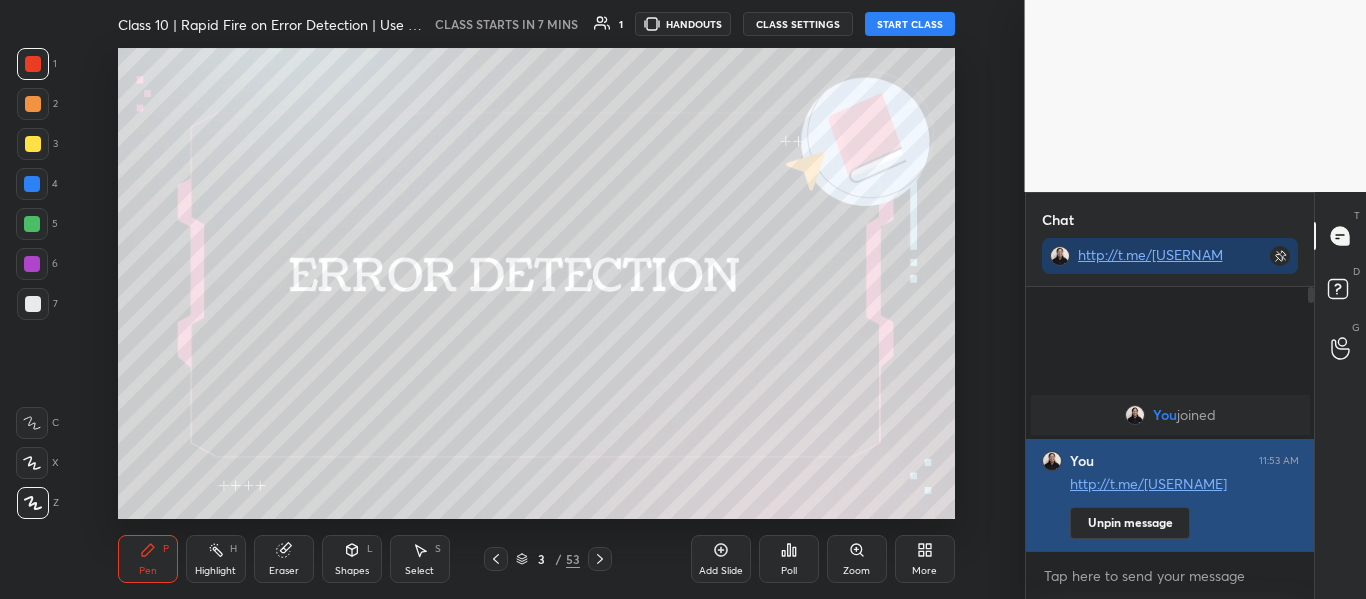 scroll, scrollTop: 258, scrollLeft: 282, axis: both 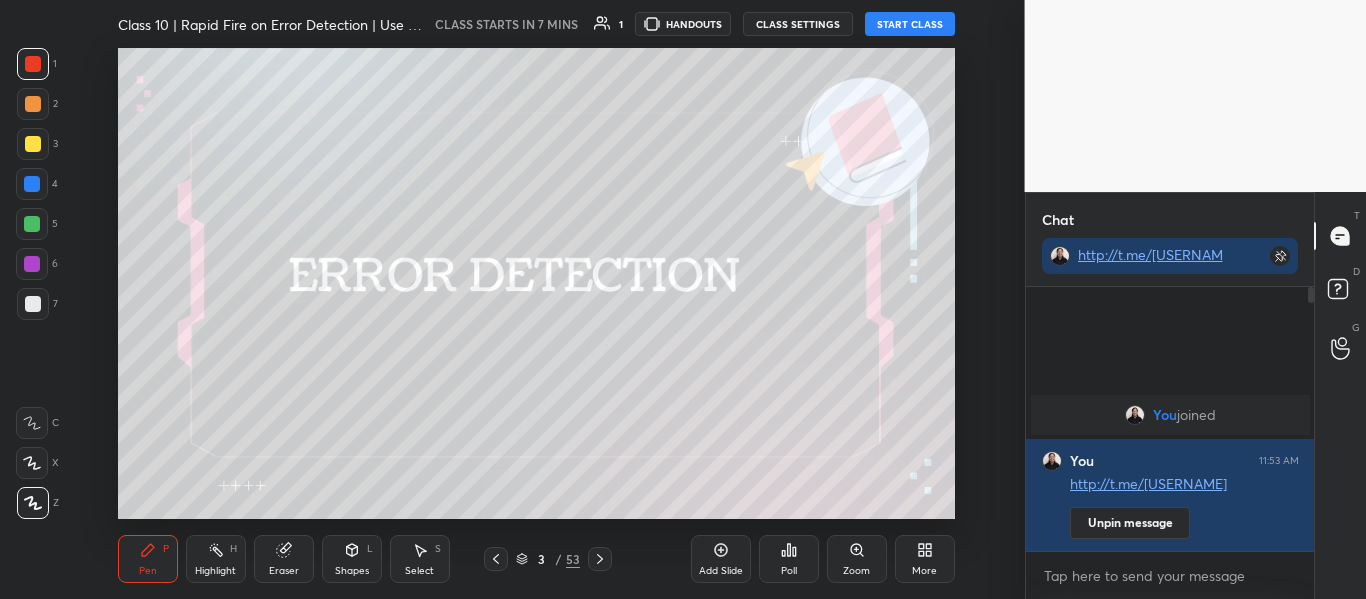 type 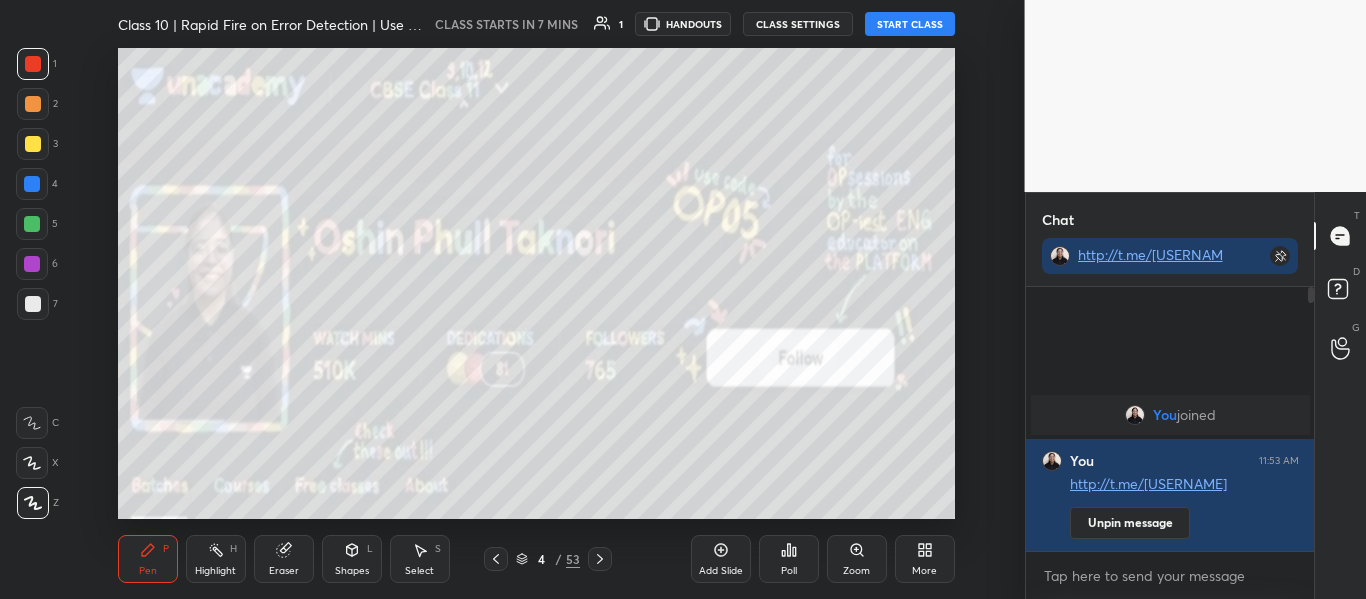 click 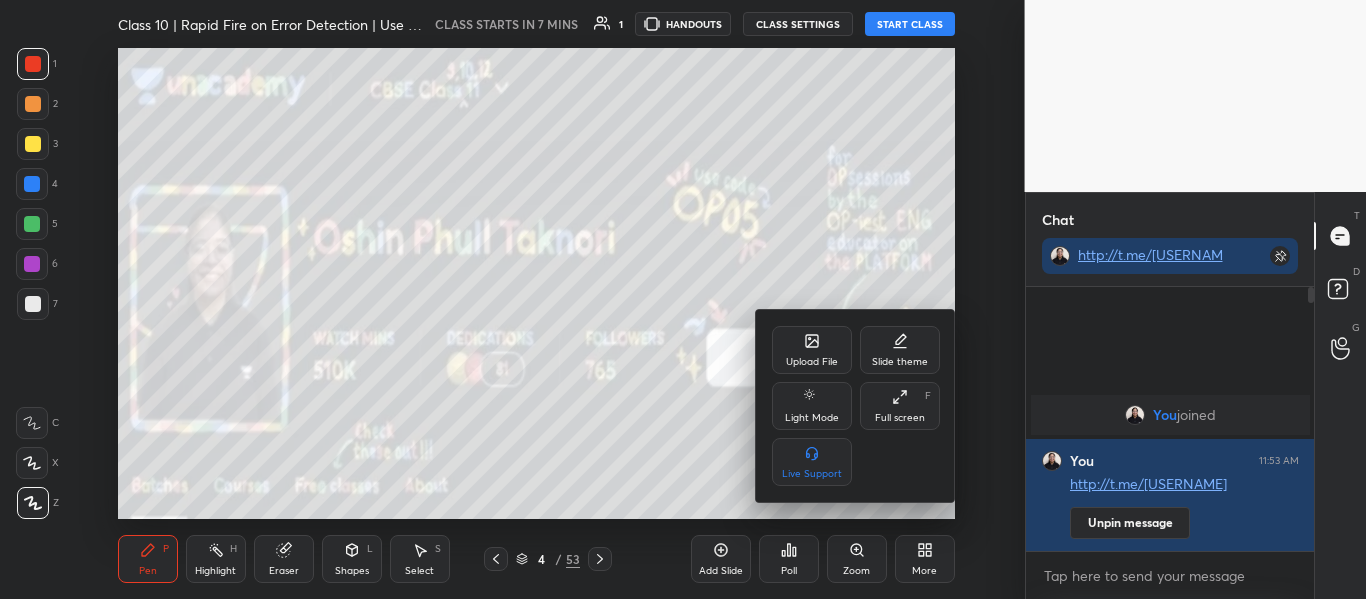click on "Upload File" at bounding box center (812, 350) 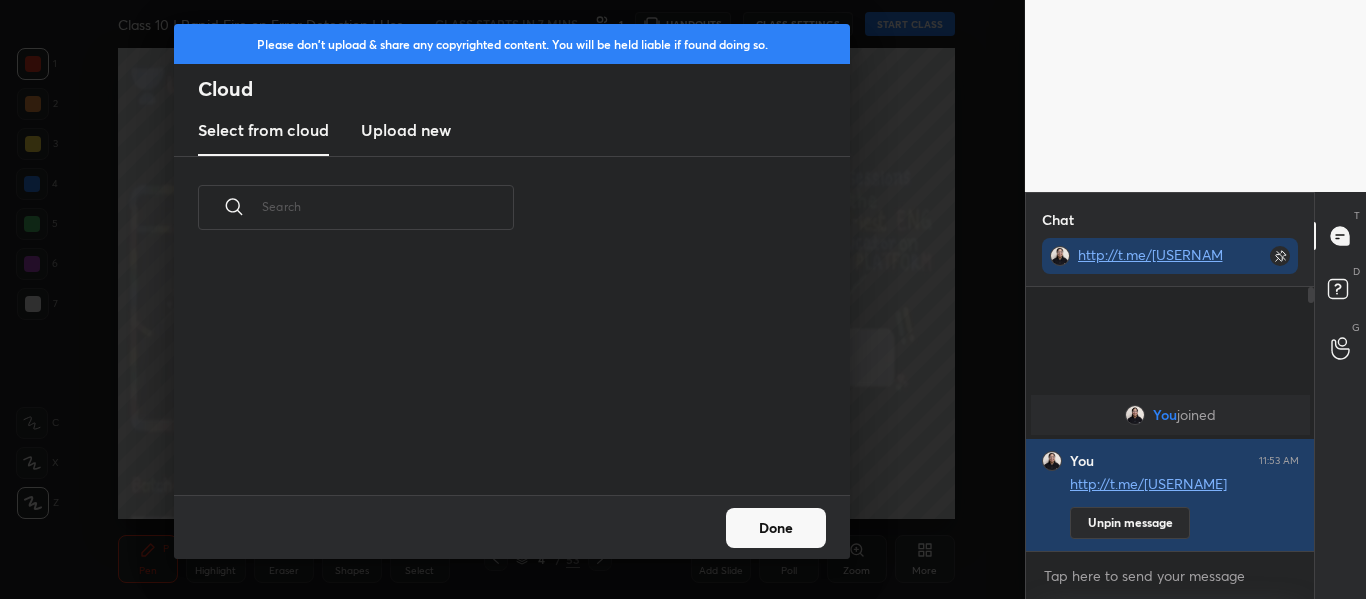 scroll, scrollTop: 7, scrollLeft: 11, axis: both 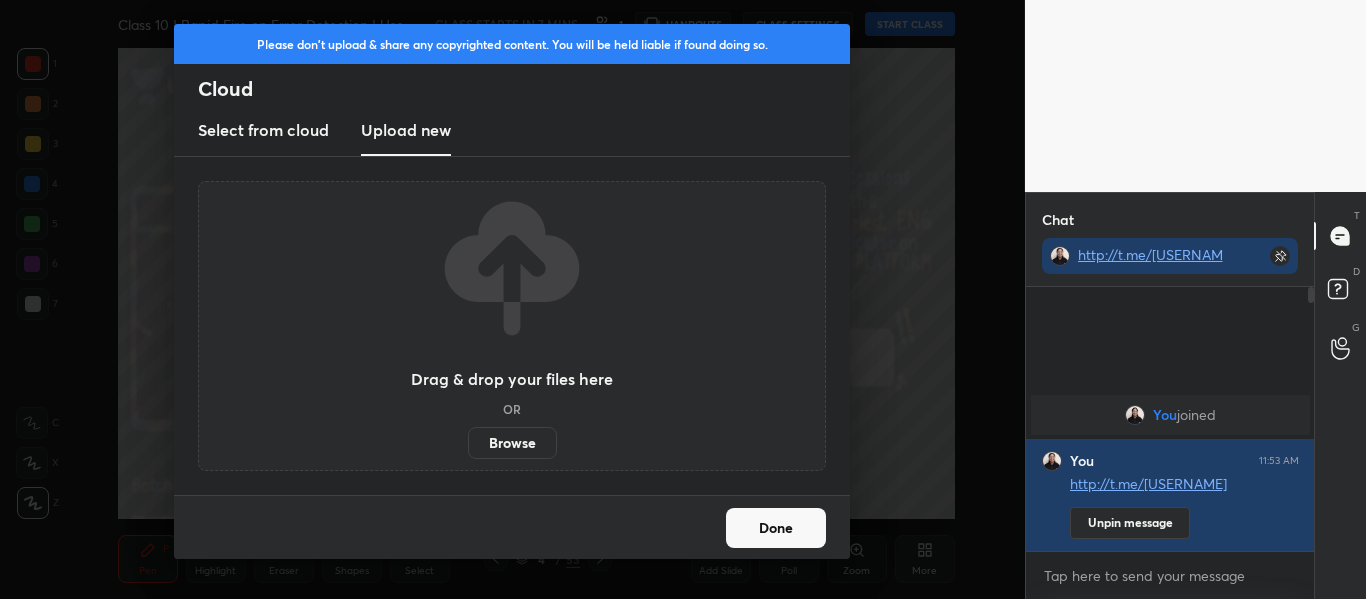 click on "Browse" at bounding box center (512, 443) 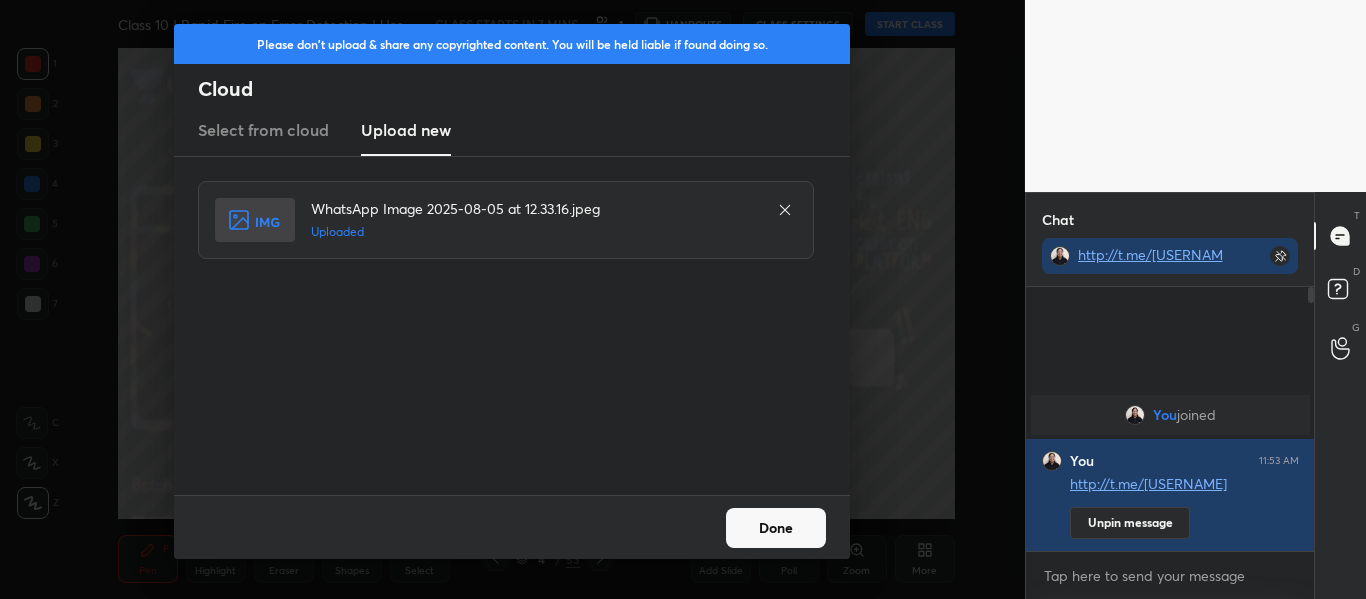 click on "Done" at bounding box center [776, 528] 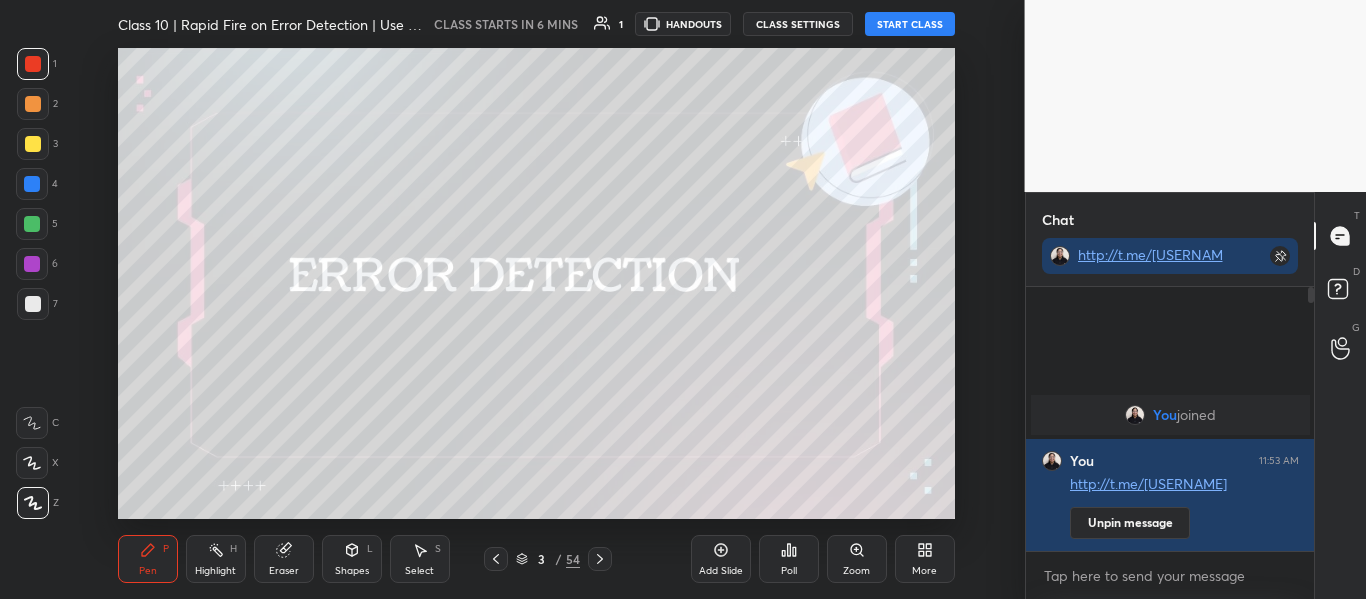 click on "START CLASS" at bounding box center [910, 24] 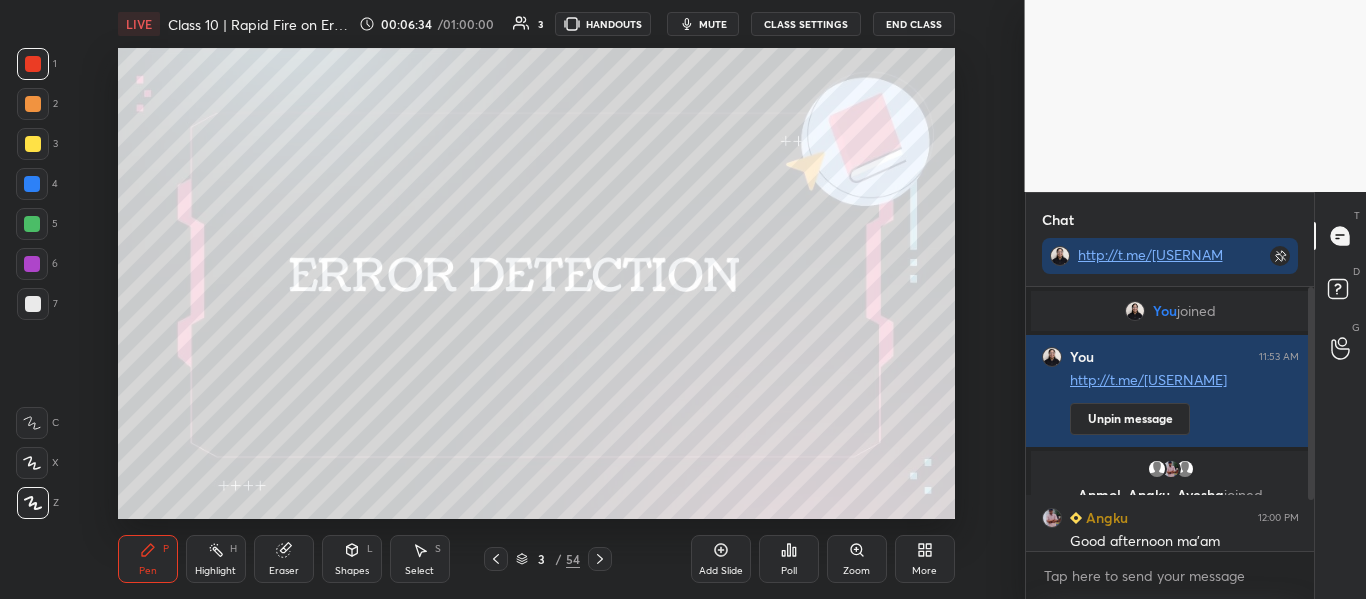 scroll, scrollTop: 82, scrollLeft: 0, axis: vertical 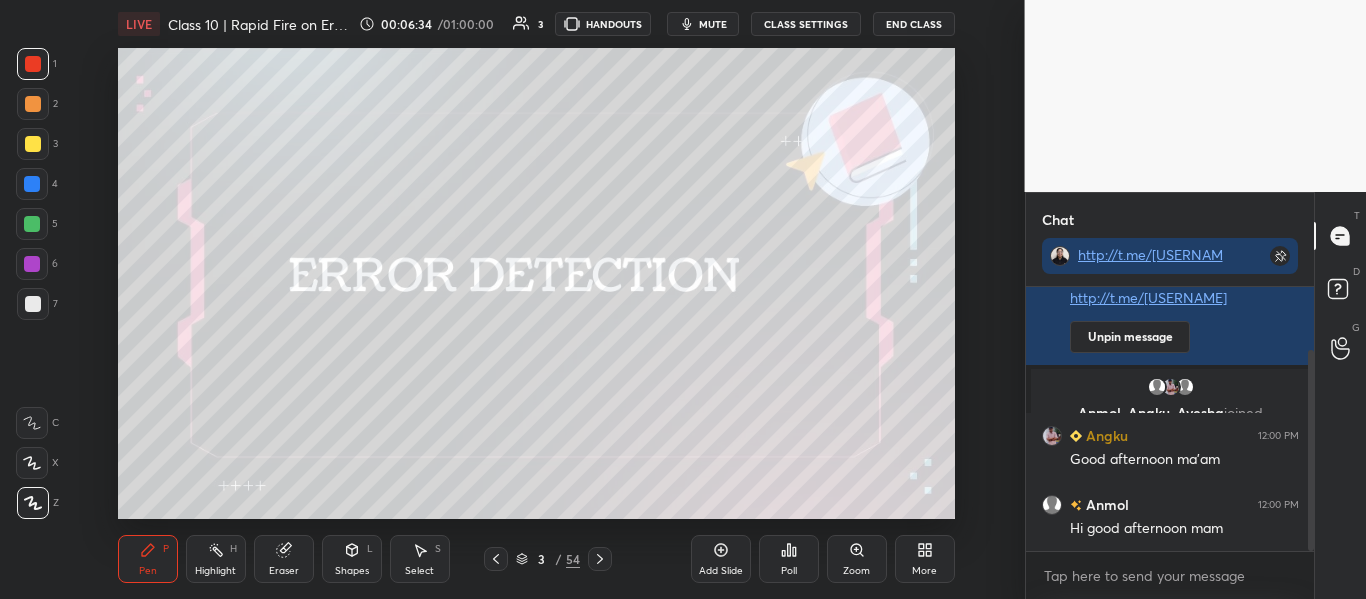 drag, startPoint x: 1311, startPoint y: 435, endPoint x: 1298, endPoint y: 562, distance: 127.66362 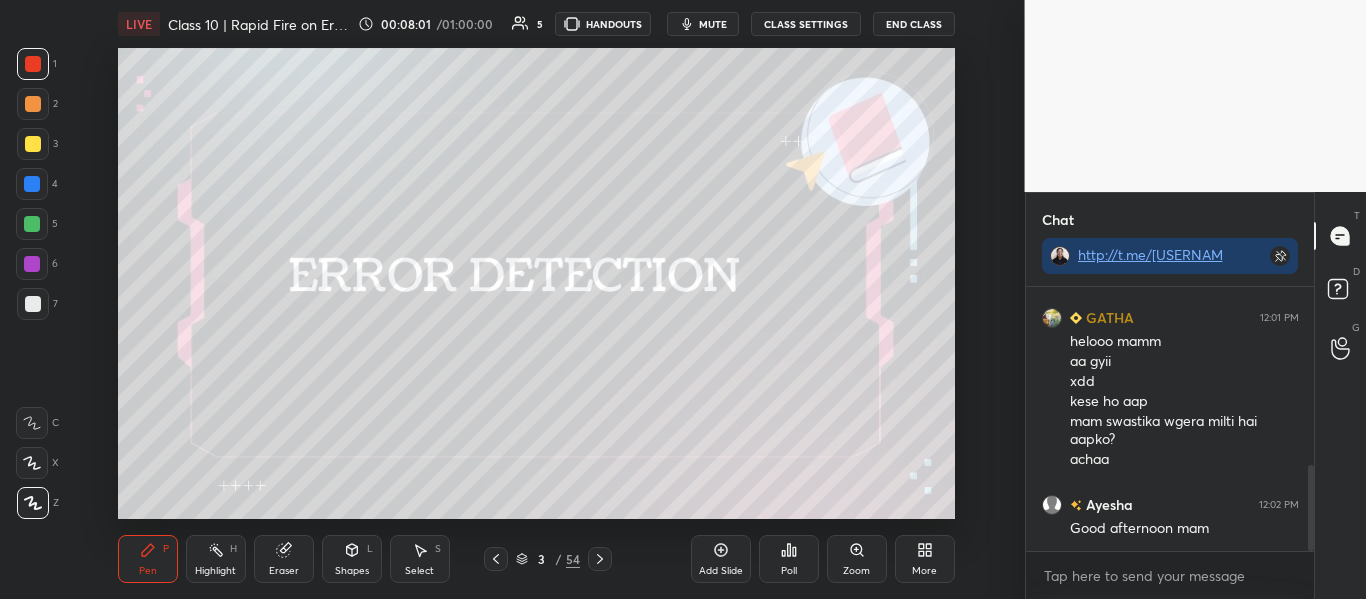 scroll, scrollTop: 548, scrollLeft: 0, axis: vertical 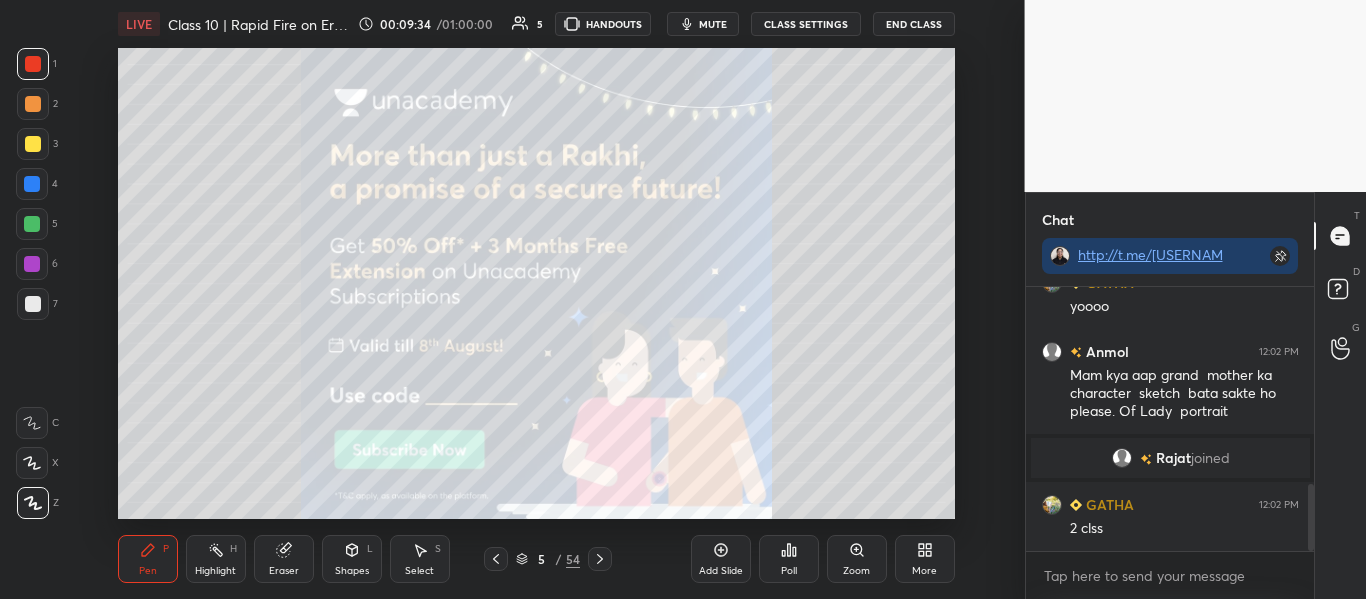 click on "Add Slide" at bounding box center (721, 559) 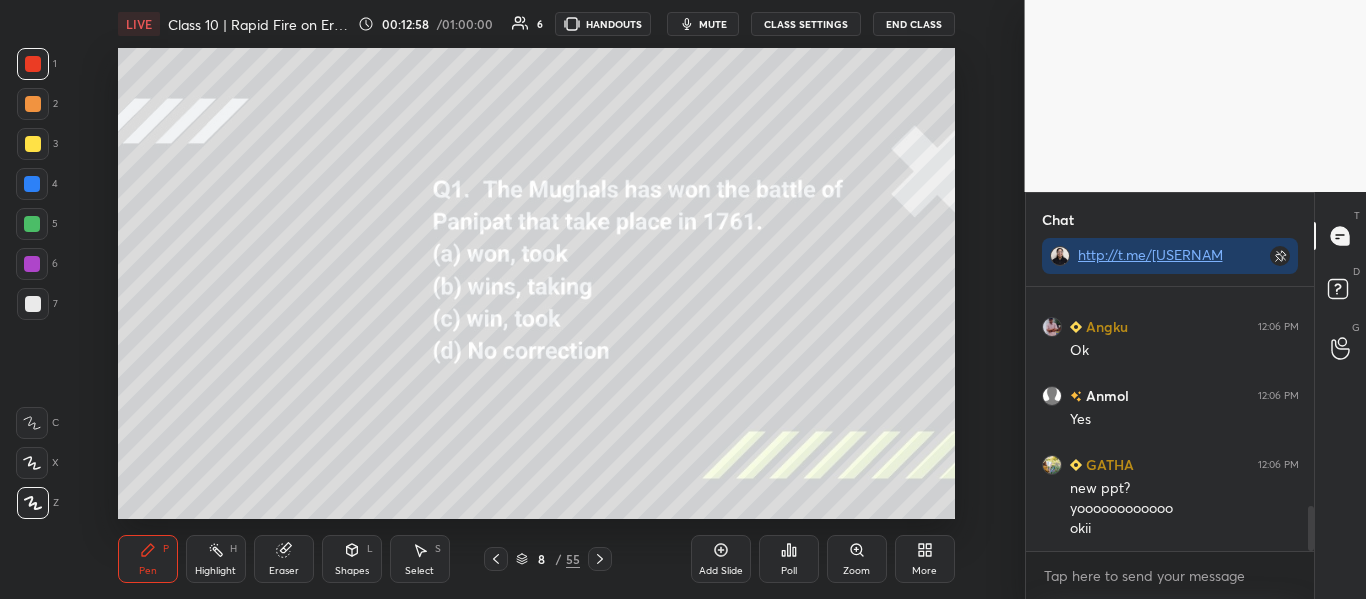 scroll, scrollTop: 1292, scrollLeft: 0, axis: vertical 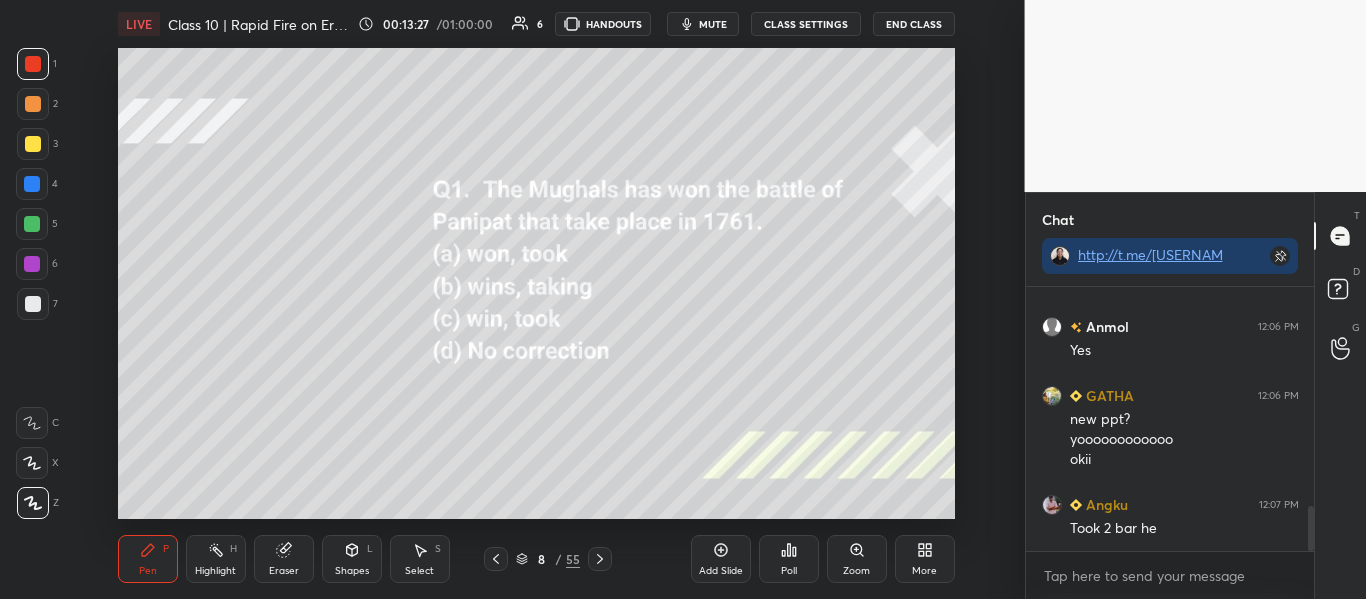 click on "Poll" at bounding box center (789, 559) 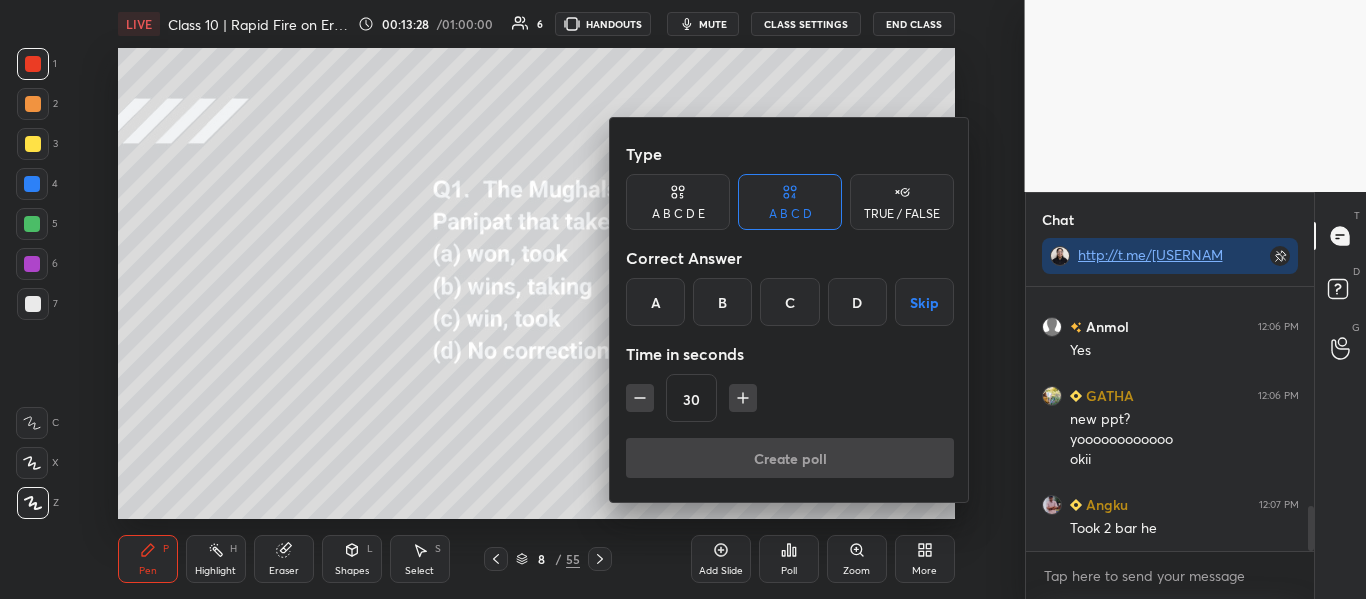click on "A" at bounding box center (655, 302) 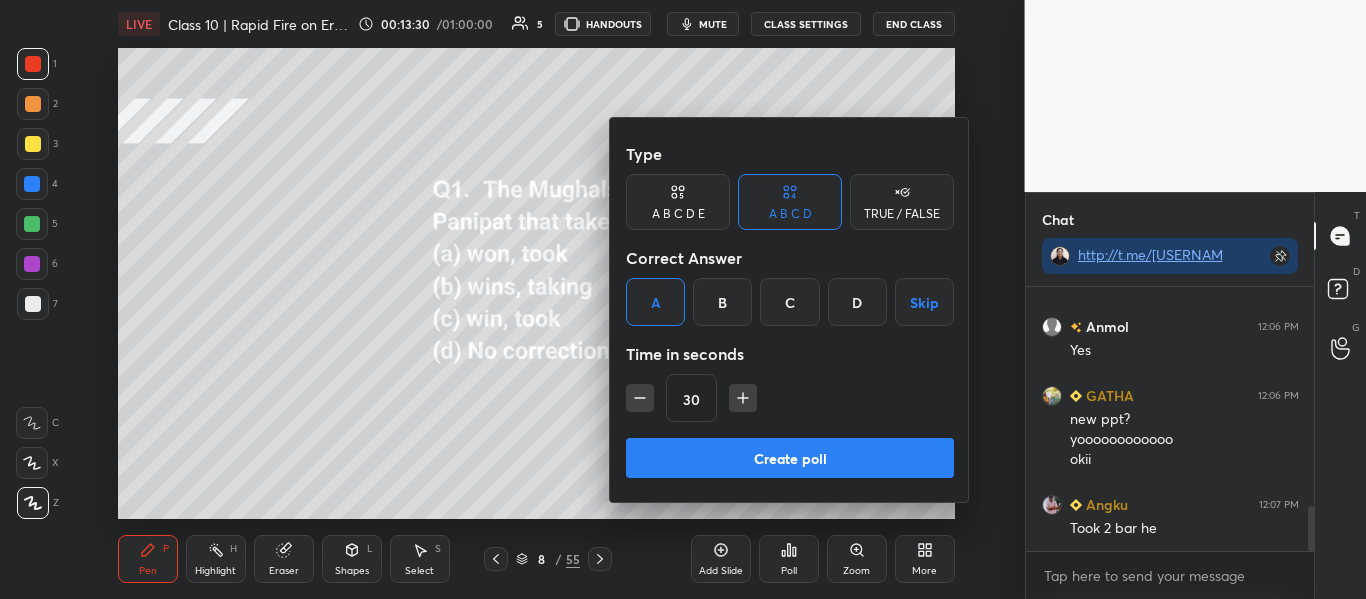 click on "Create poll" at bounding box center [790, 458] 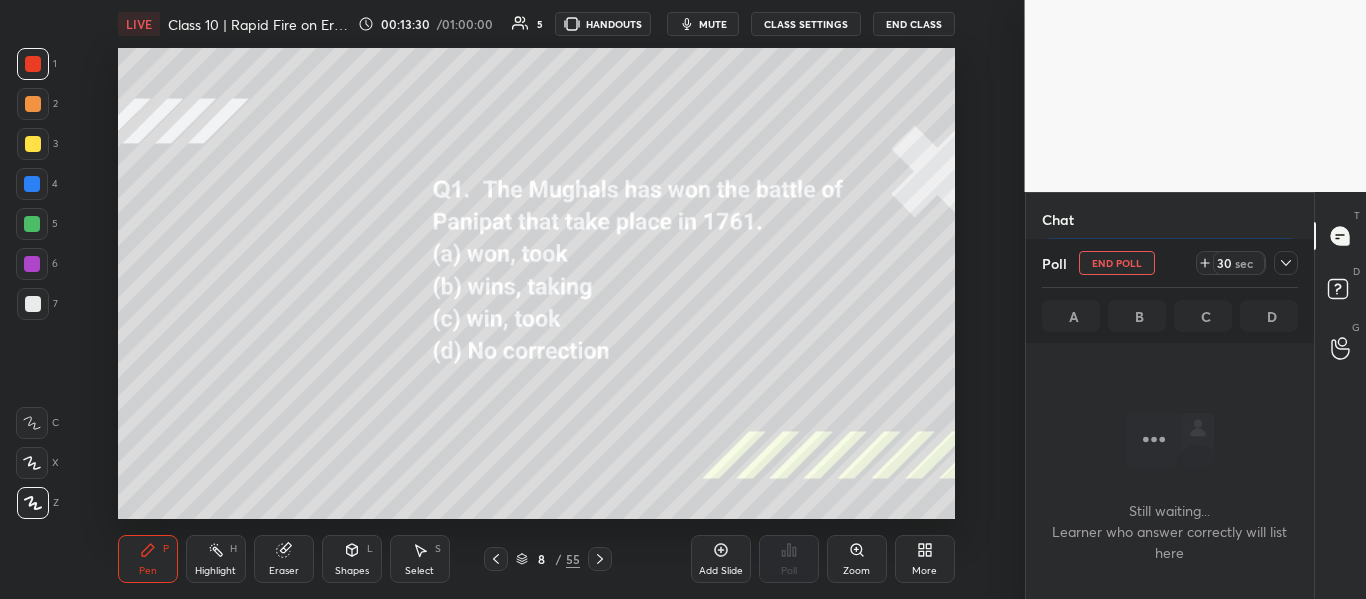 scroll, scrollTop: 206, scrollLeft: 282, axis: both 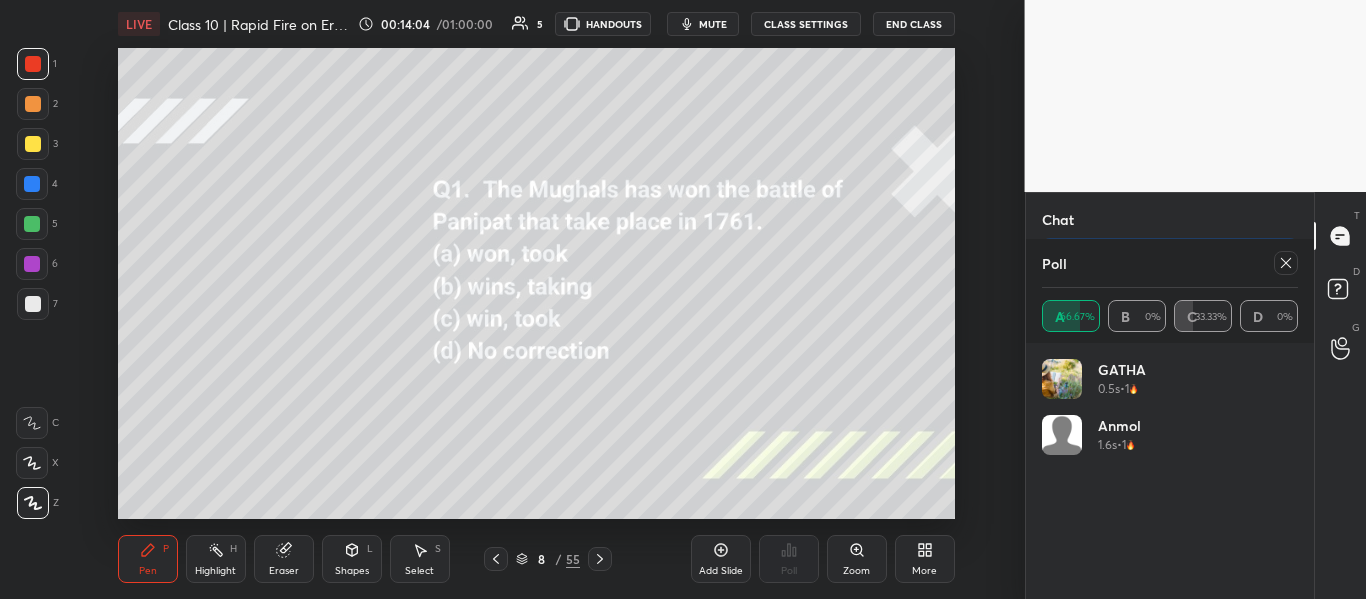 click 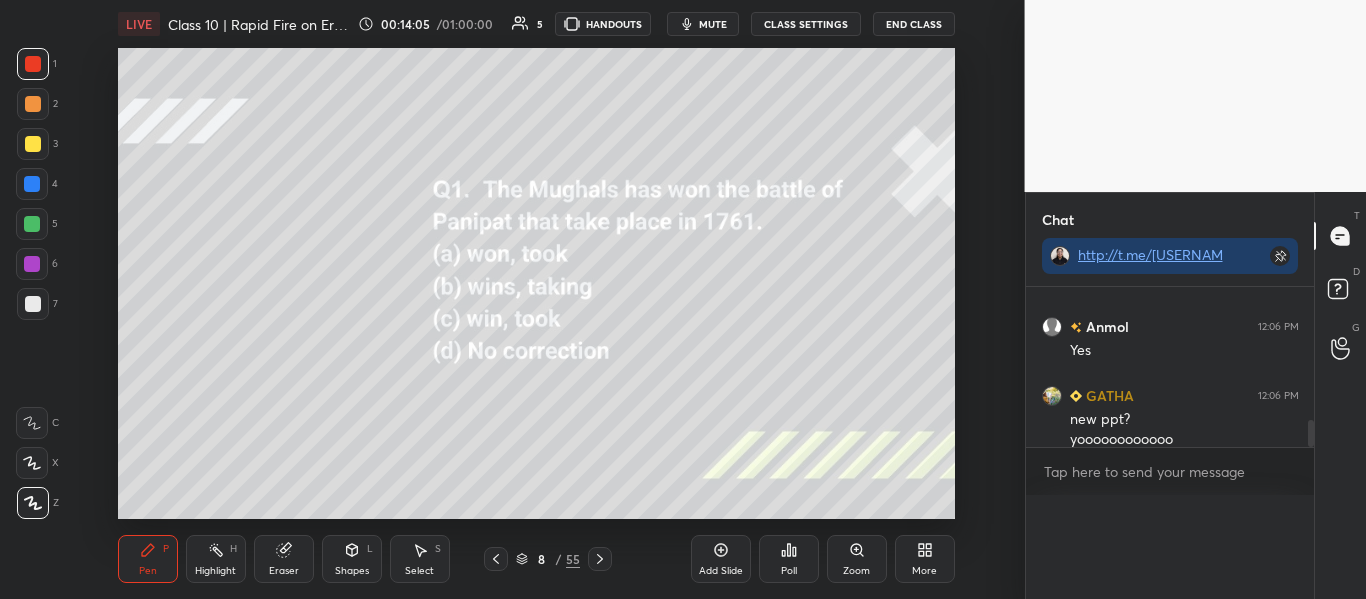 scroll, scrollTop: 0, scrollLeft: 0, axis: both 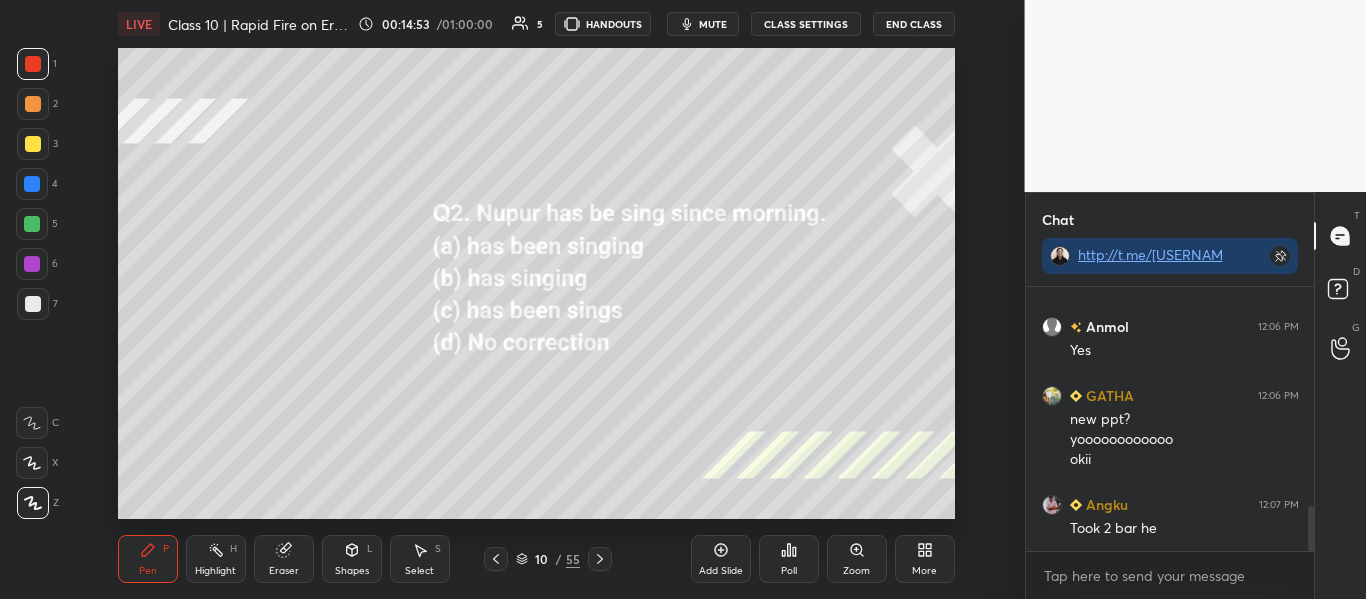 click on "Poll" at bounding box center [789, 559] 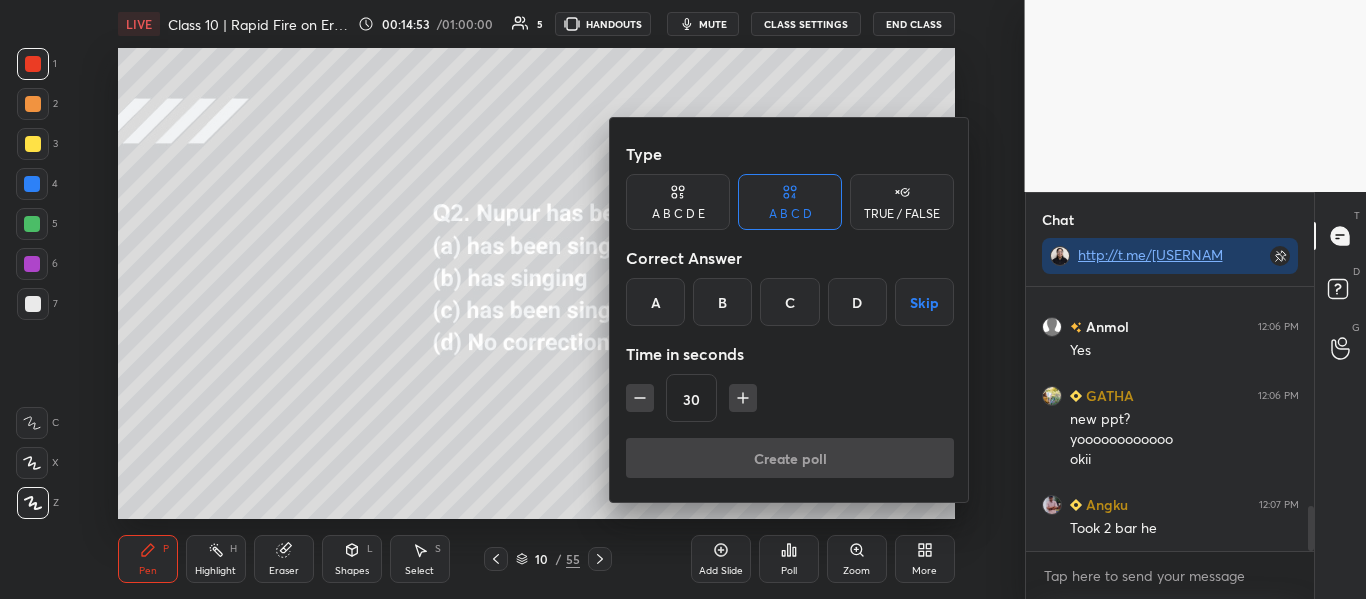 click at bounding box center [683, 299] 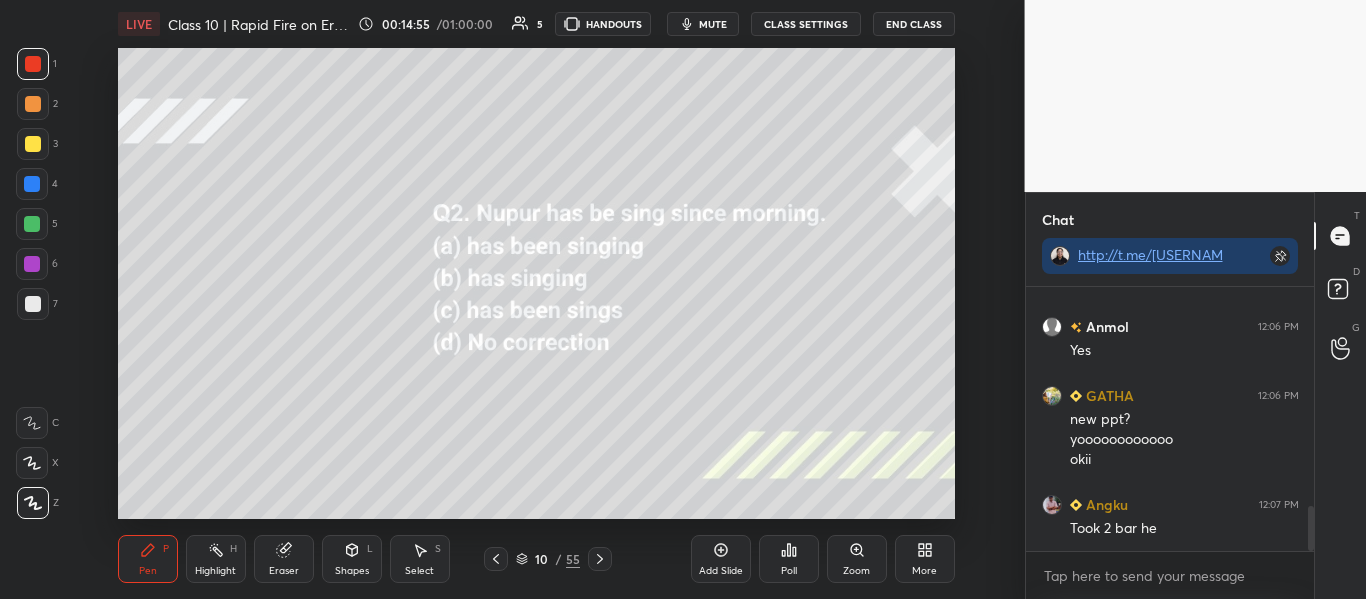 click 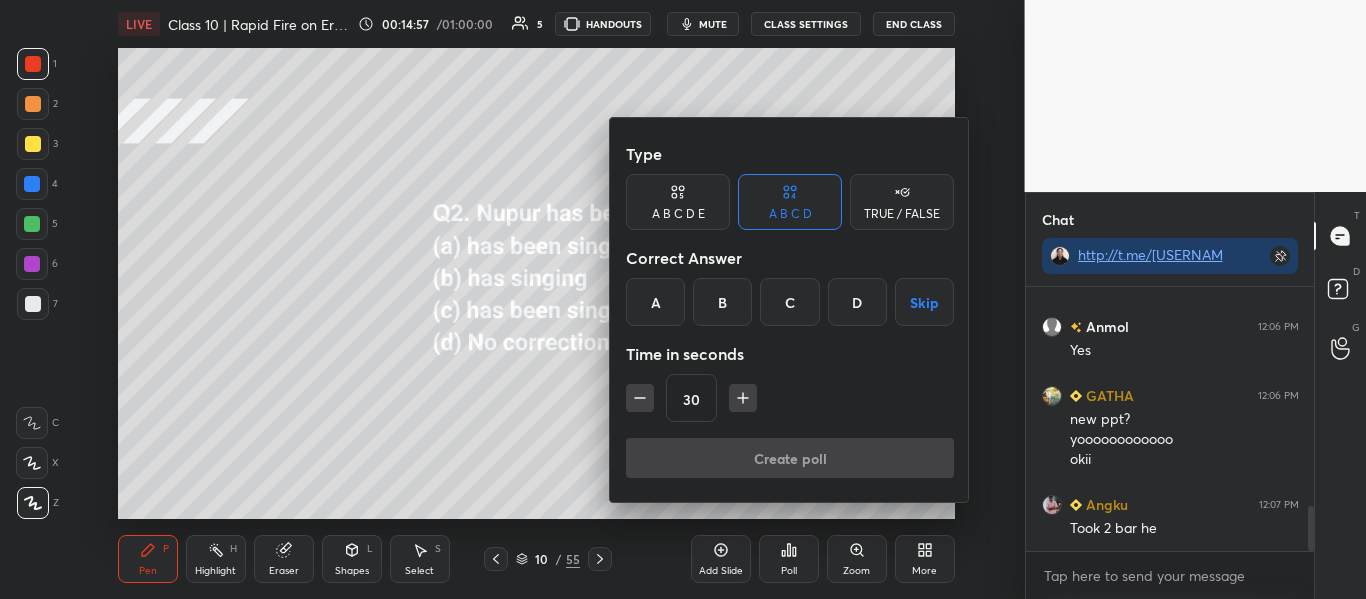 click on "A" at bounding box center [655, 302] 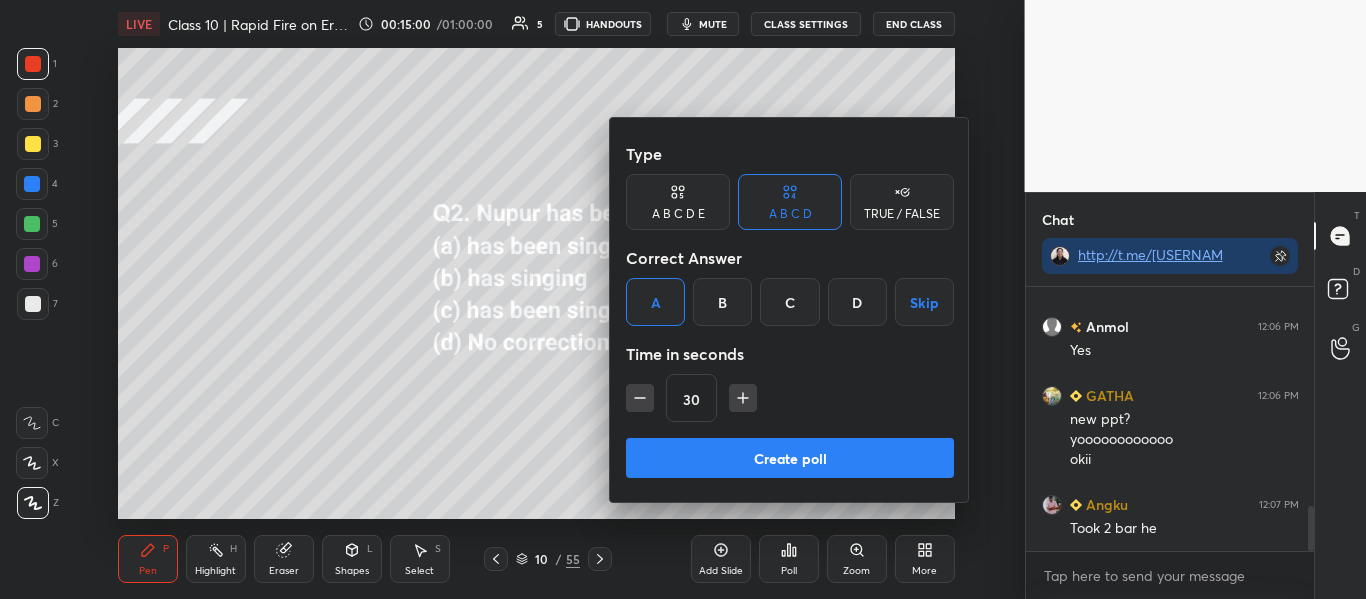click on "Create poll" at bounding box center (790, 458) 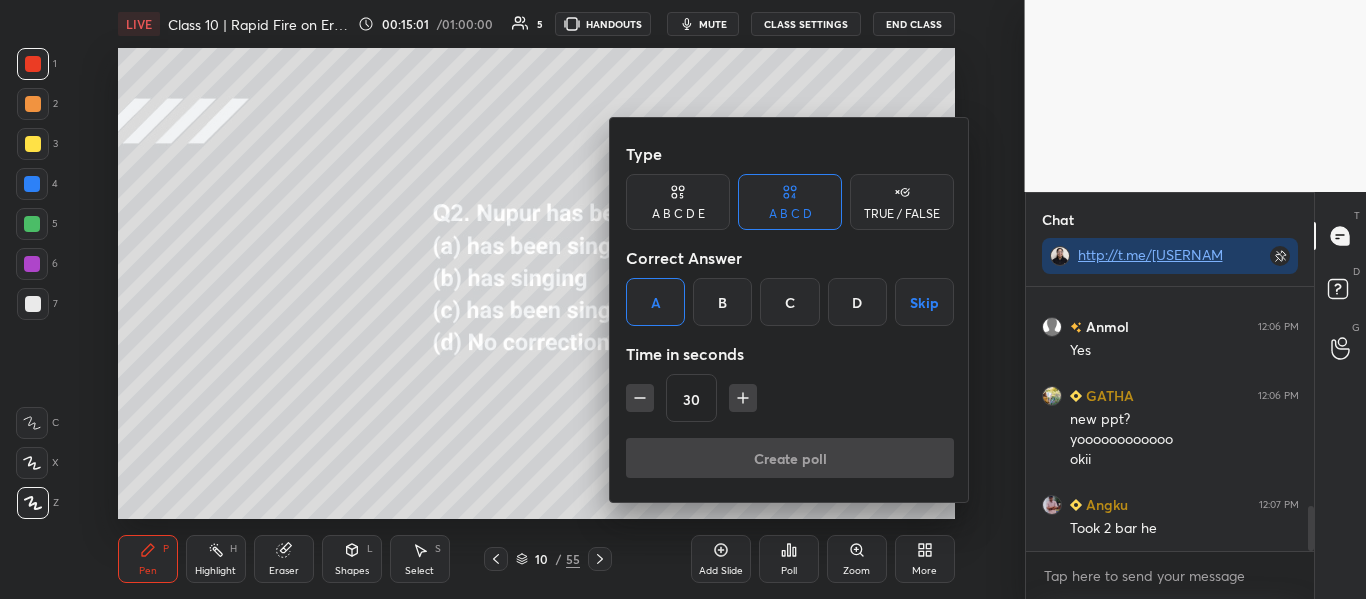 scroll, scrollTop: 216, scrollLeft: 282, axis: both 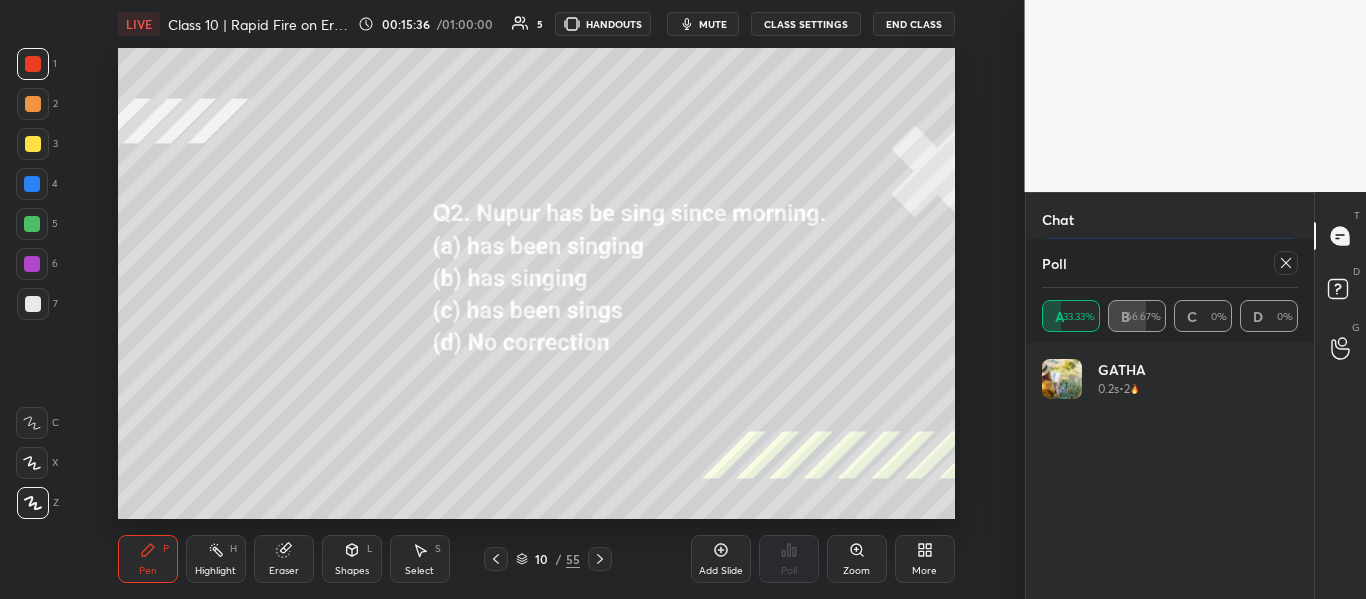 click at bounding box center [1286, 263] 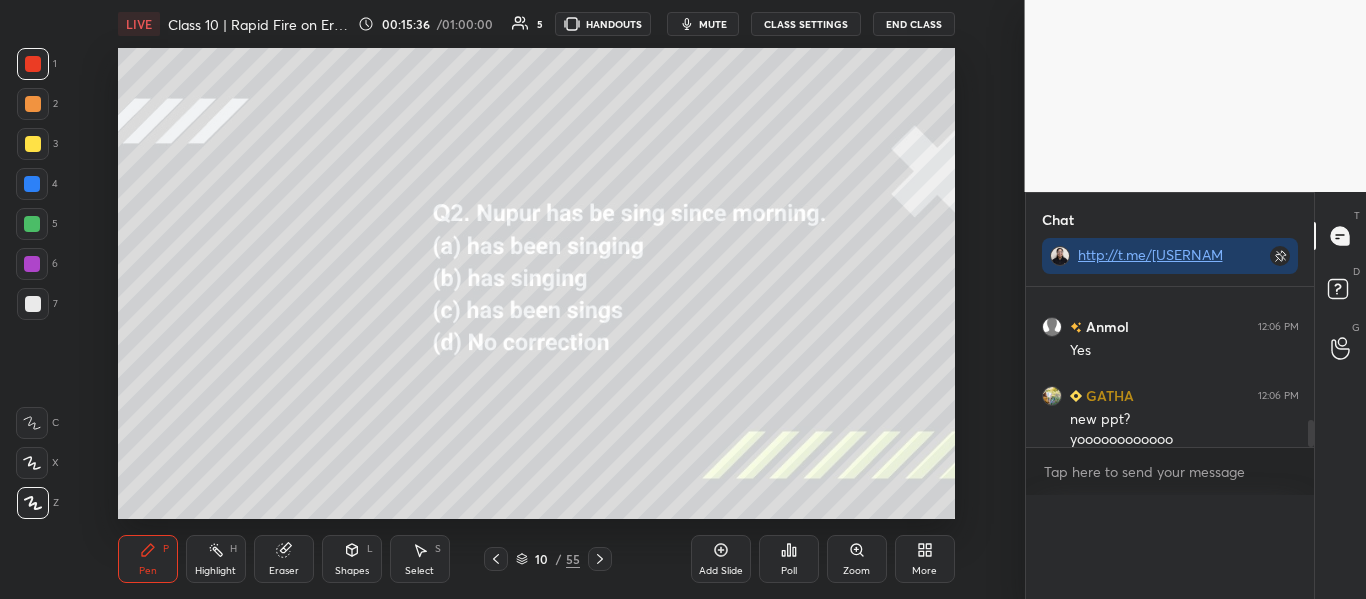 scroll, scrollTop: 0, scrollLeft: 0, axis: both 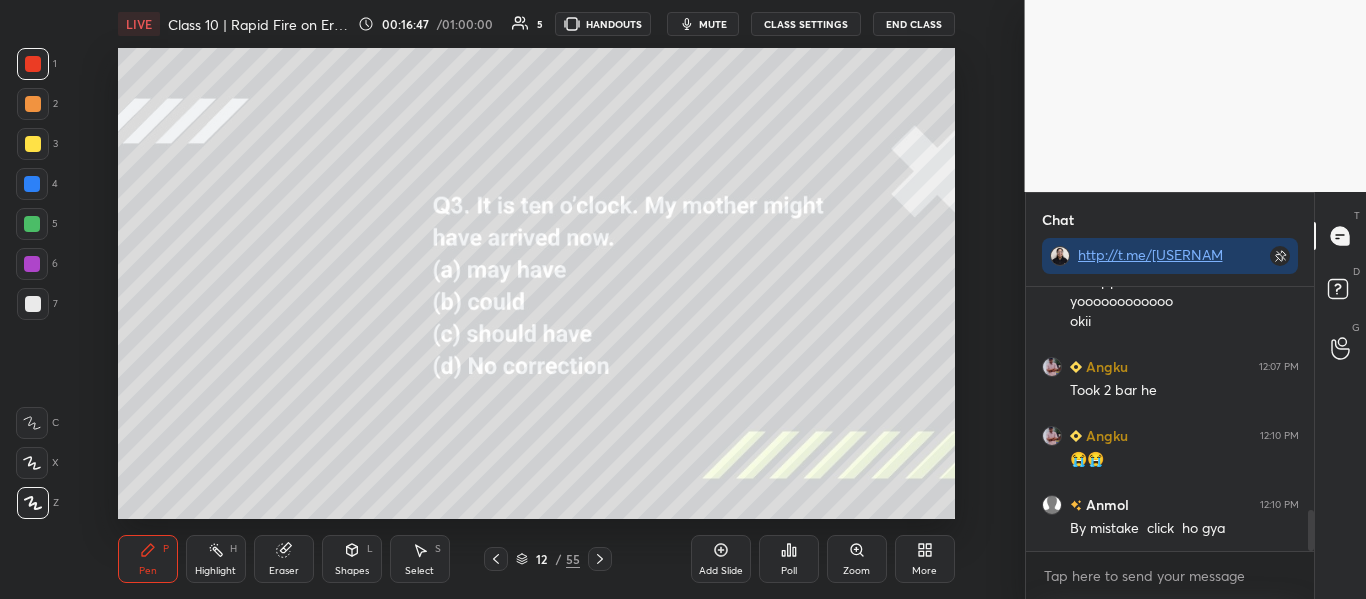 click on "Poll" at bounding box center [789, 559] 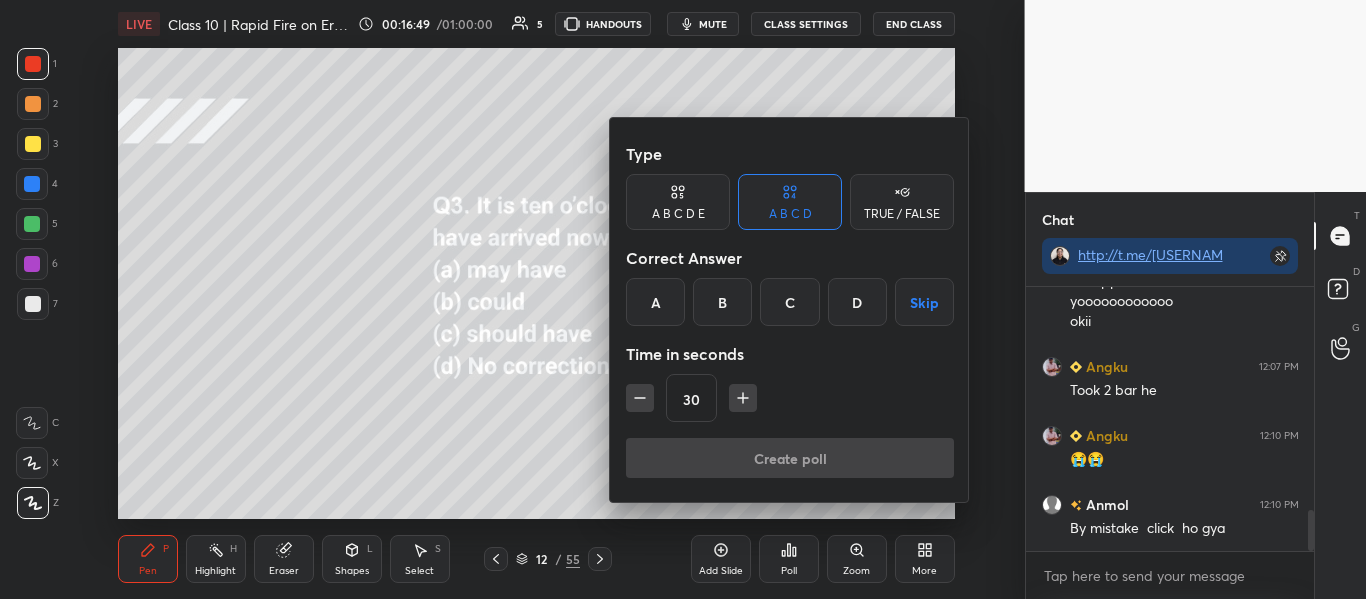 click on "D" at bounding box center [857, 302] 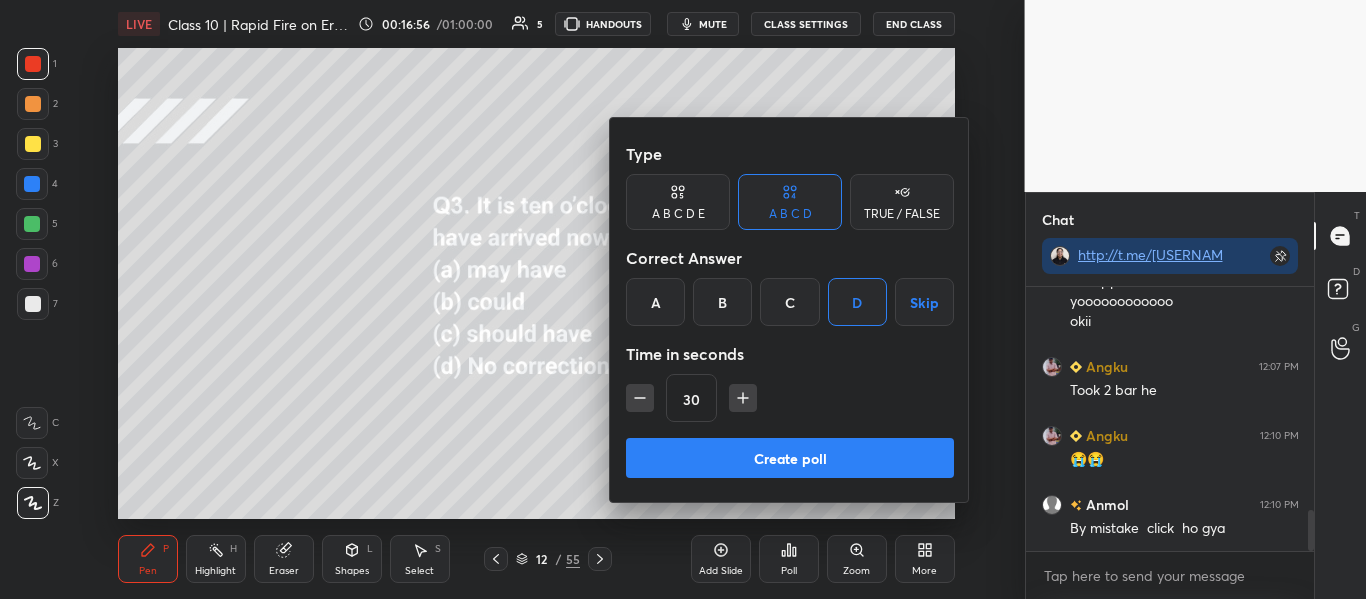 click on "Create poll" at bounding box center (790, 458) 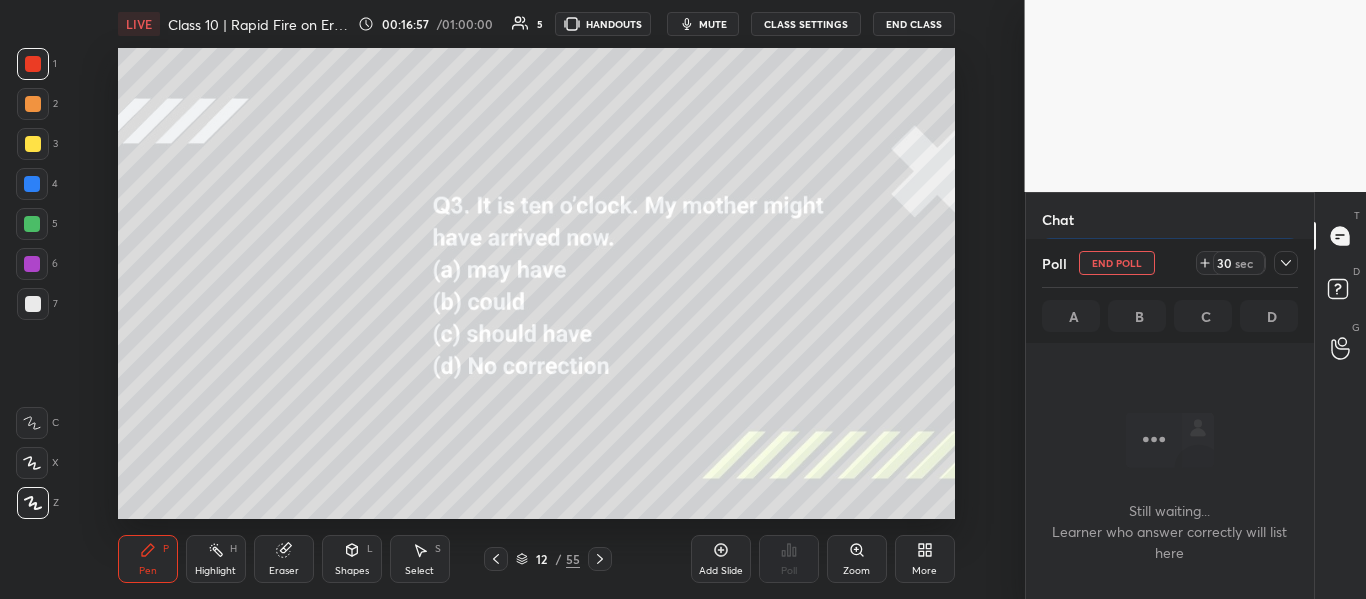 scroll, scrollTop: 170, scrollLeft: 282, axis: both 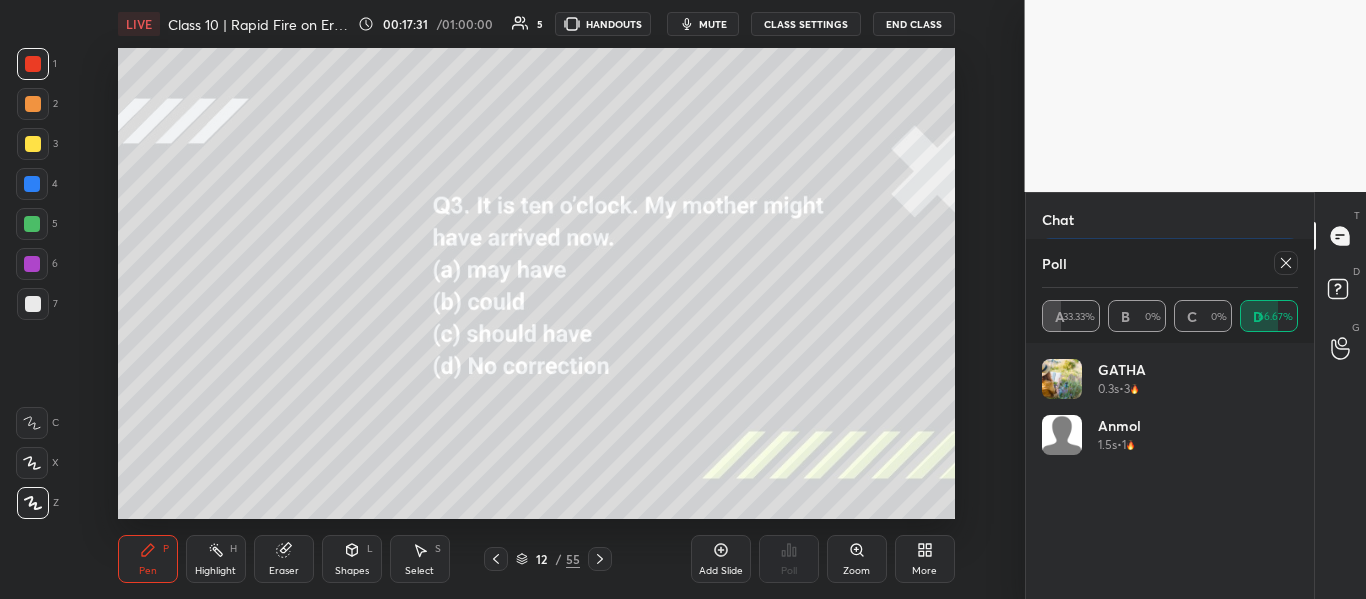 click 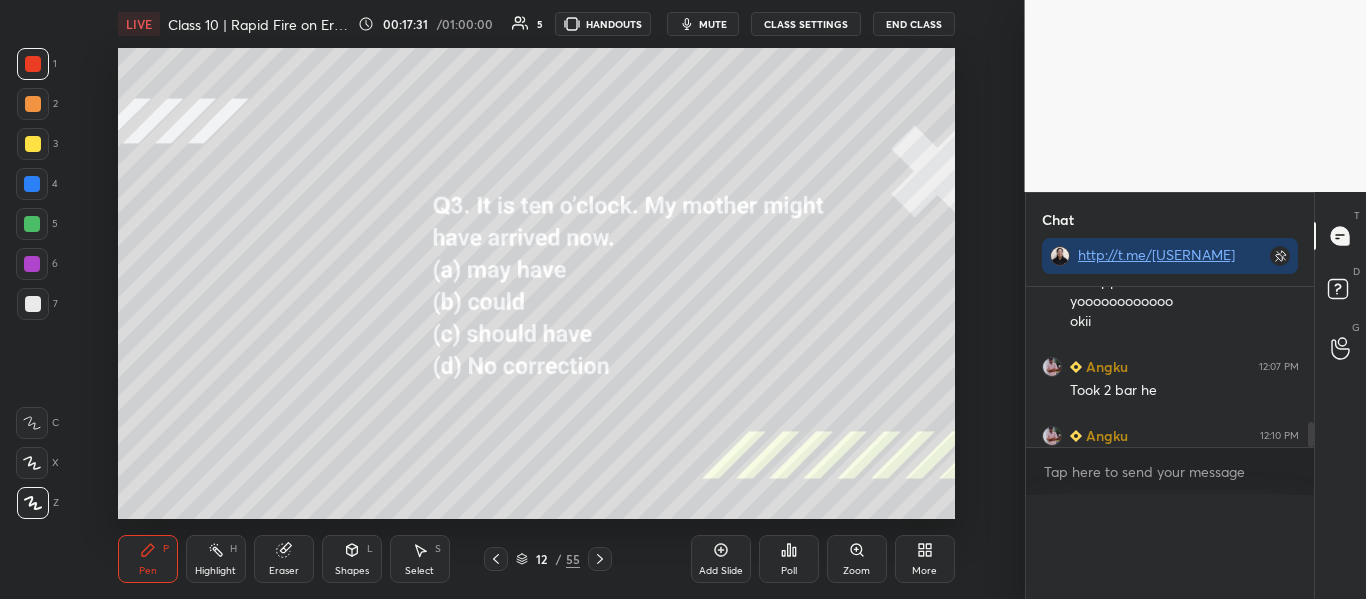 scroll, scrollTop: 0, scrollLeft: 0, axis: both 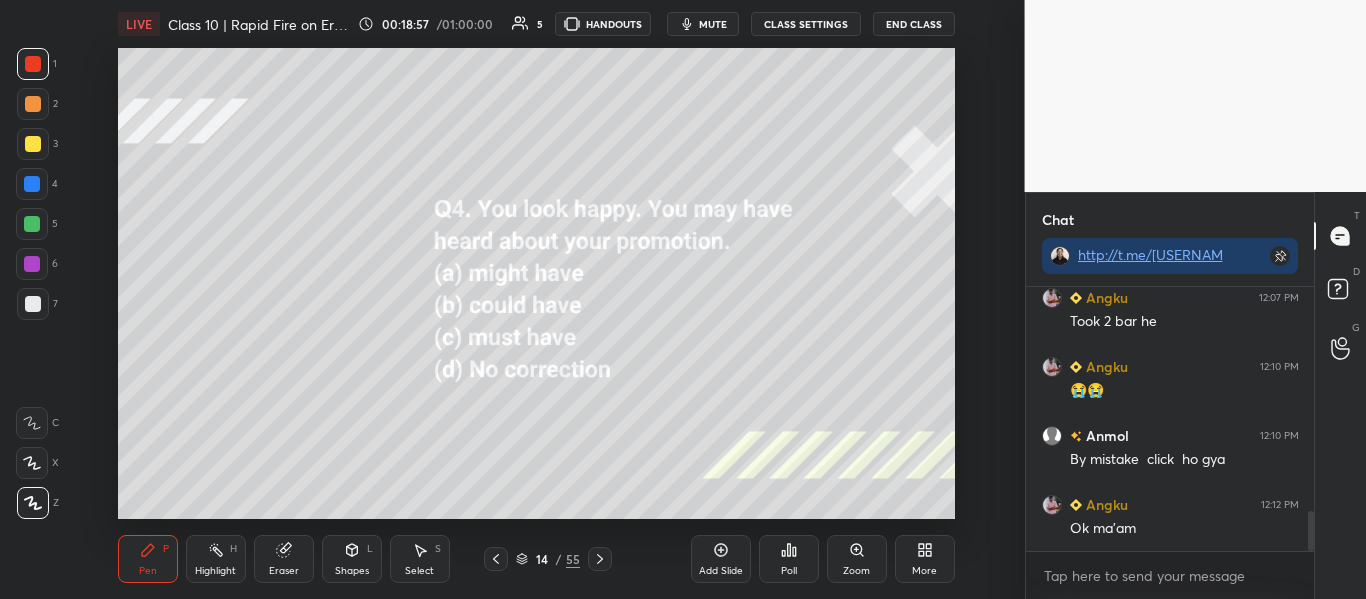 click on "Poll" at bounding box center [789, 571] 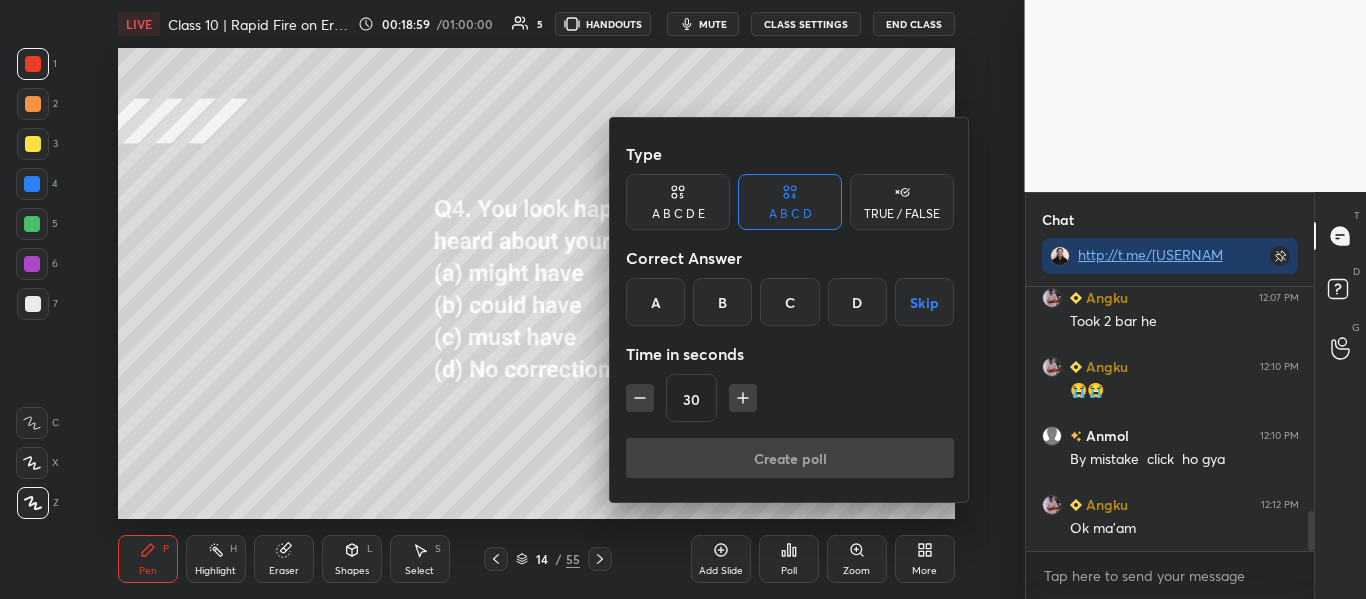 click on "C" at bounding box center (789, 302) 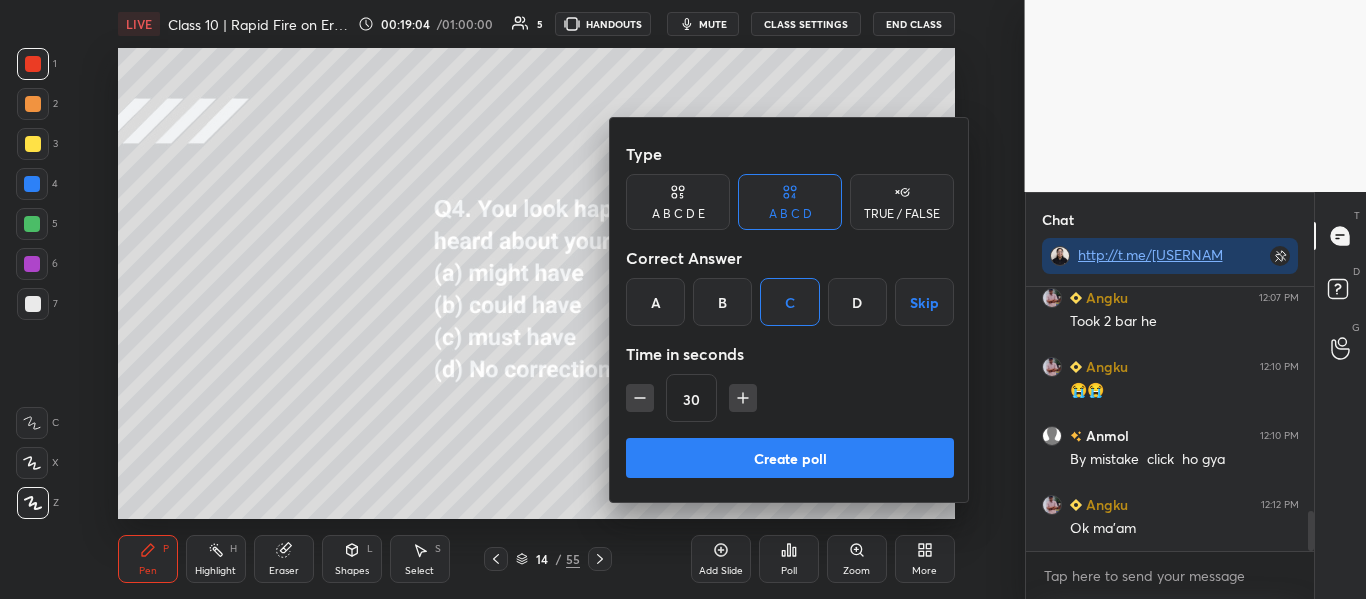 click on "Create poll" at bounding box center (790, 458) 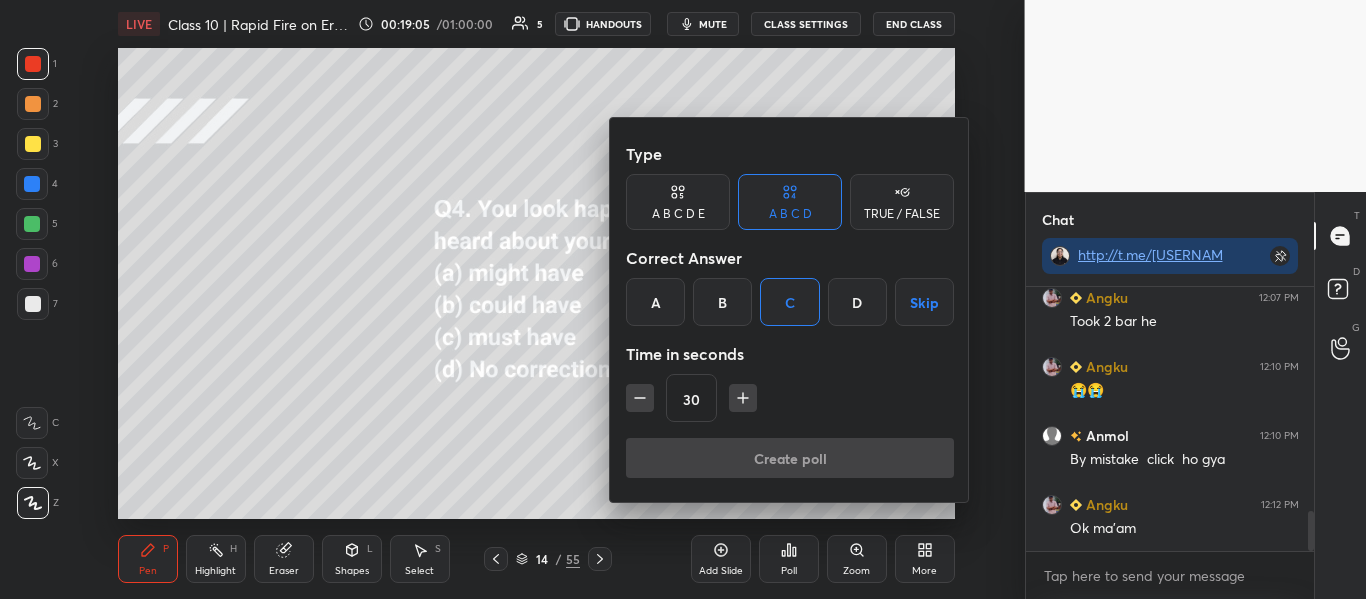 scroll, scrollTop: 216, scrollLeft: 282, axis: both 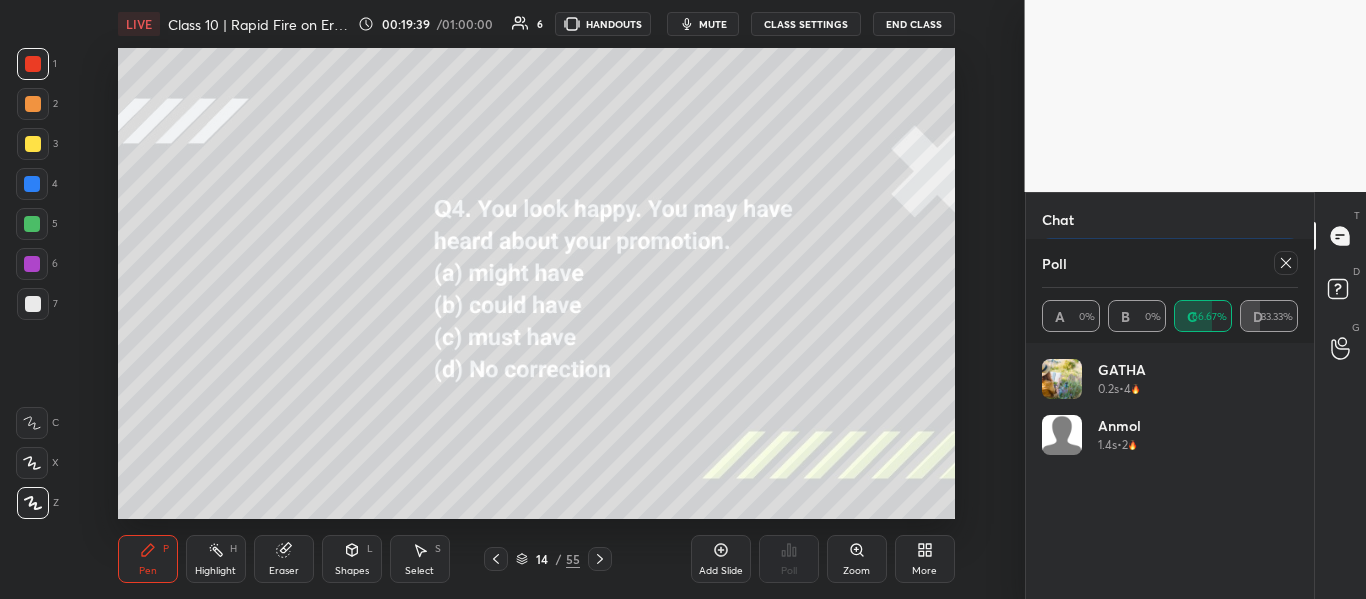 click 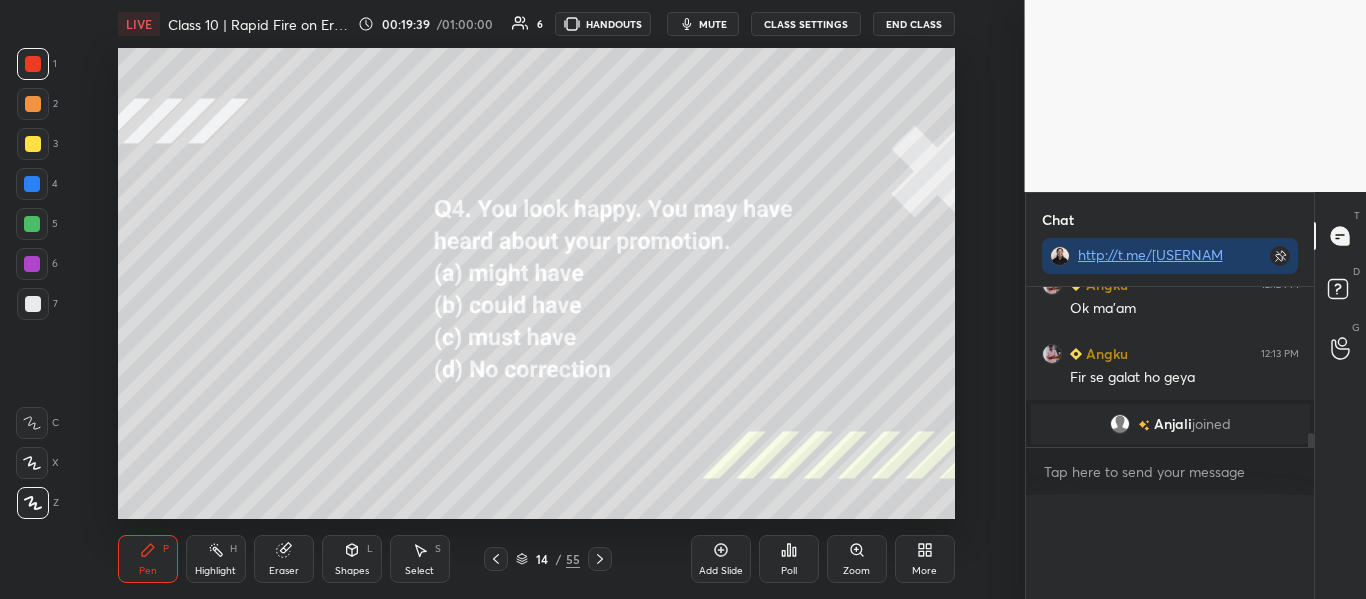 scroll, scrollTop: 0, scrollLeft: 0, axis: both 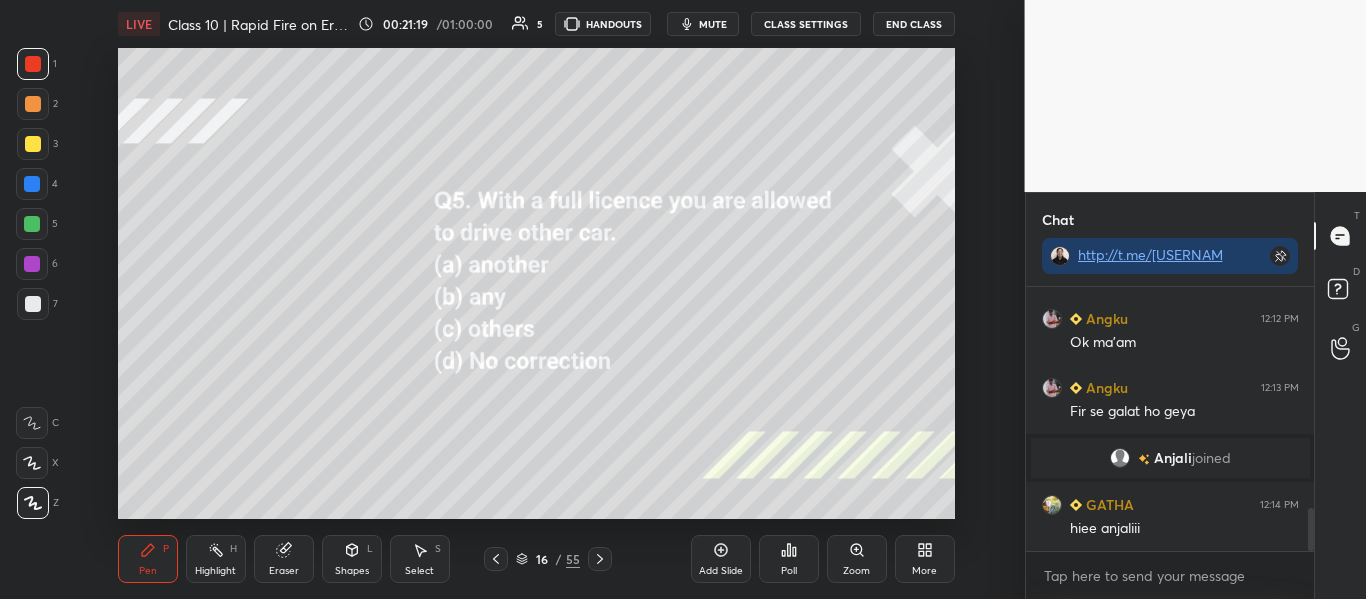 click on "Poll" at bounding box center (789, 559) 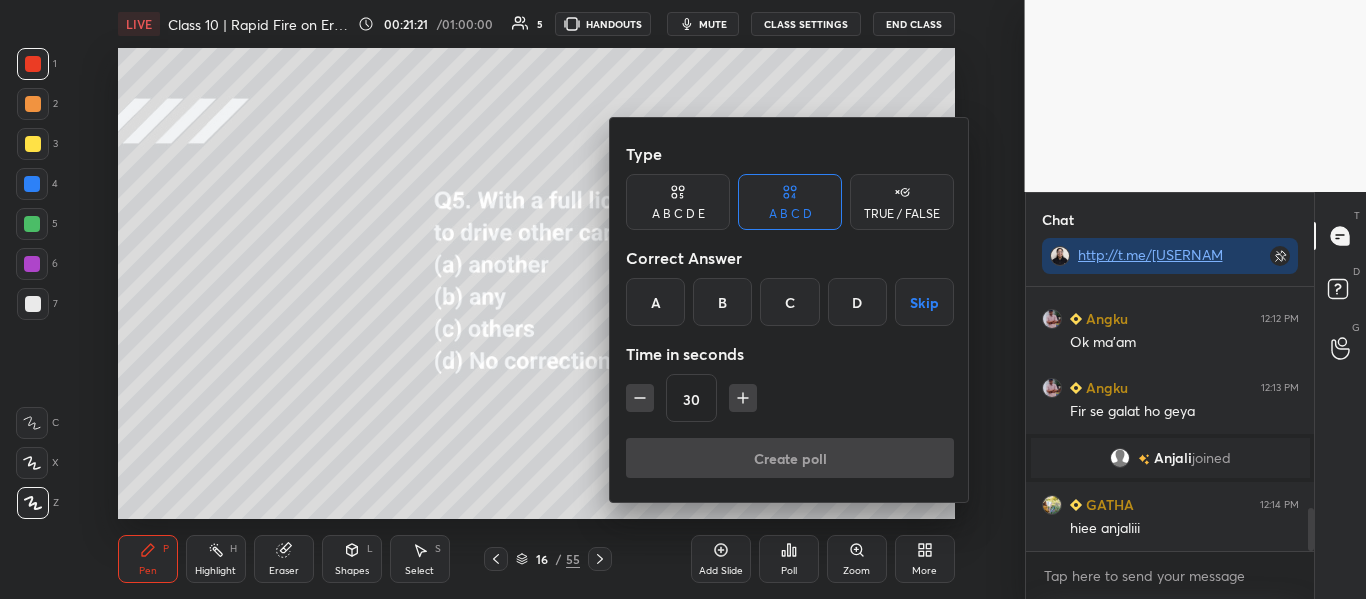 click on "B" at bounding box center [722, 302] 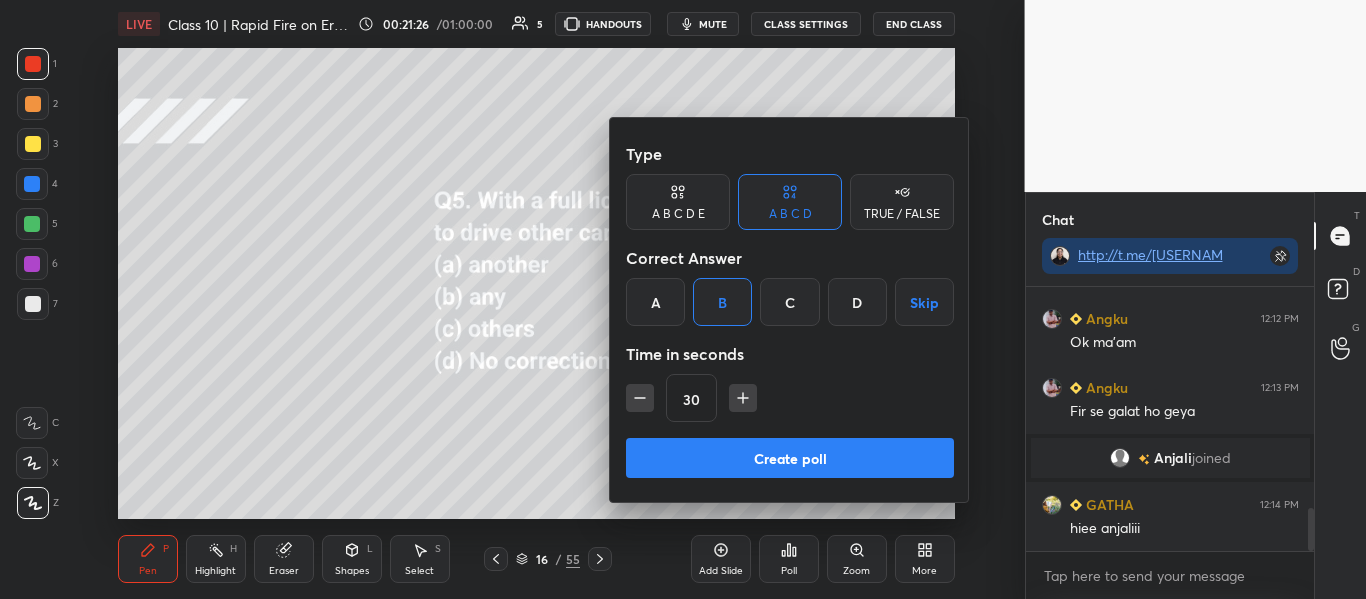 click on "Create poll" at bounding box center (790, 458) 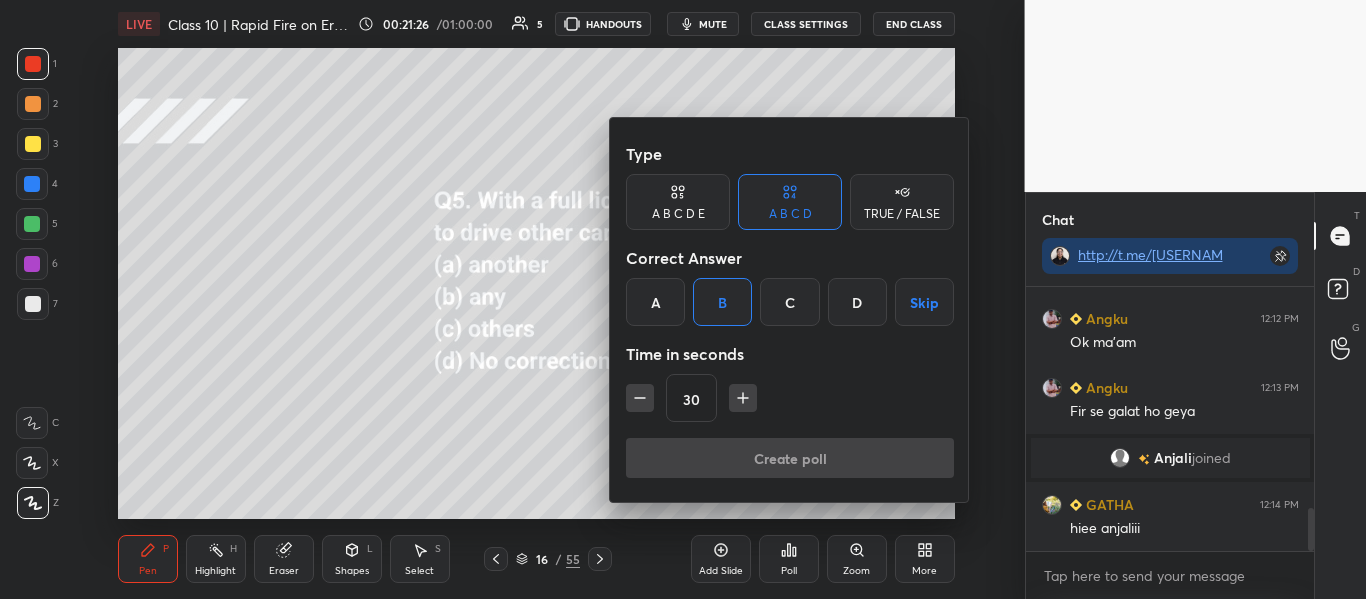 scroll, scrollTop: 216, scrollLeft: 282, axis: both 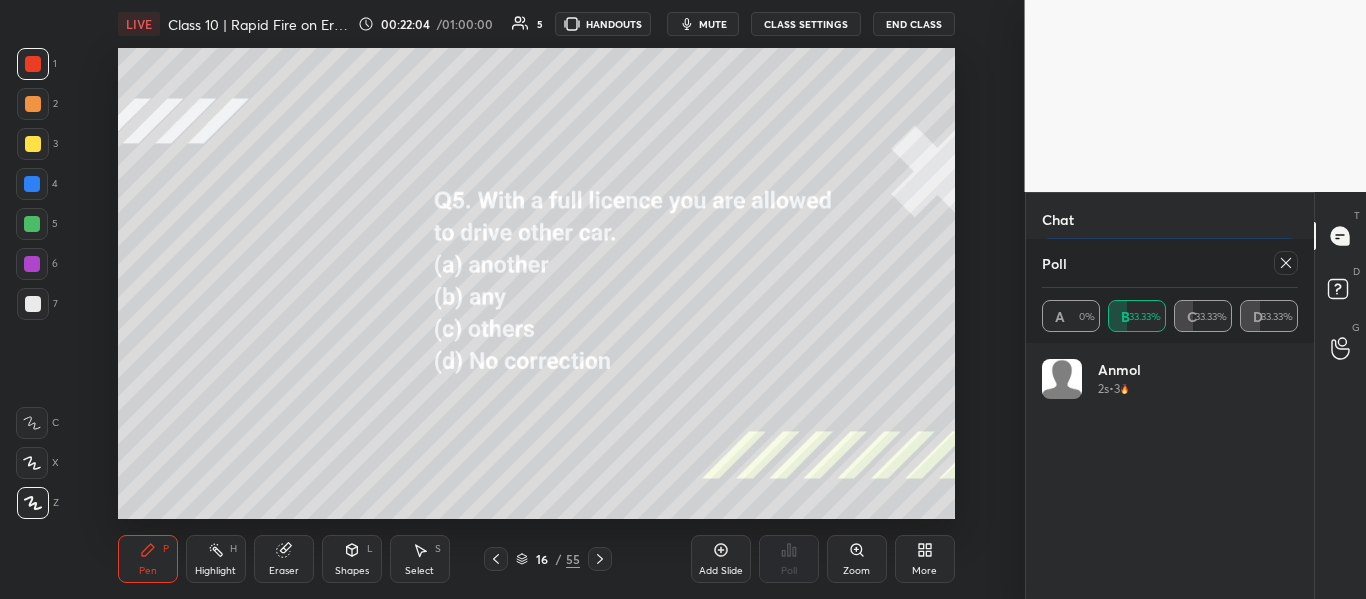 click 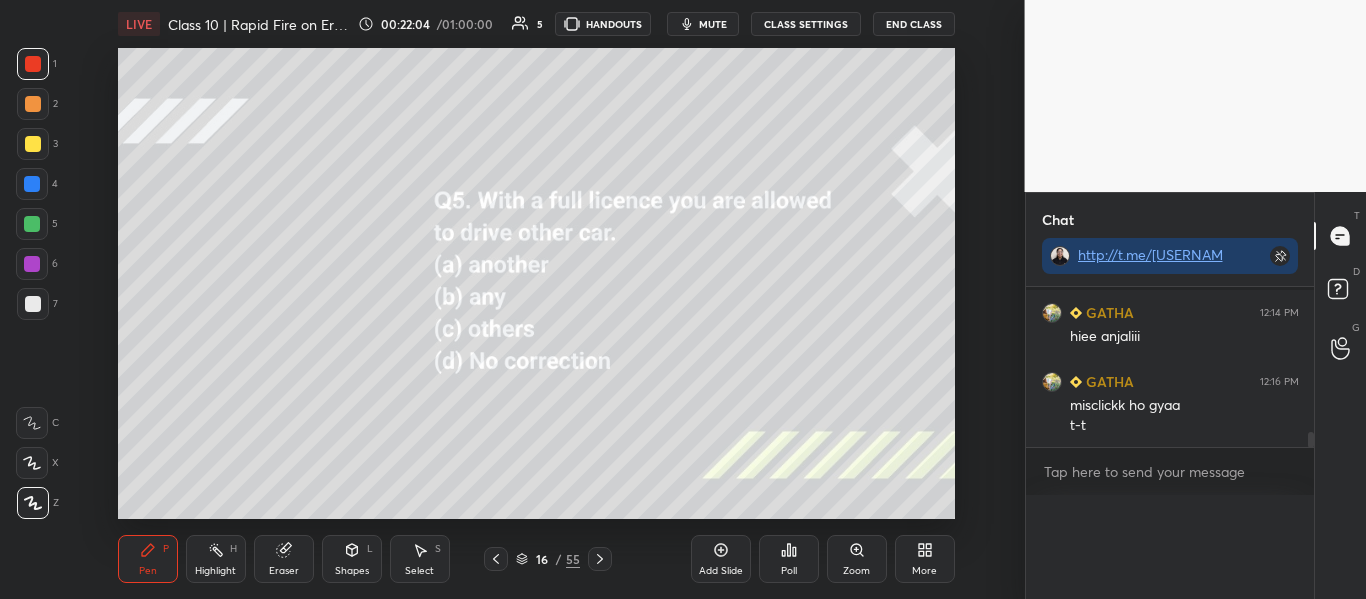 scroll, scrollTop: 0, scrollLeft: 0, axis: both 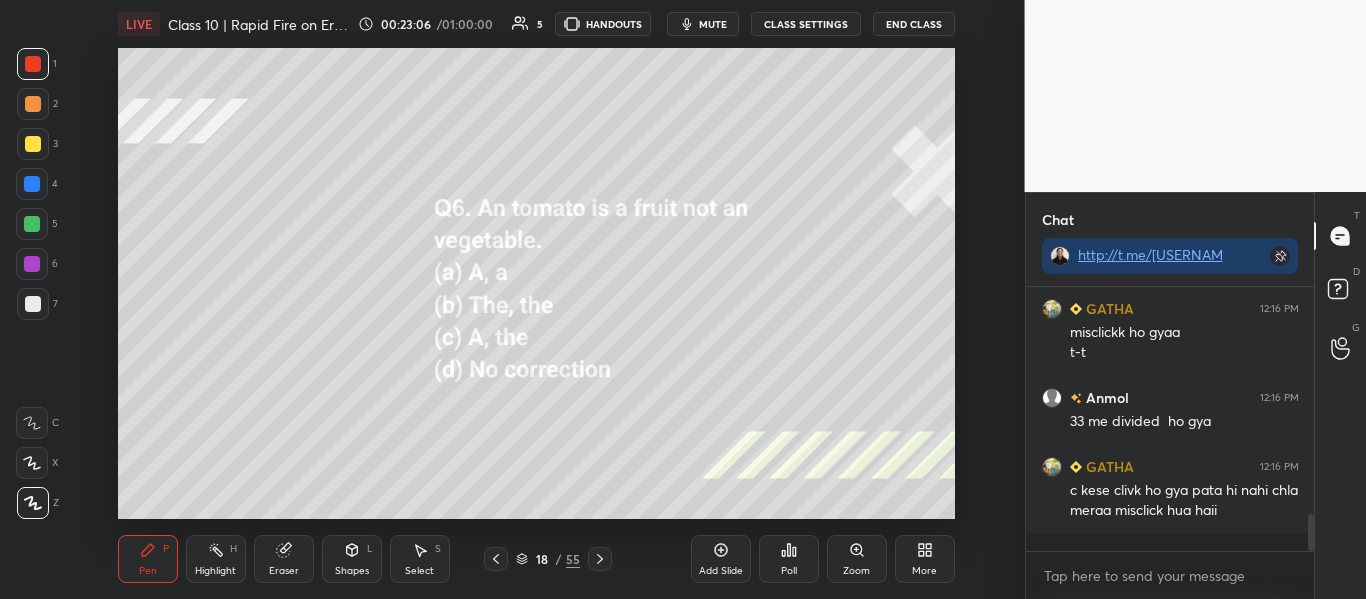 click 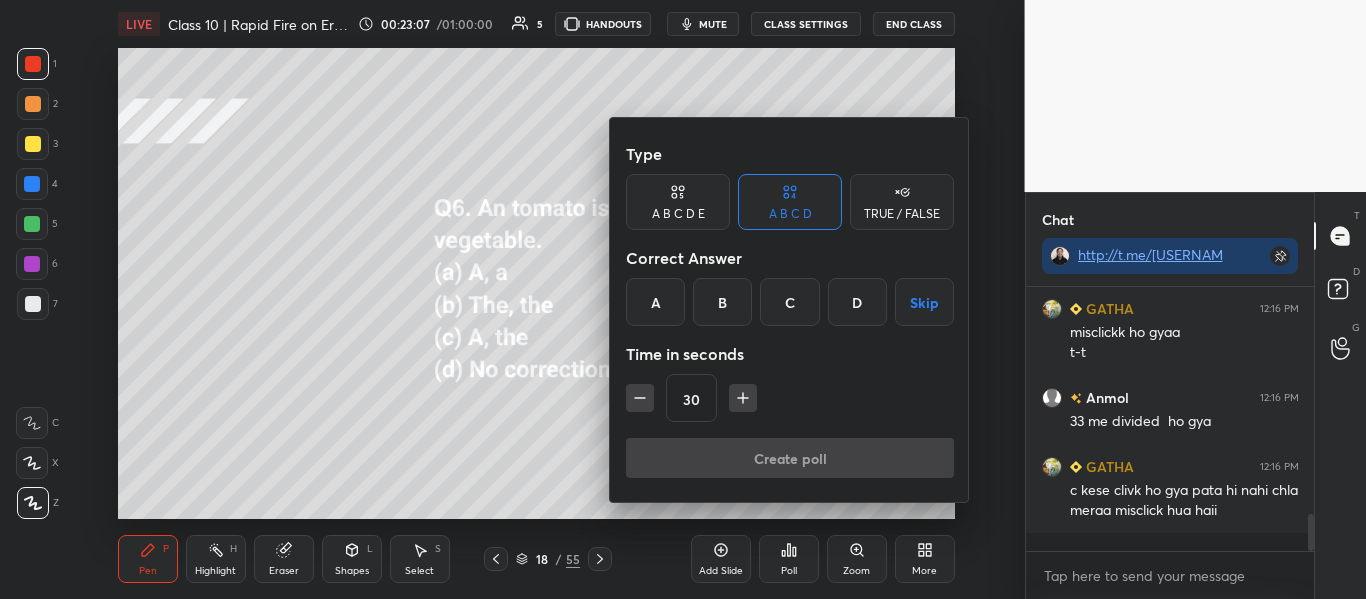 click on "A" at bounding box center (655, 302) 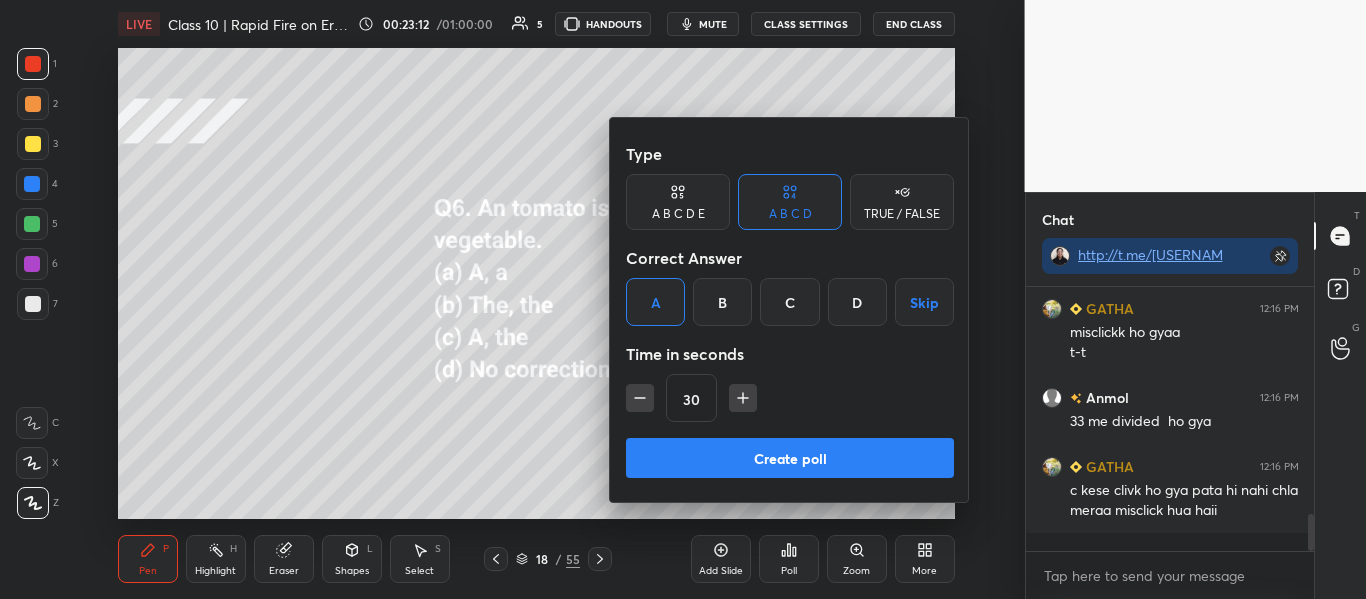 click on "Create poll" at bounding box center [790, 458] 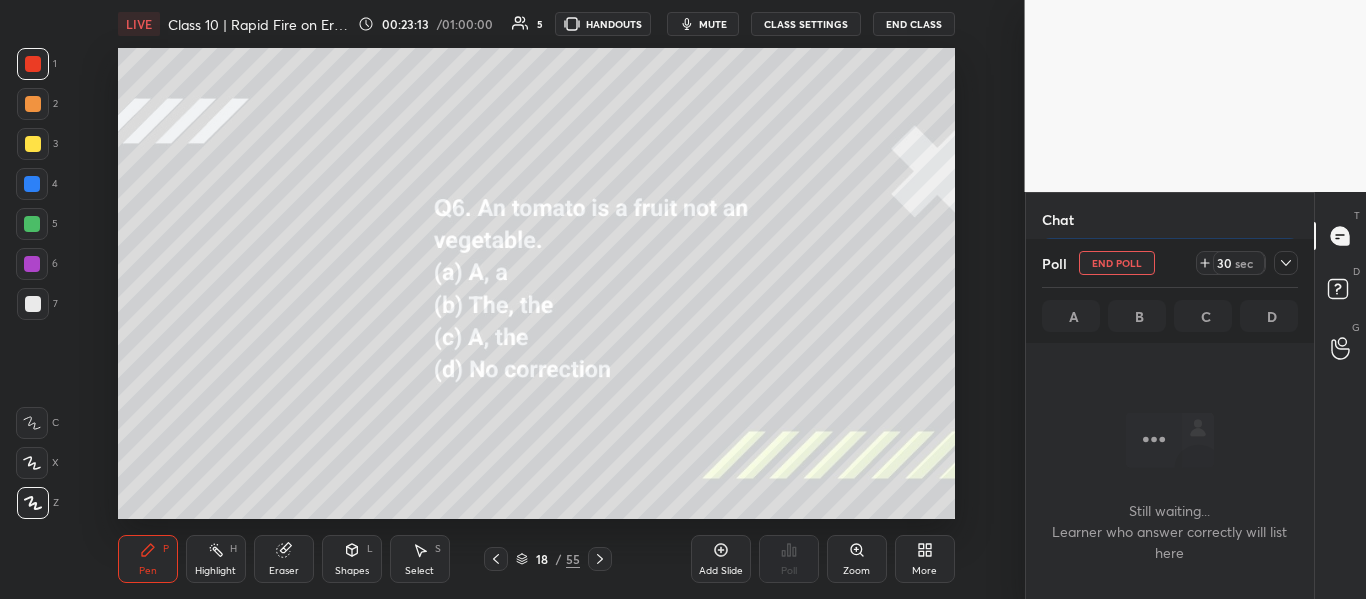 scroll, scrollTop: 160, scrollLeft: 282, axis: both 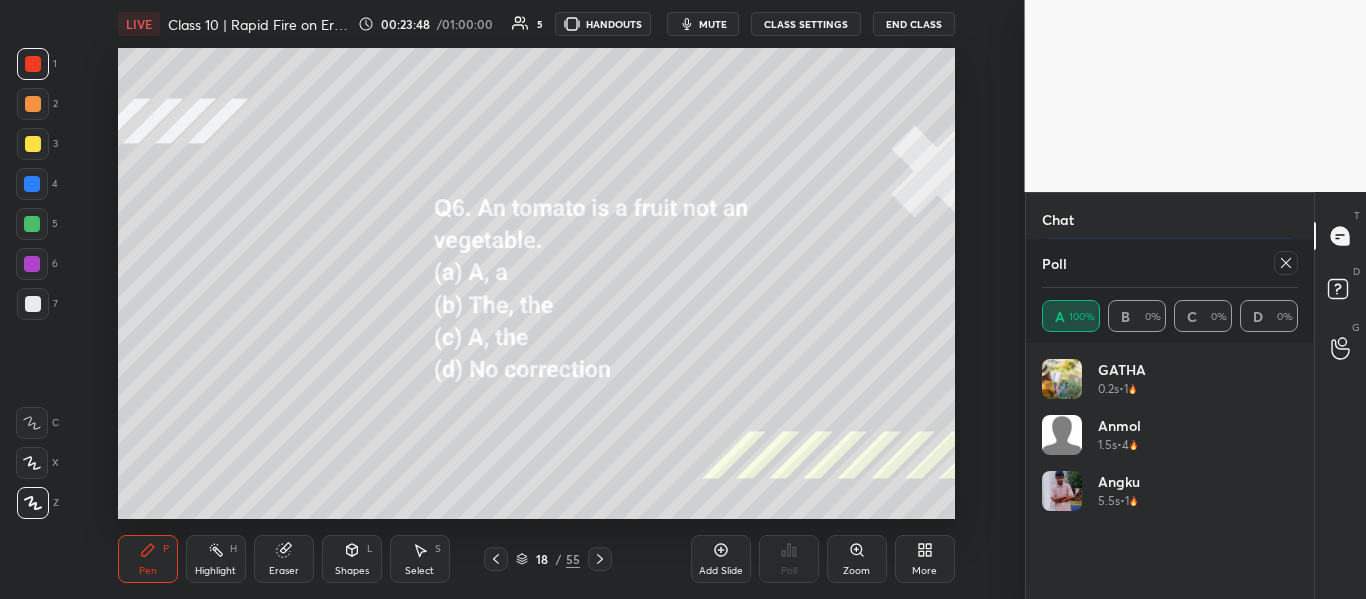 click at bounding box center [1286, 263] 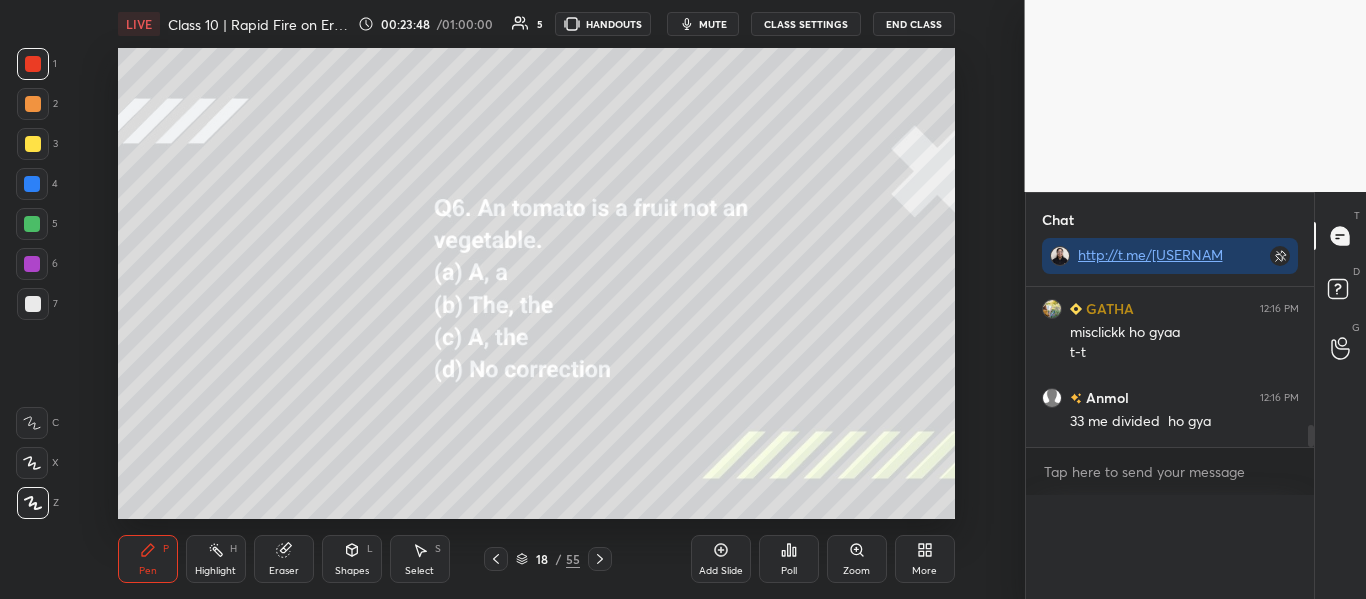 scroll, scrollTop: 0, scrollLeft: 0, axis: both 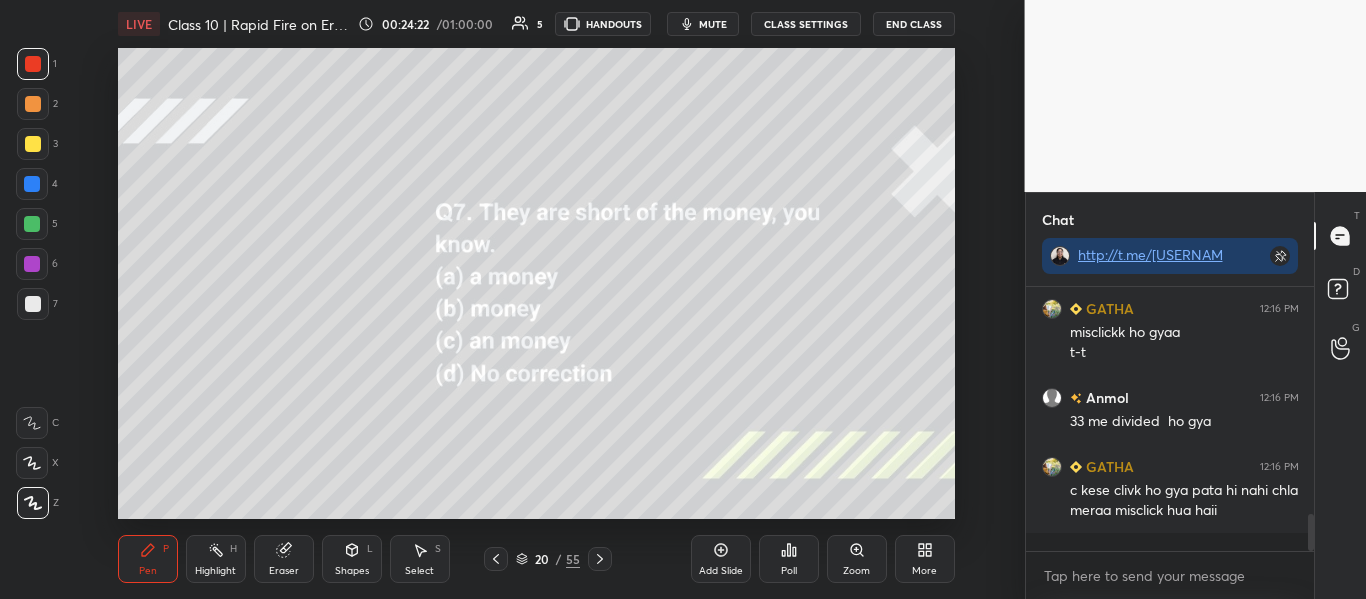 click on "Poll" at bounding box center (789, 559) 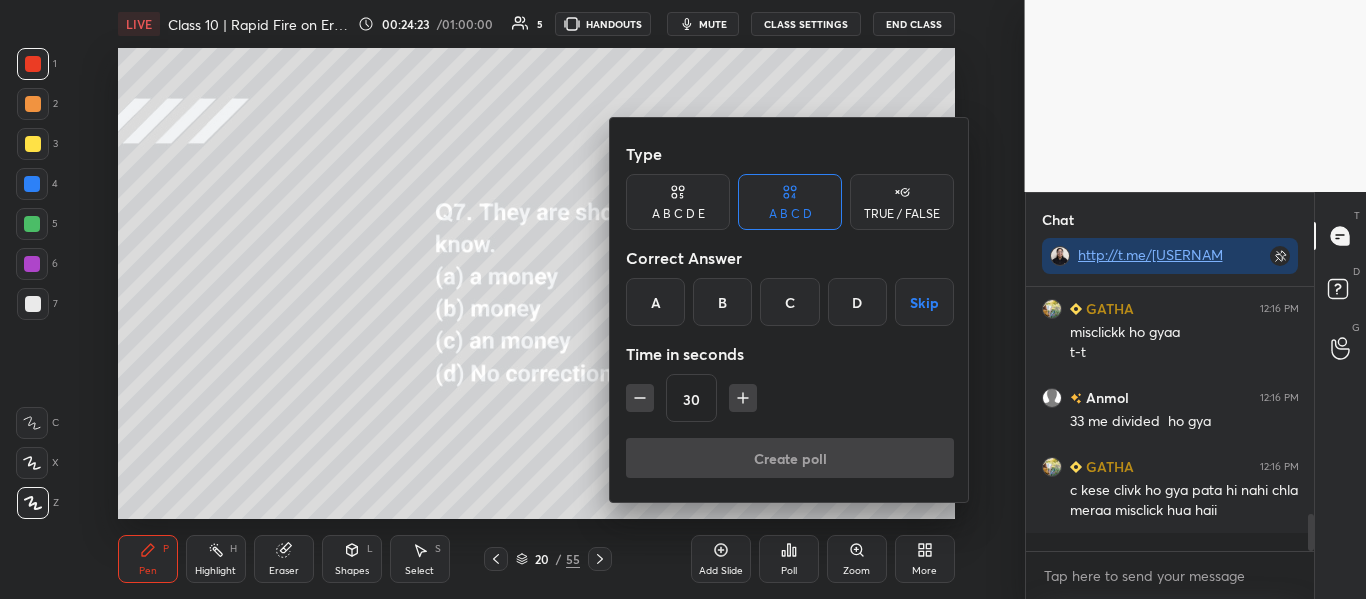 click on "B" at bounding box center [722, 302] 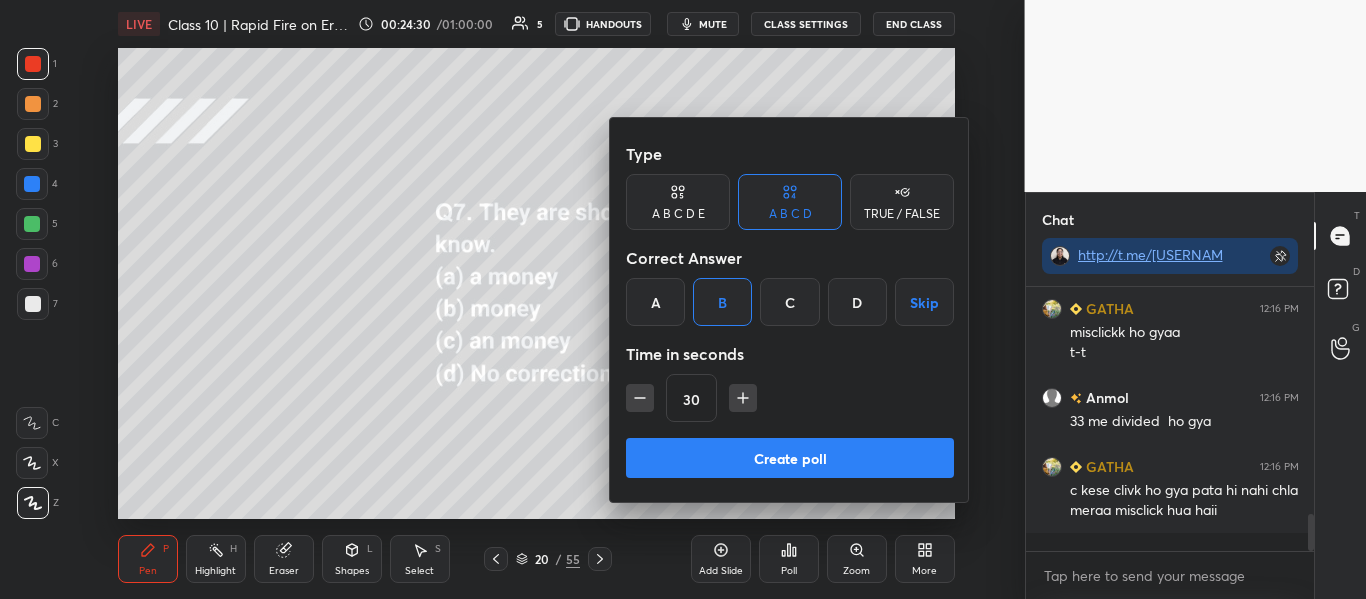 click on "Create poll" at bounding box center (790, 458) 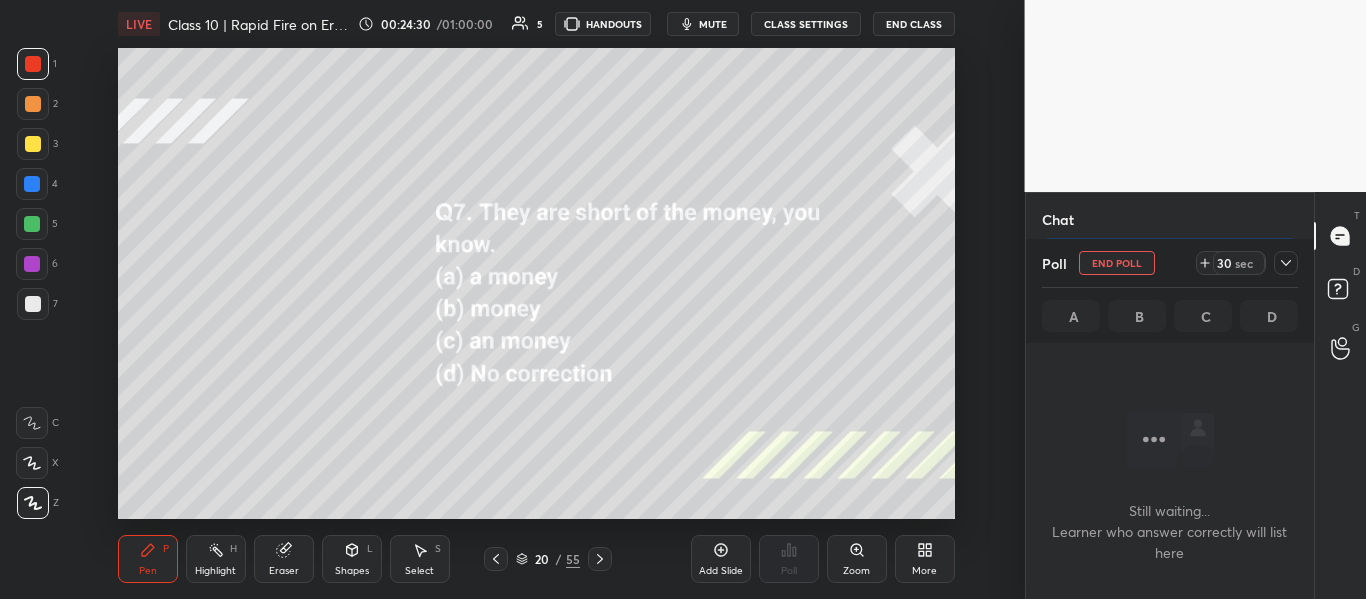 scroll, scrollTop: 157, scrollLeft: 282, axis: both 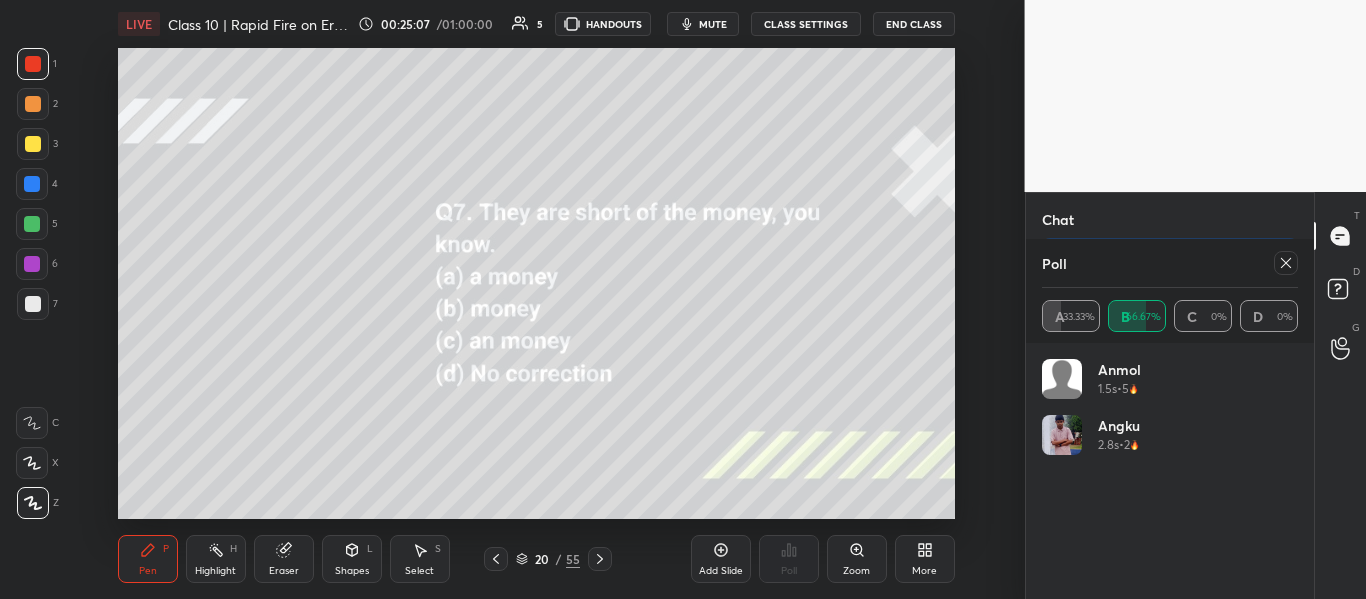click 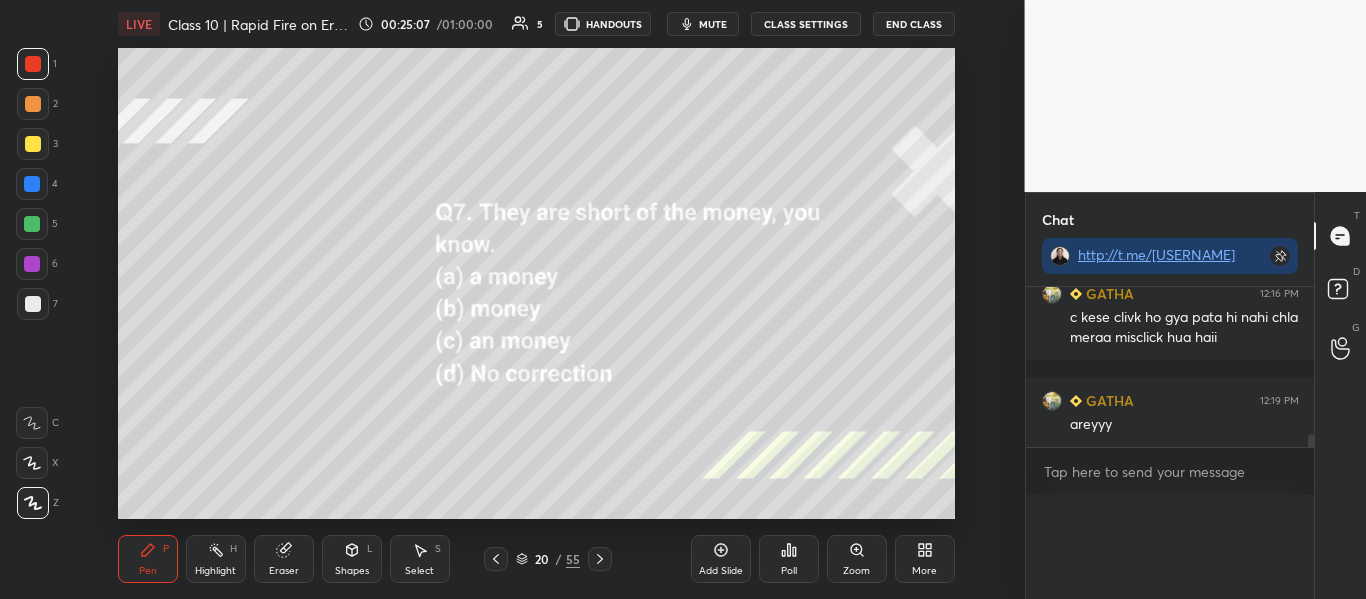 scroll, scrollTop: 0, scrollLeft: 0, axis: both 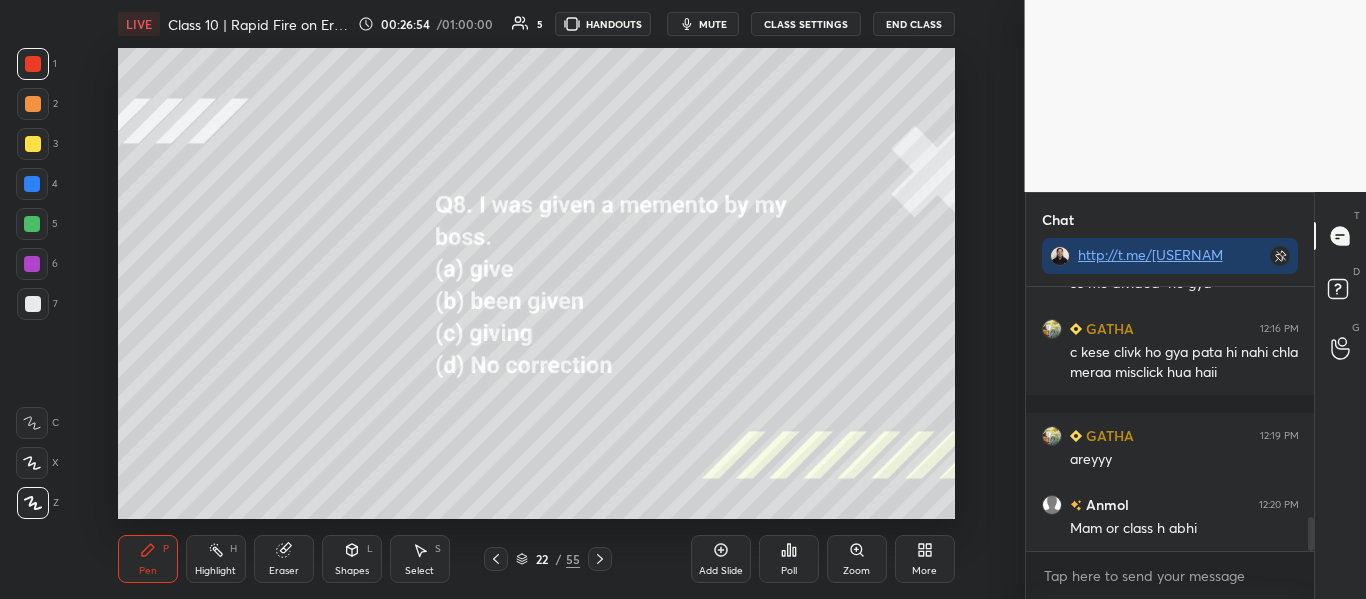 click on "Poll" at bounding box center [789, 571] 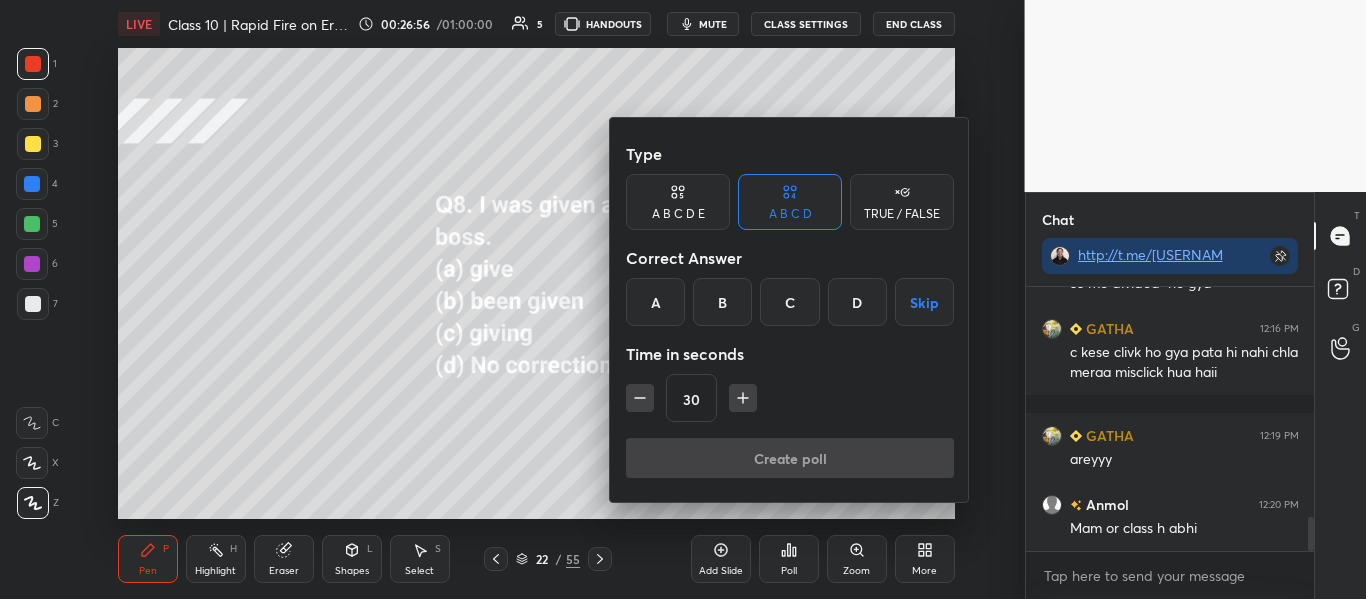 click on "D" at bounding box center (857, 302) 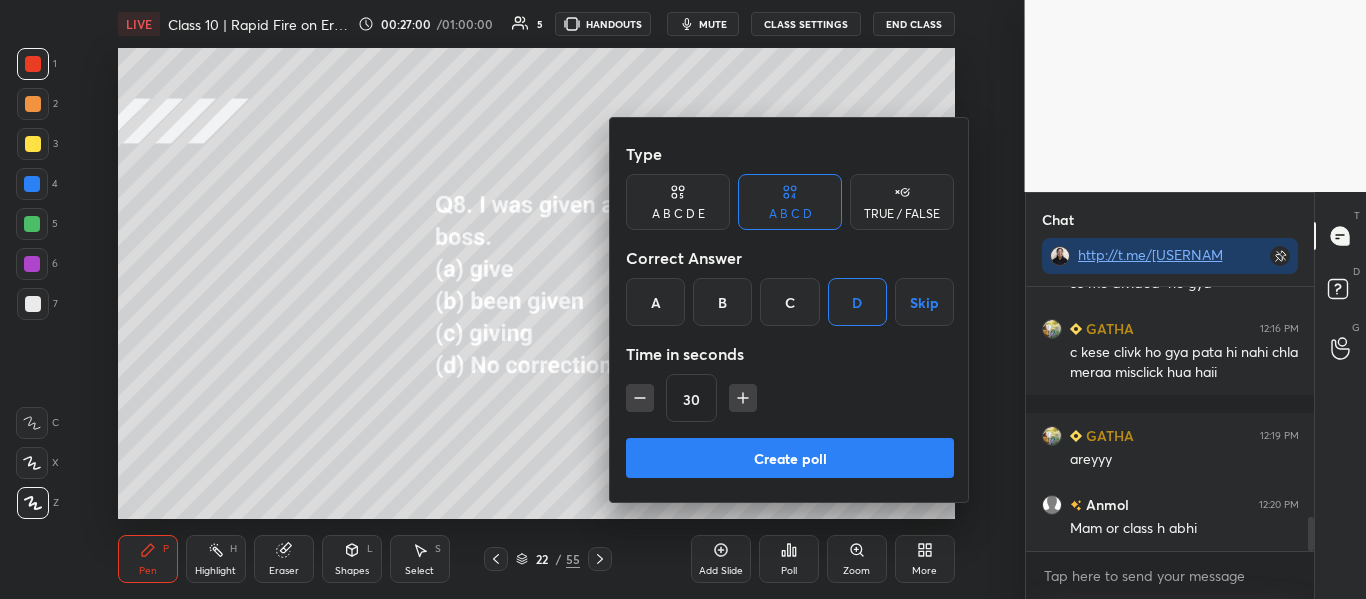 click on "Create poll" at bounding box center (790, 458) 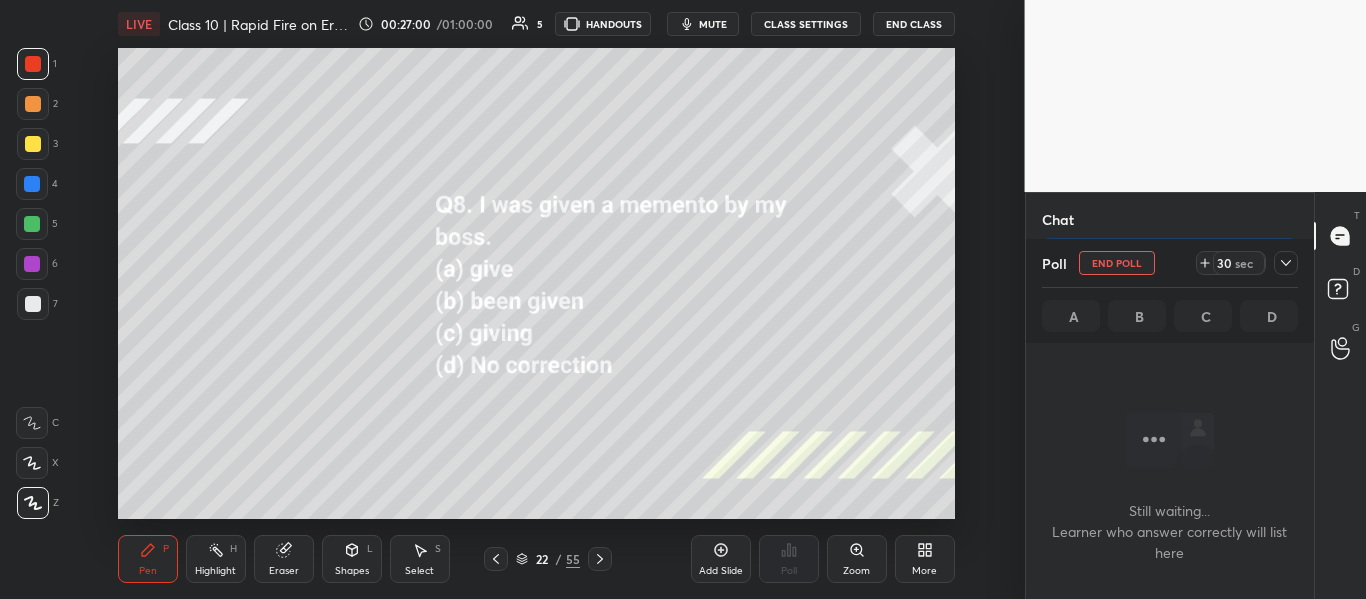 scroll, scrollTop: 160, scrollLeft: 282, axis: both 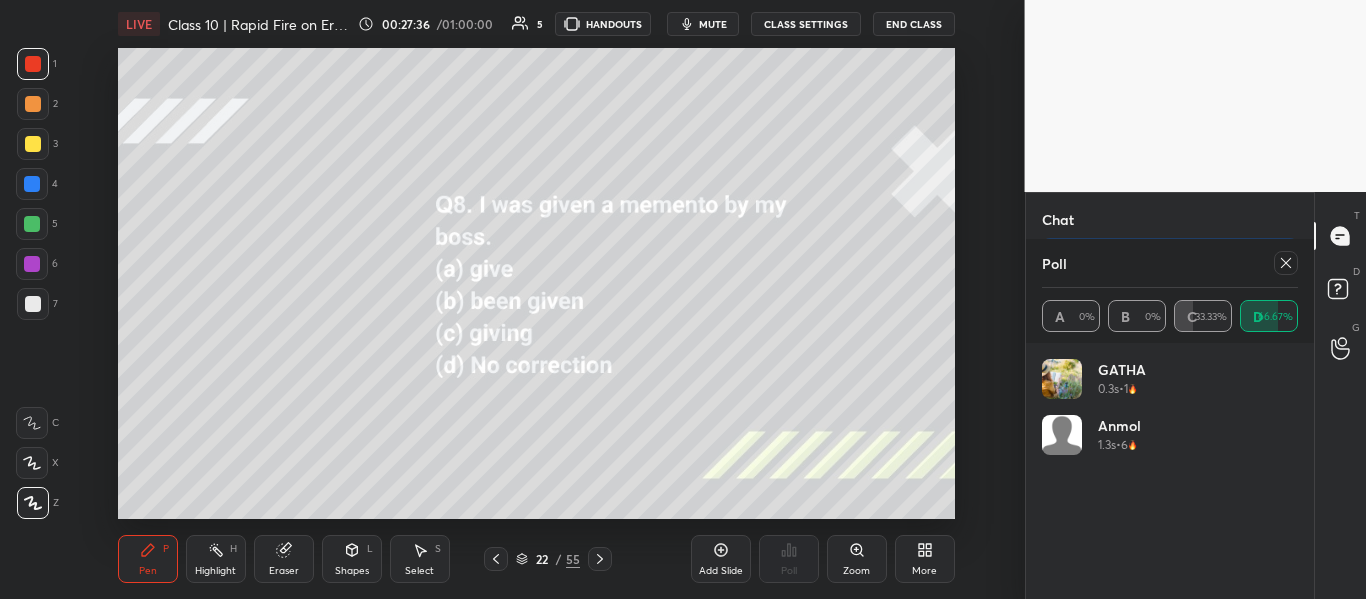click 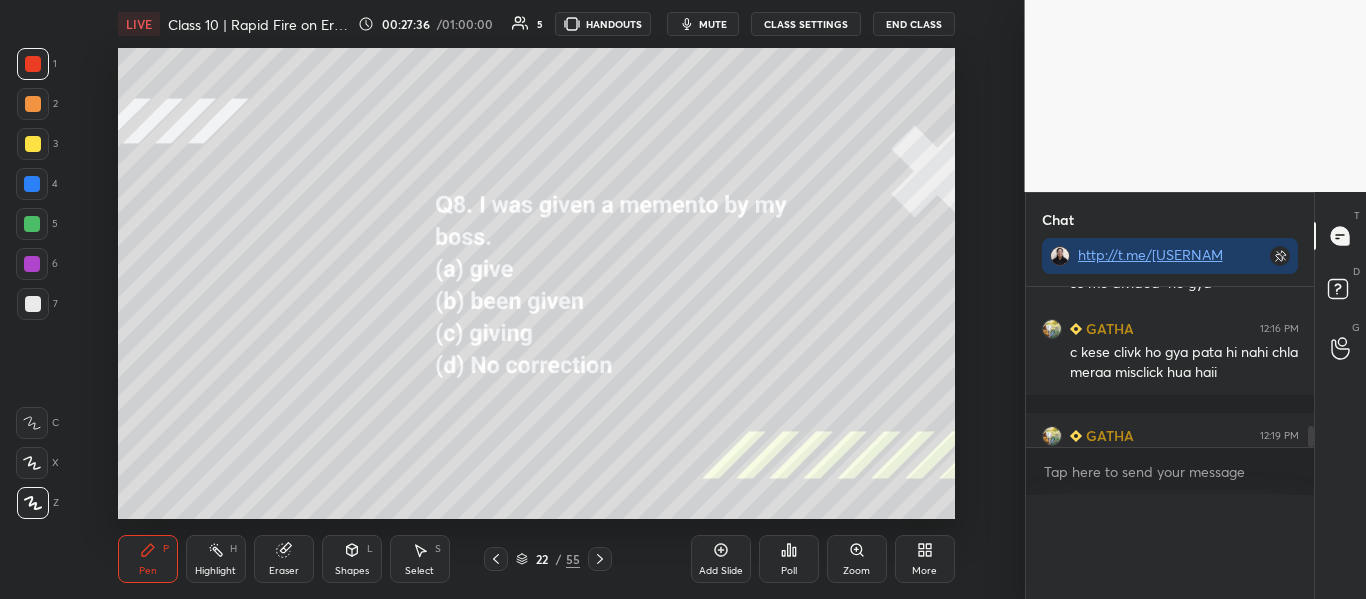 scroll, scrollTop: 0, scrollLeft: 0, axis: both 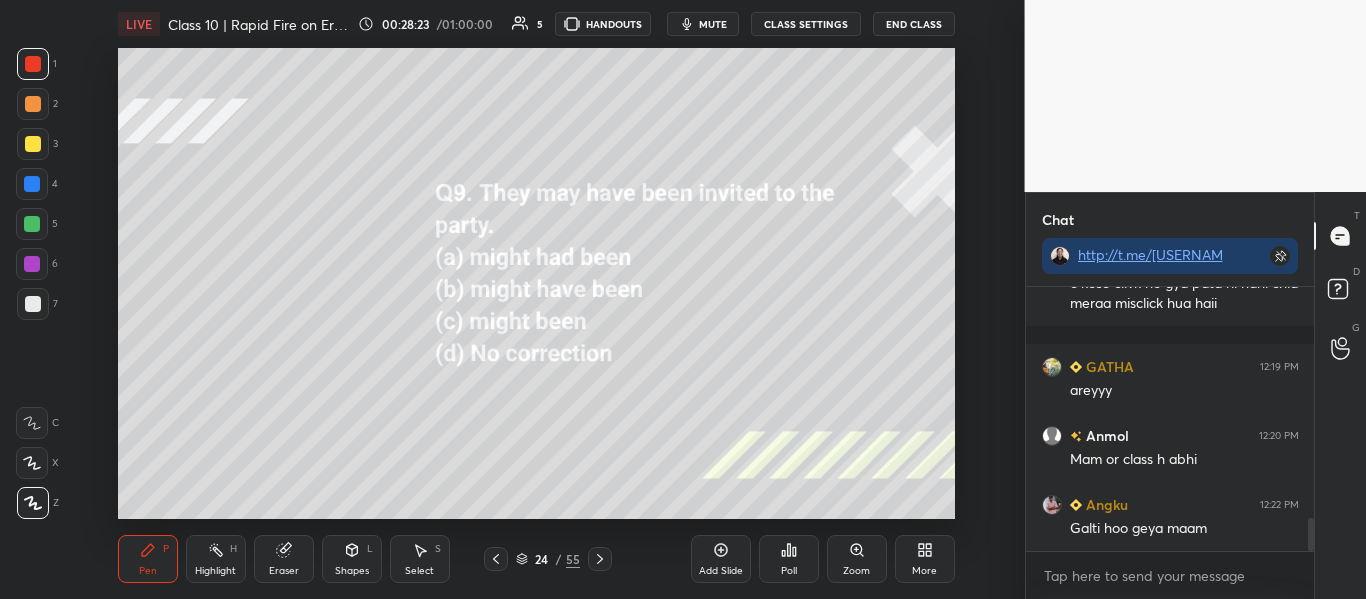 click 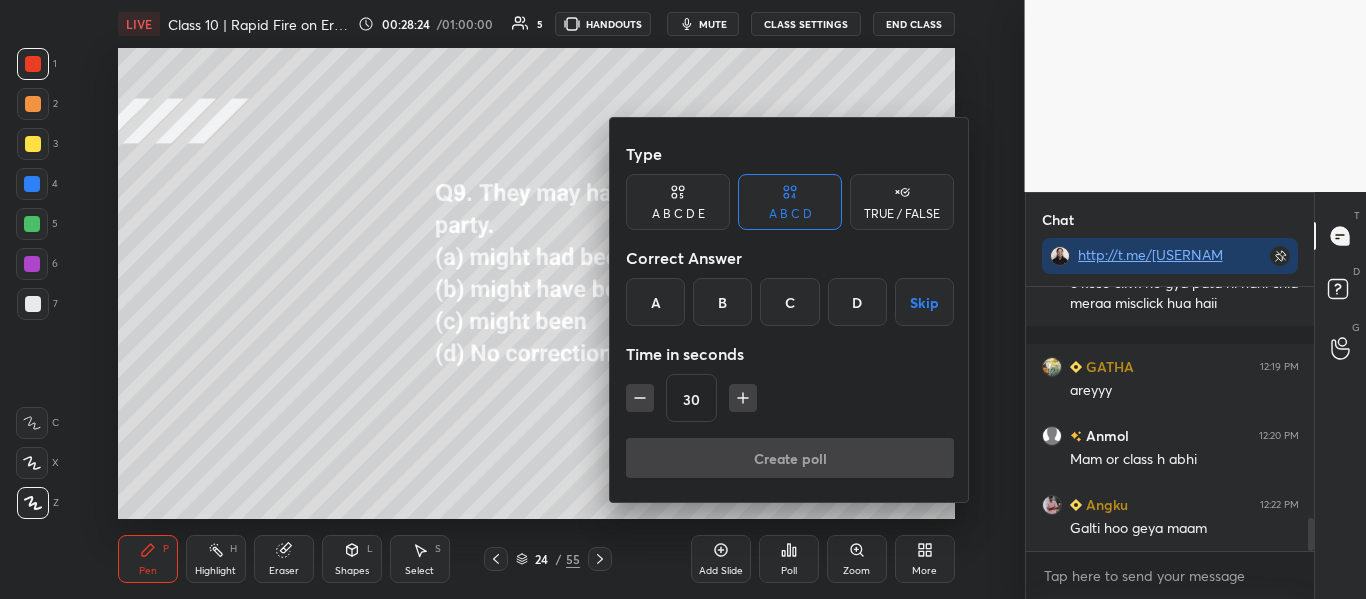 click on "D" at bounding box center (857, 302) 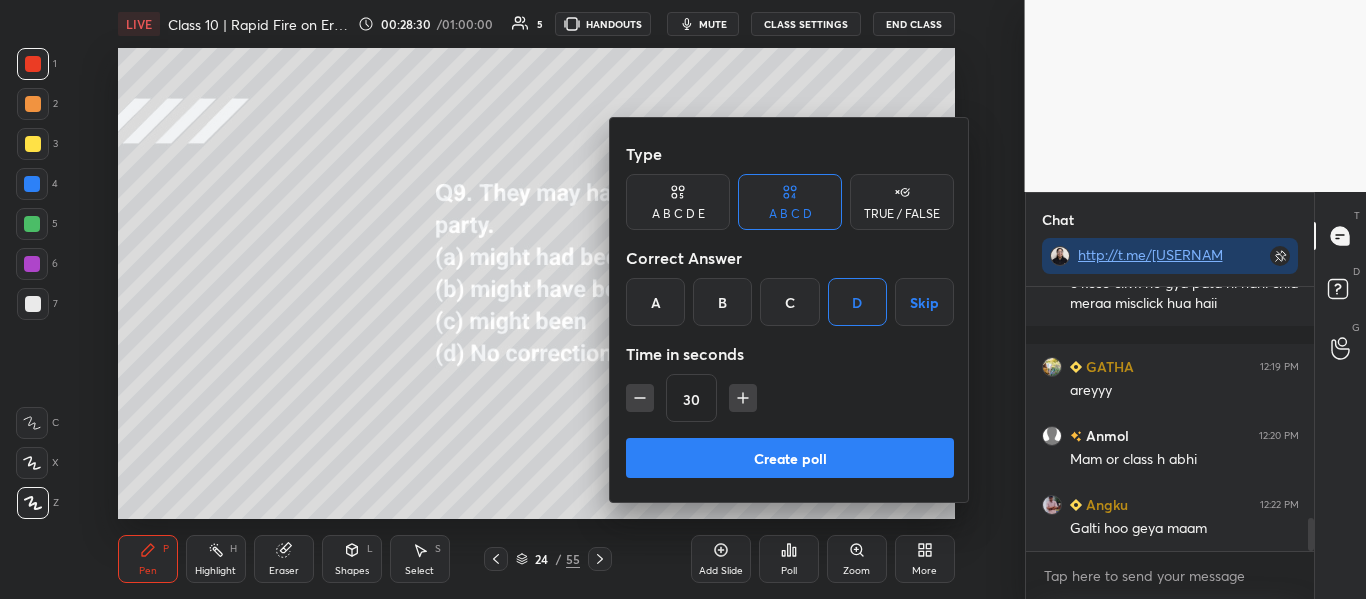 click on "Create poll" at bounding box center [790, 458] 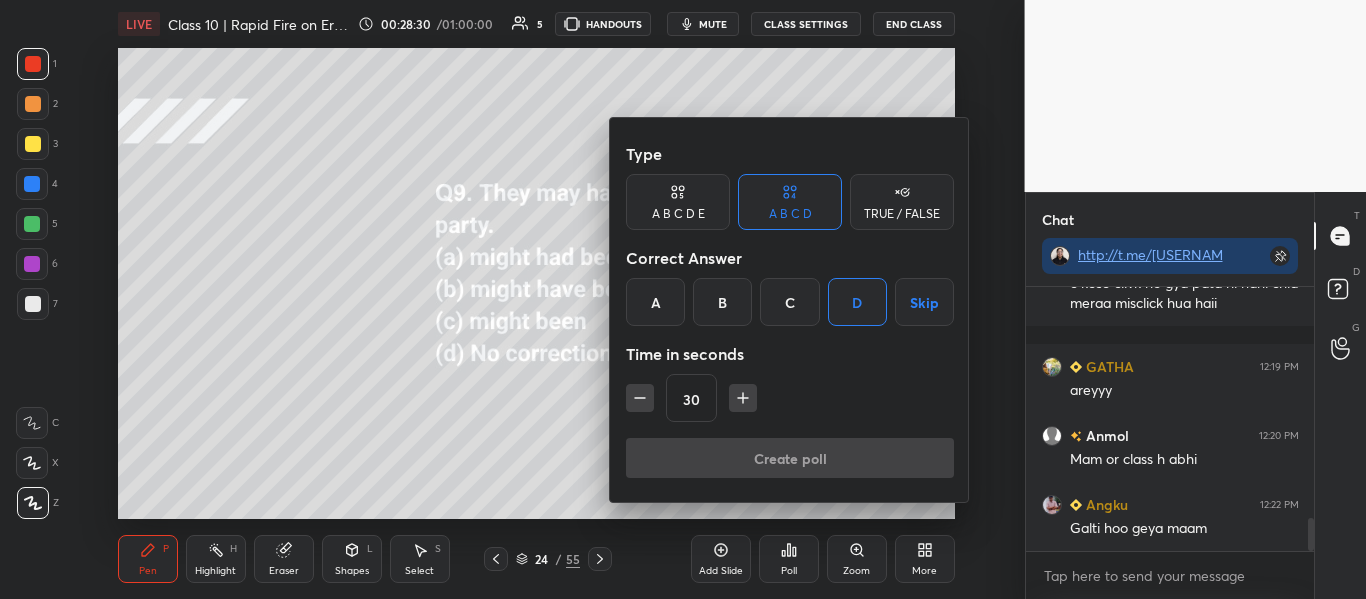 scroll, scrollTop: 216, scrollLeft: 282, axis: both 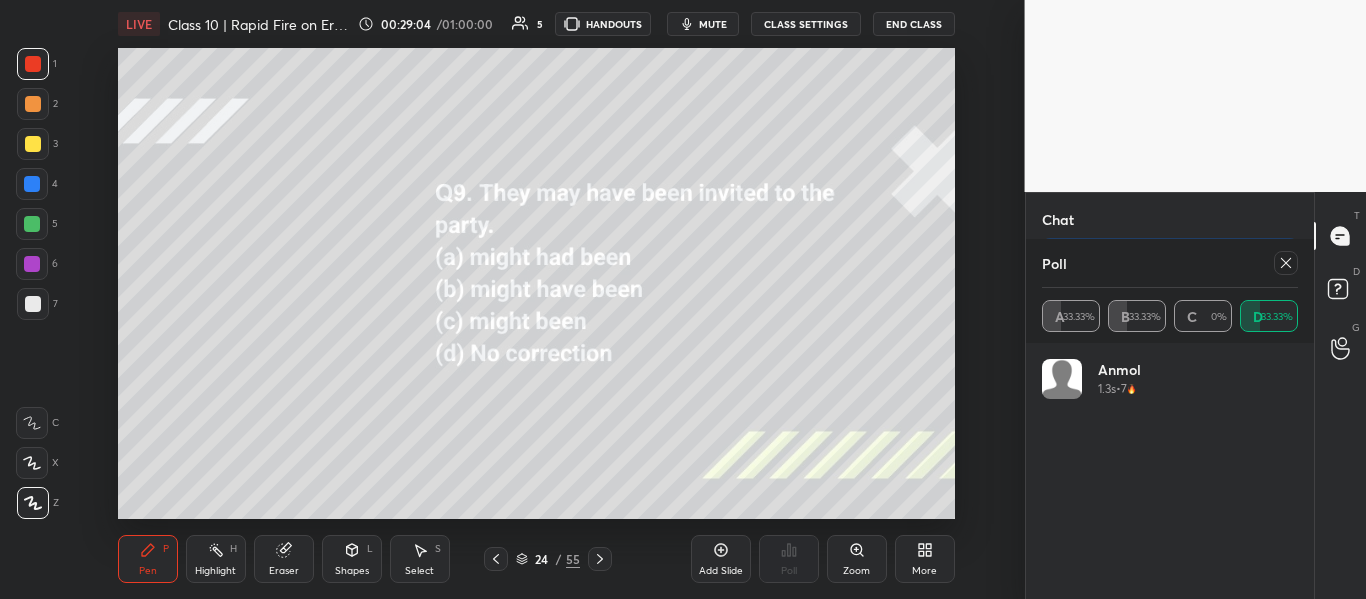 click 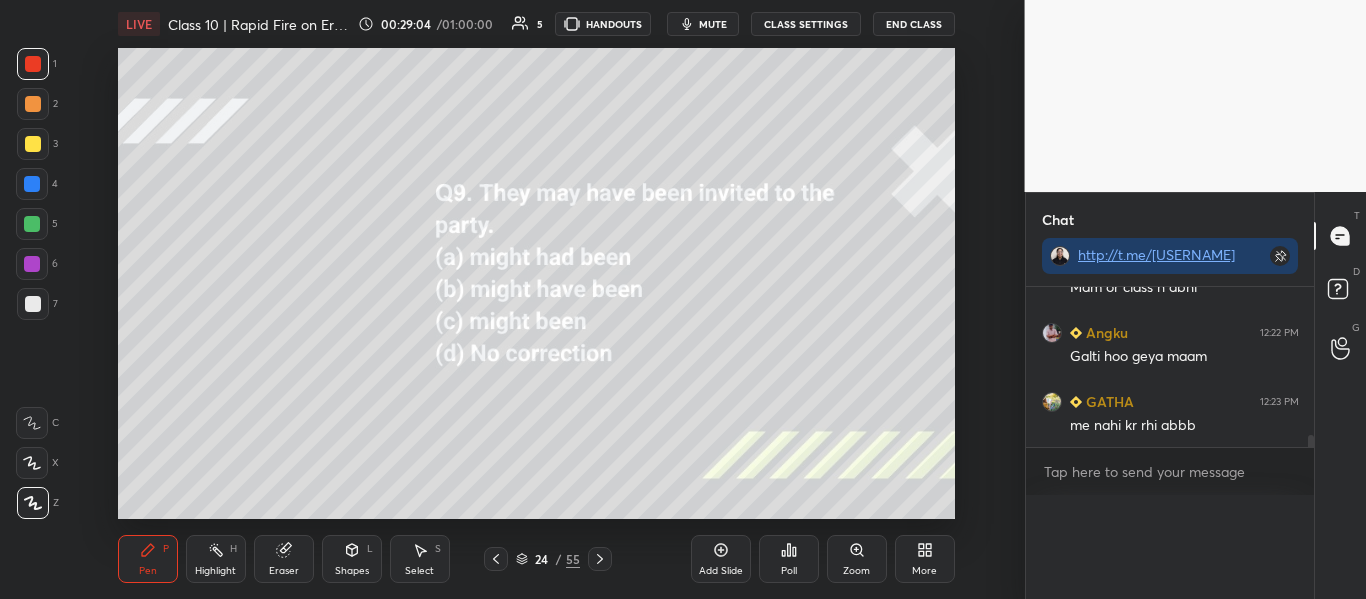 scroll, scrollTop: 0, scrollLeft: 0, axis: both 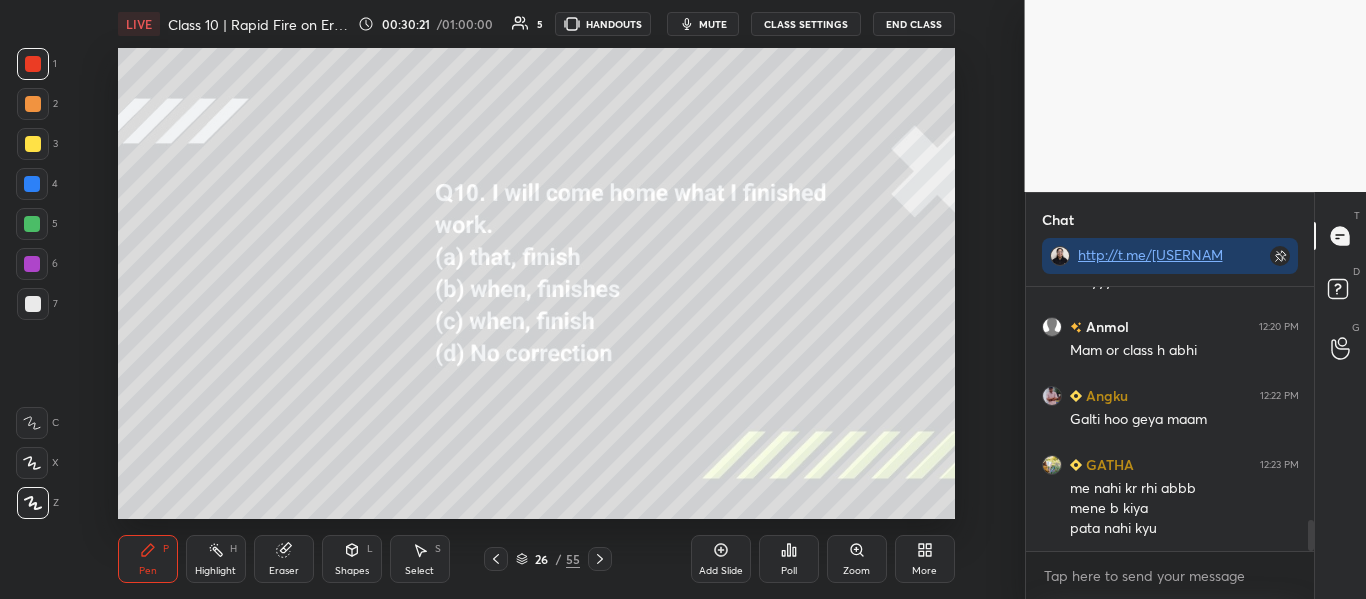 click on "Poll" at bounding box center (789, 559) 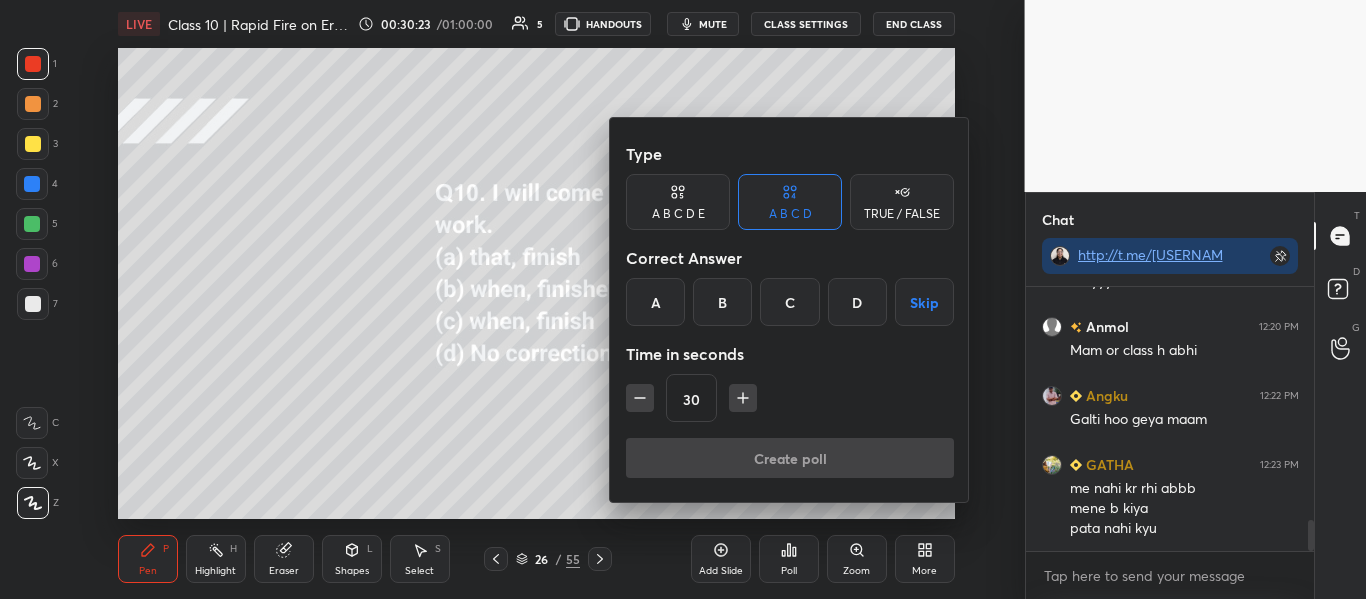 click on "C" at bounding box center (789, 302) 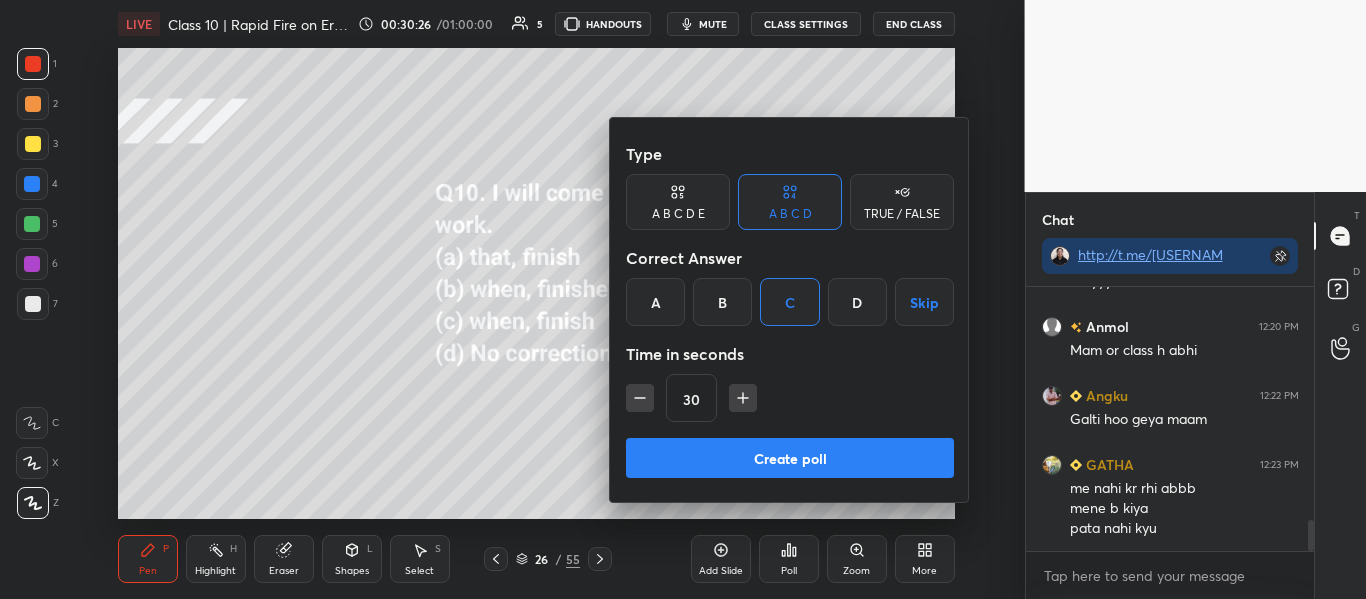 click on "Create poll" at bounding box center [790, 458] 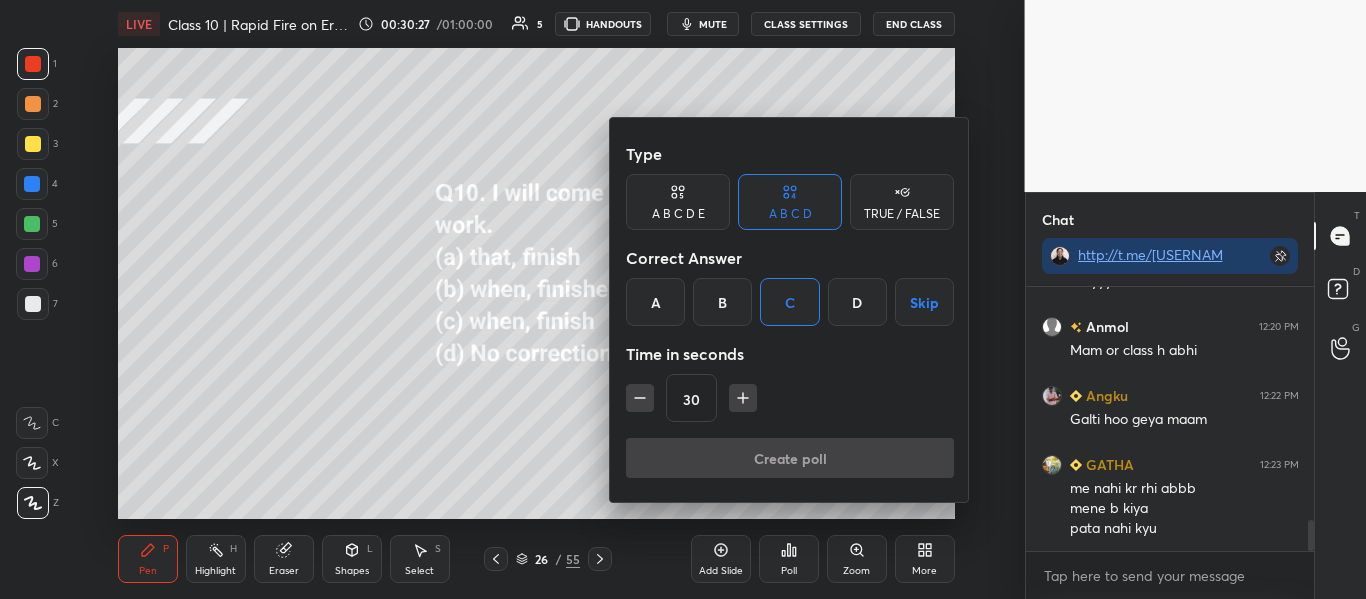 scroll, scrollTop: 216, scrollLeft: 282, axis: both 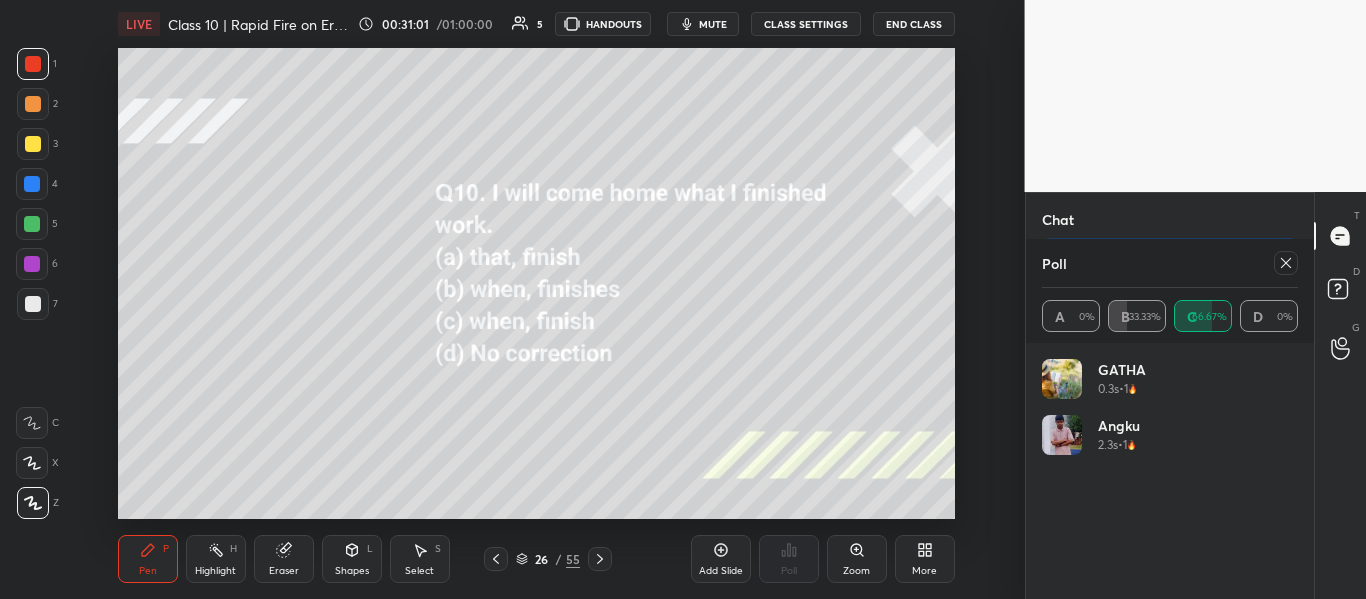 click 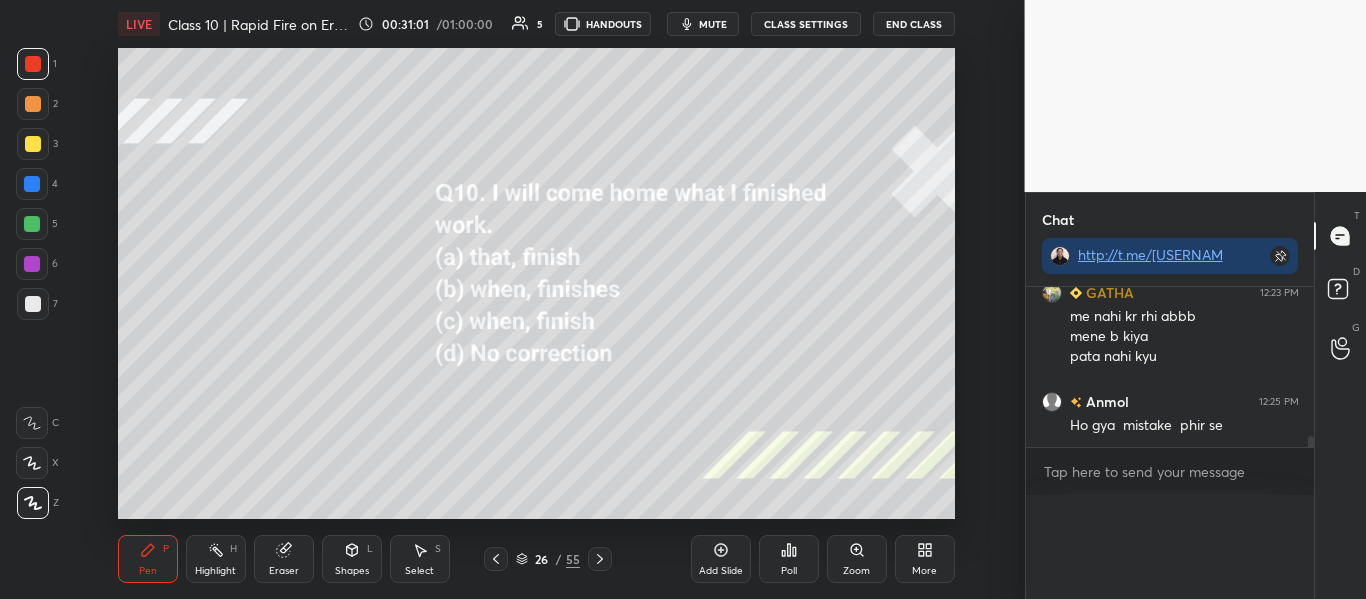 scroll, scrollTop: 0, scrollLeft: 0, axis: both 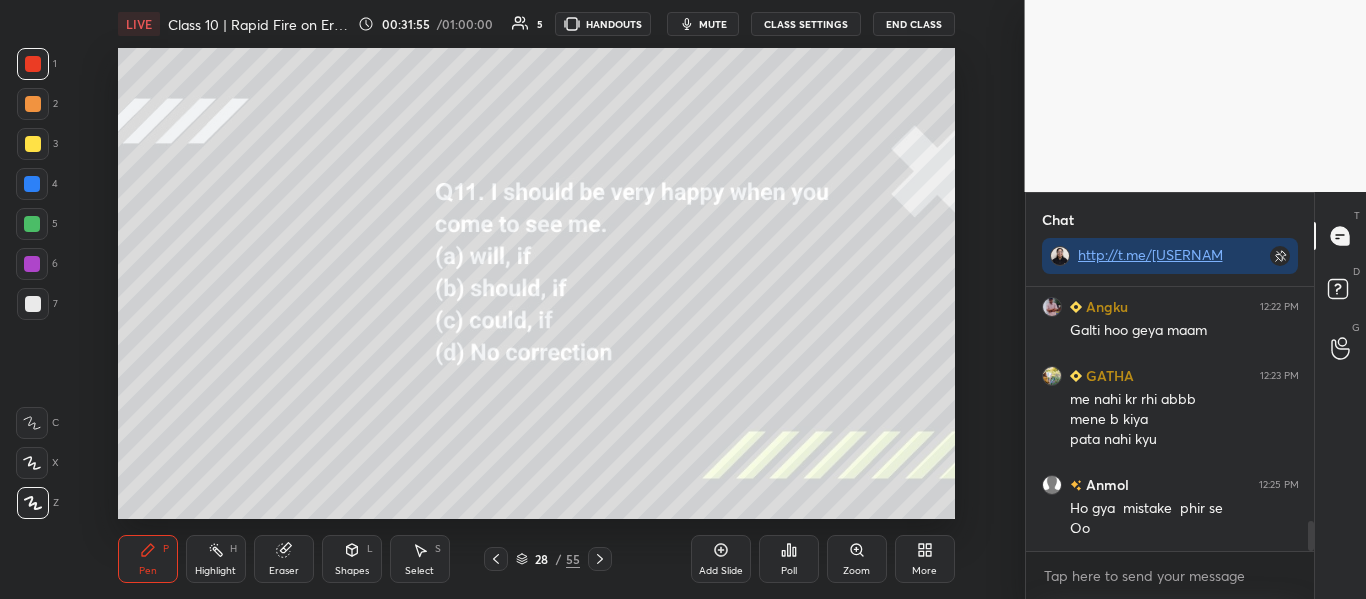 click 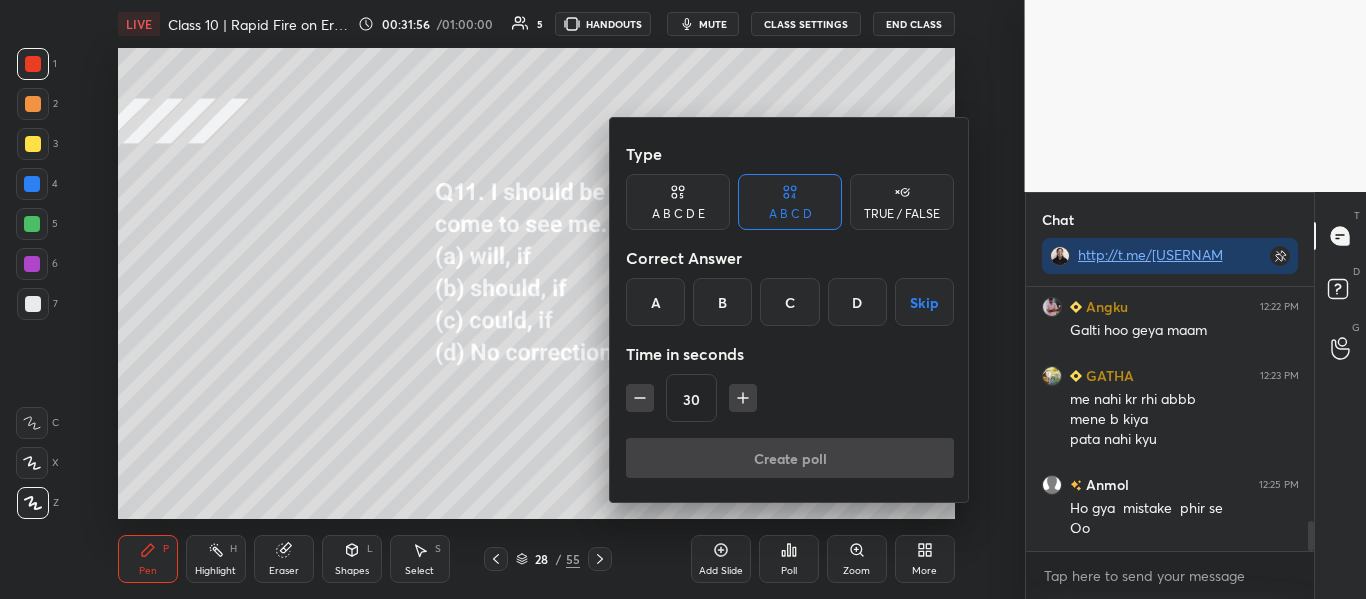 click on "A" at bounding box center [655, 302] 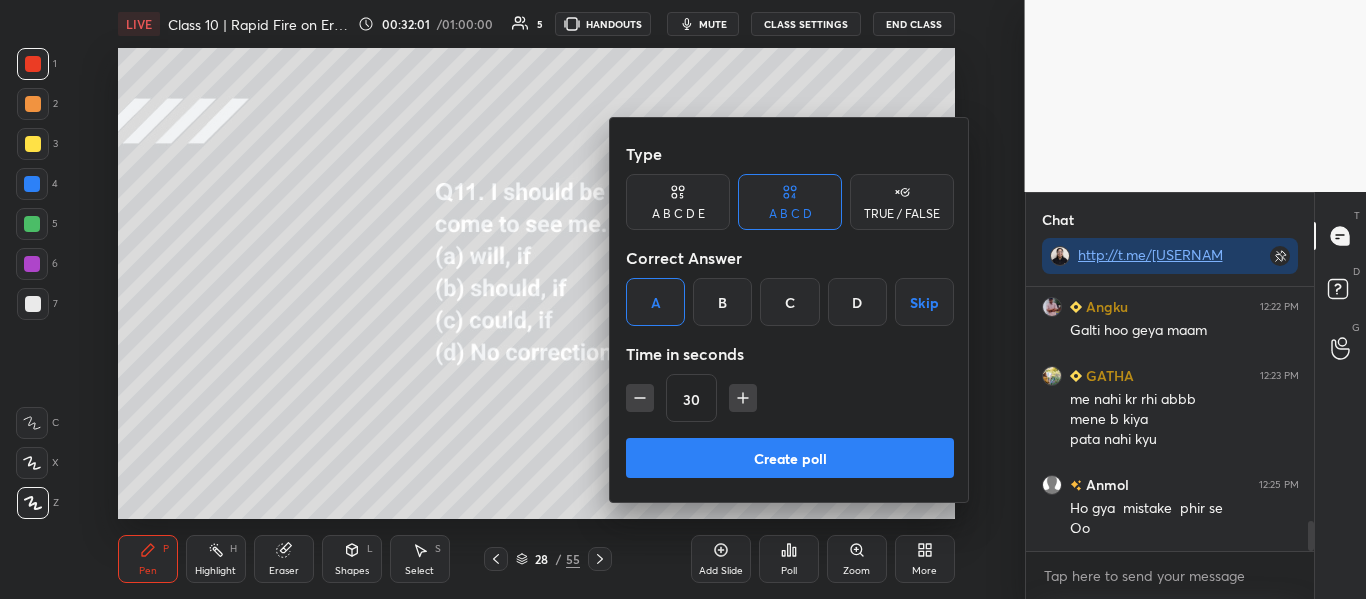 click on "Create poll" at bounding box center [790, 458] 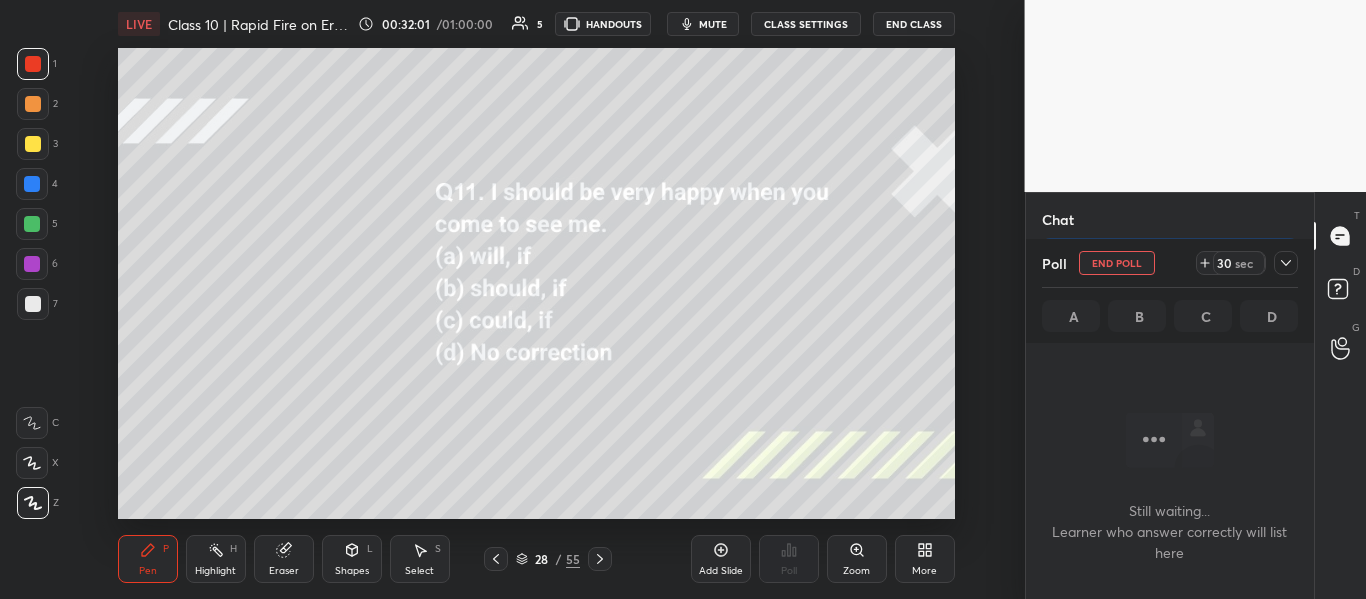 scroll, scrollTop: 160, scrollLeft: 282, axis: both 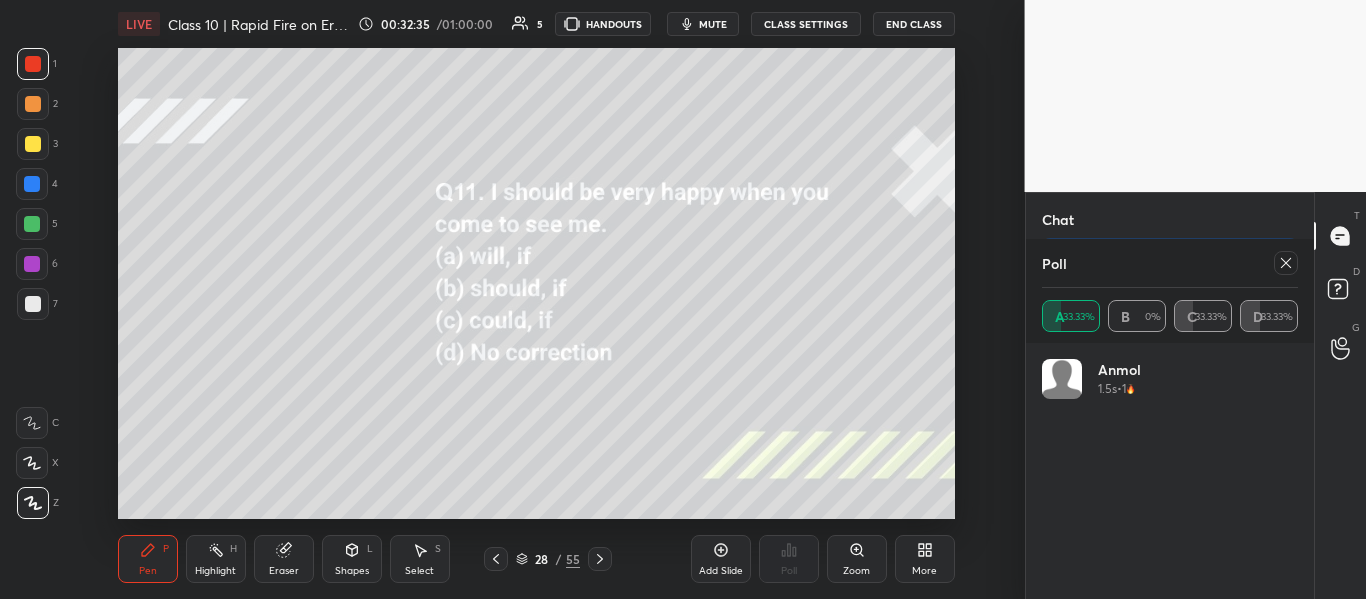 click 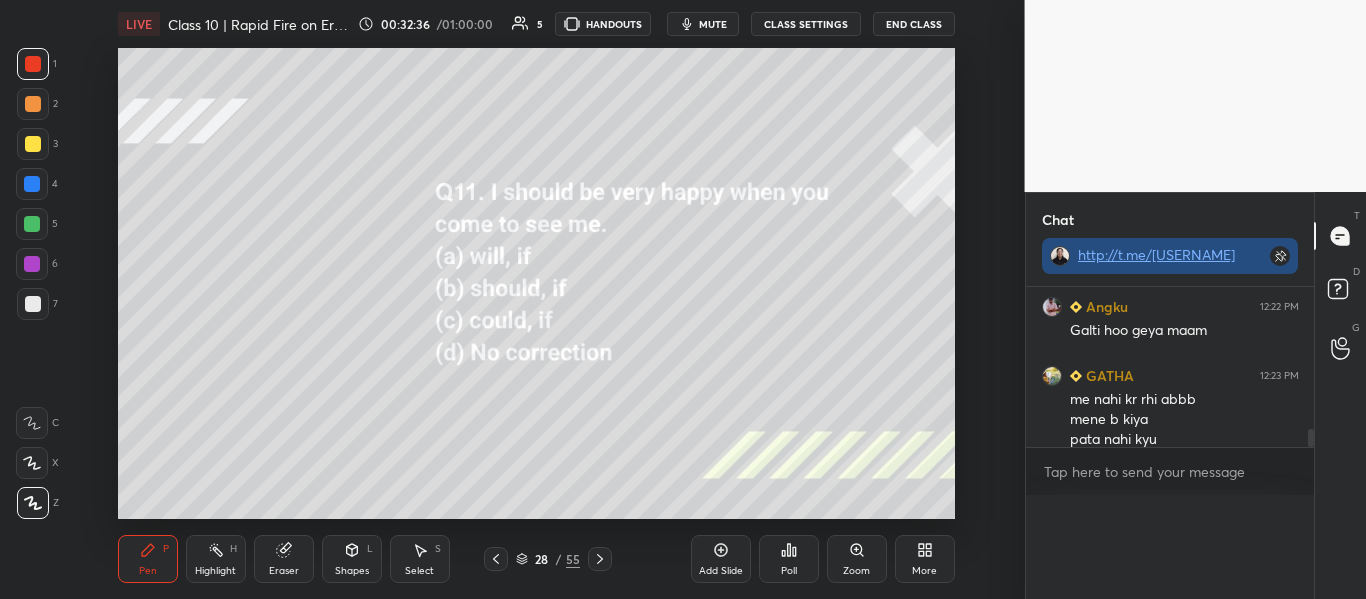 scroll, scrollTop: 0, scrollLeft: 0, axis: both 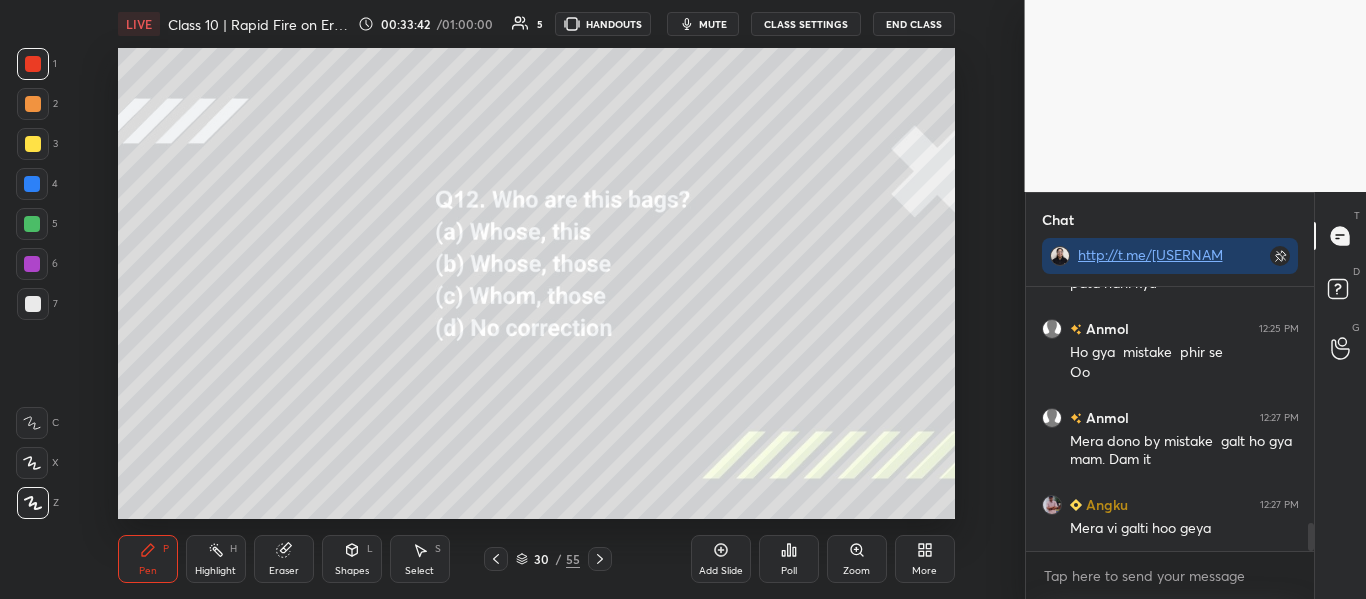 click on "Poll" at bounding box center [789, 559] 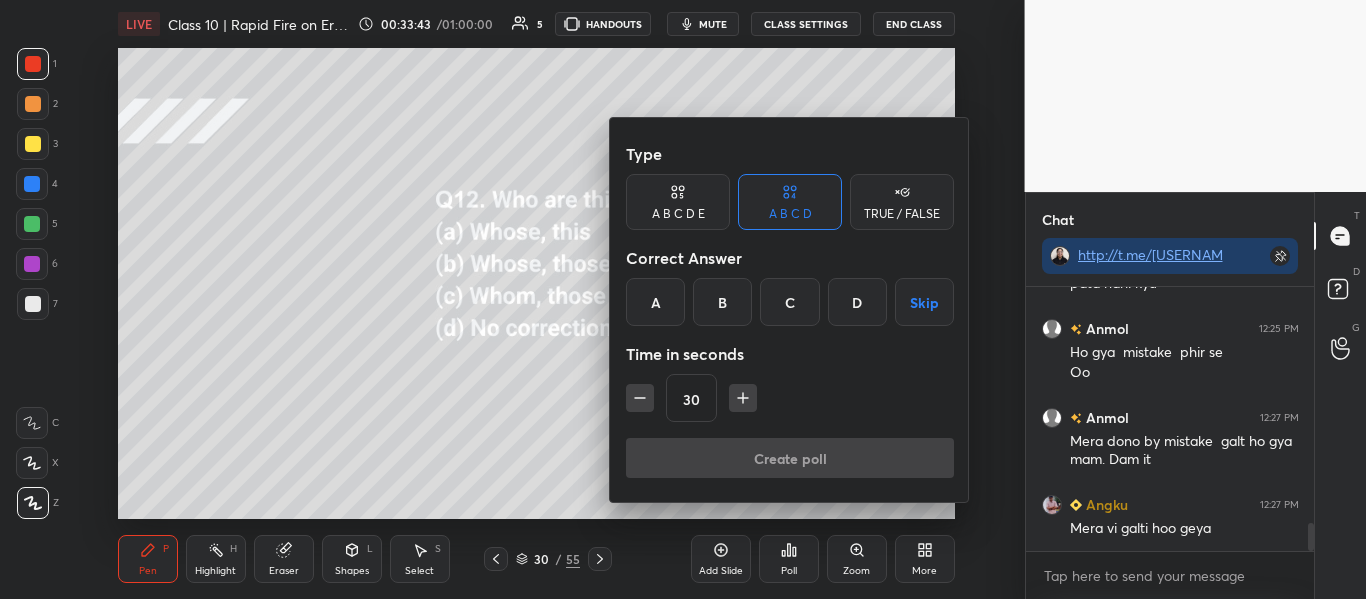 click on "B" at bounding box center [722, 302] 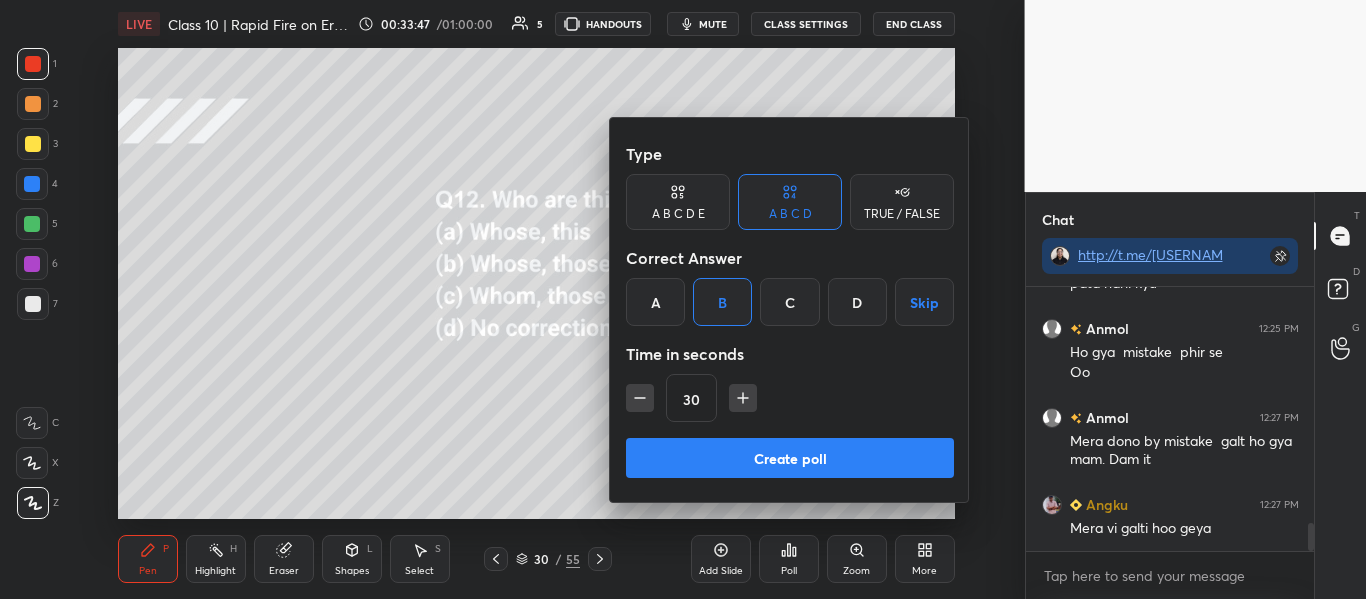 click on "Create poll" at bounding box center [790, 458] 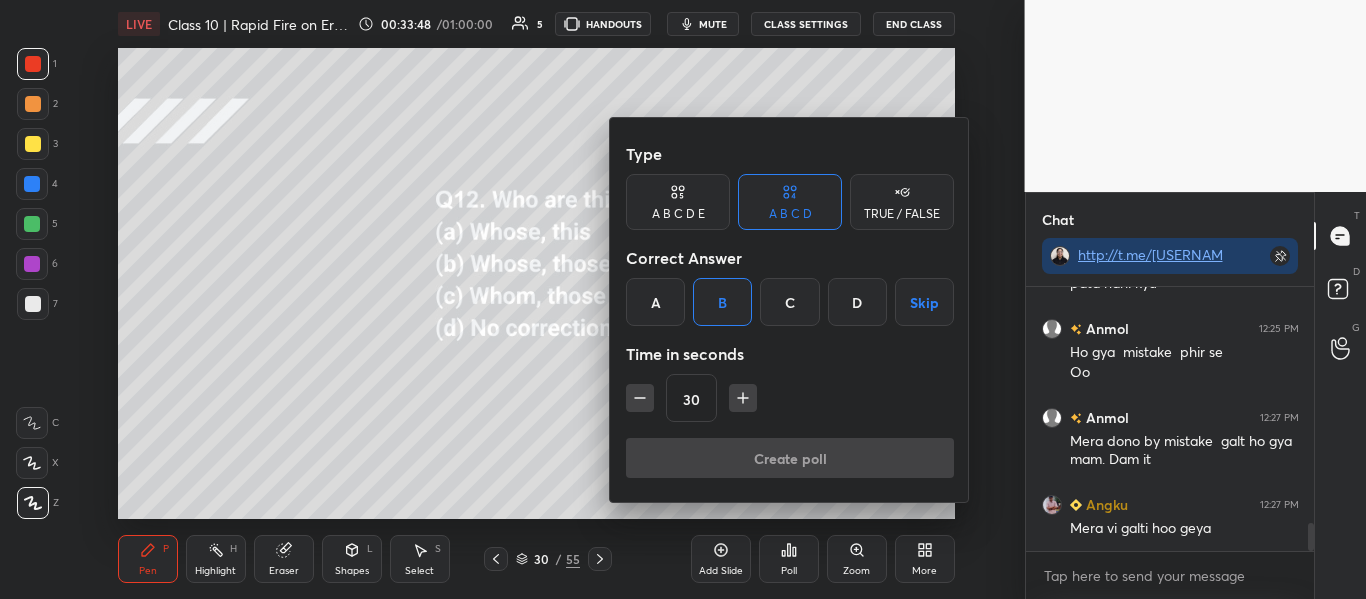 scroll, scrollTop: 216, scrollLeft: 282, axis: both 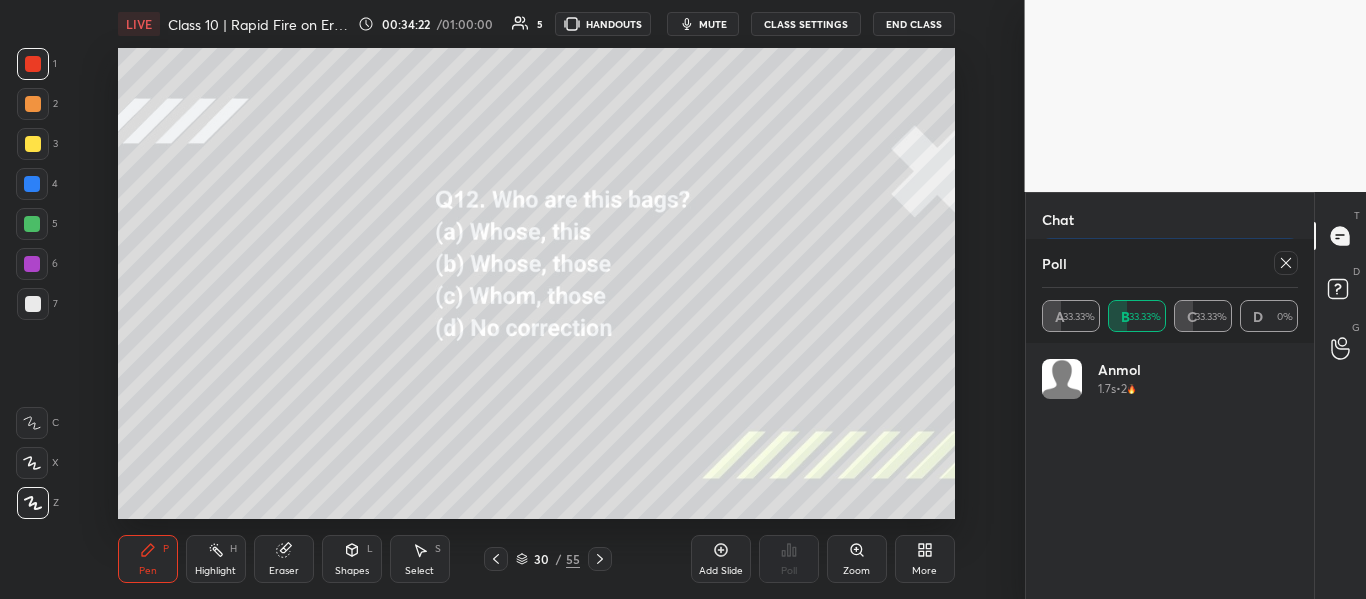 click 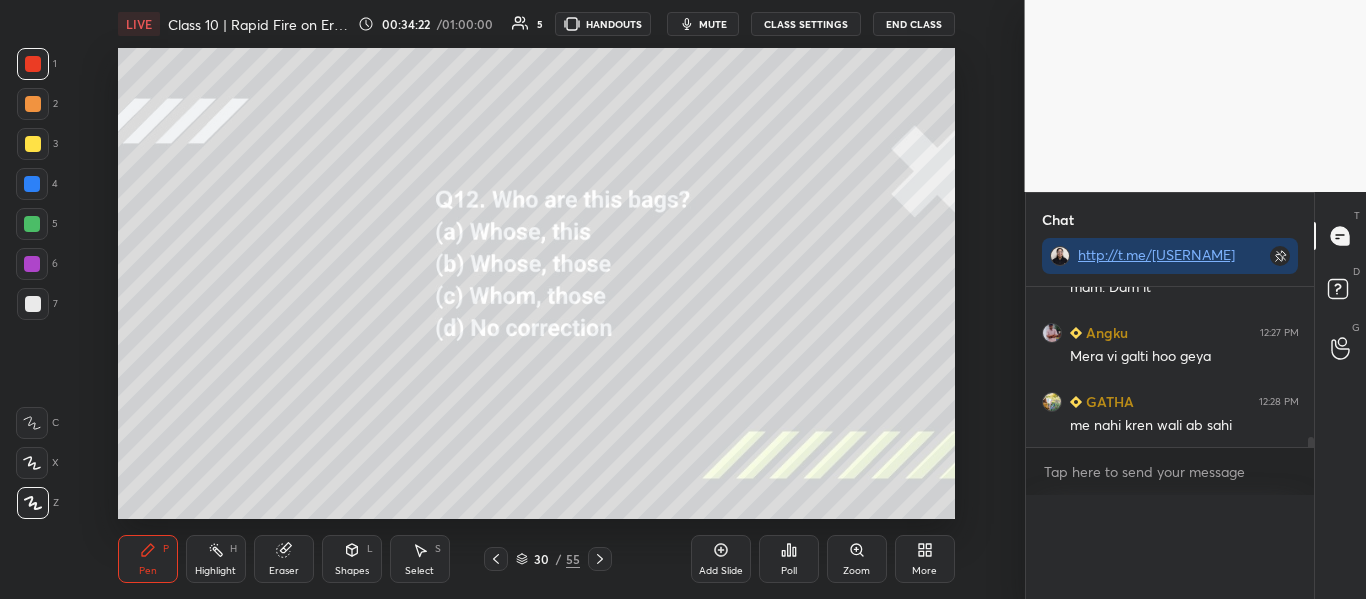 scroll, scrollTop: 0, scrollLeft: 0, axis: both 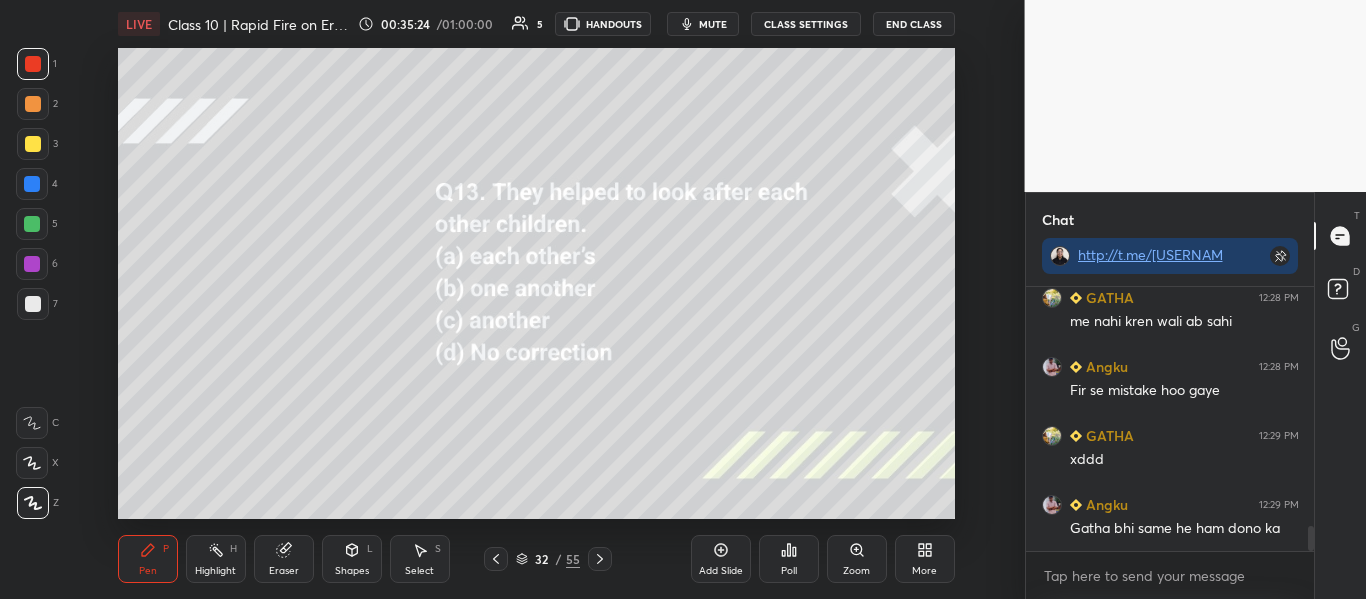 click 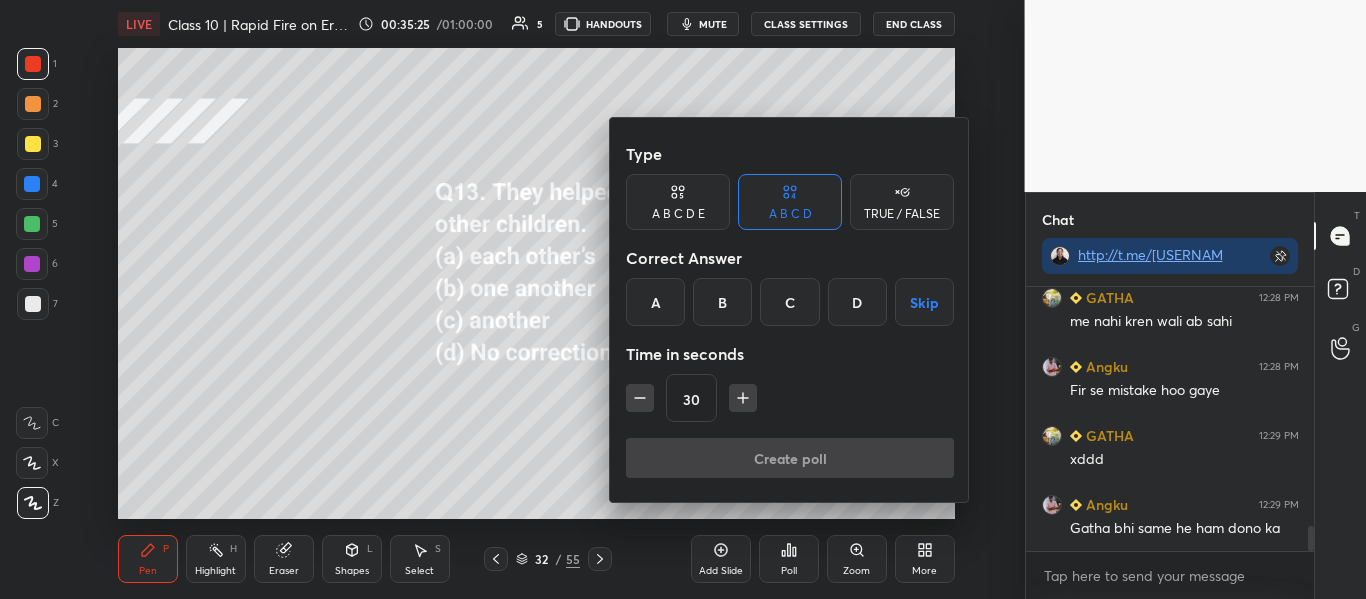 click on "A" at bounding box center [655, 302] 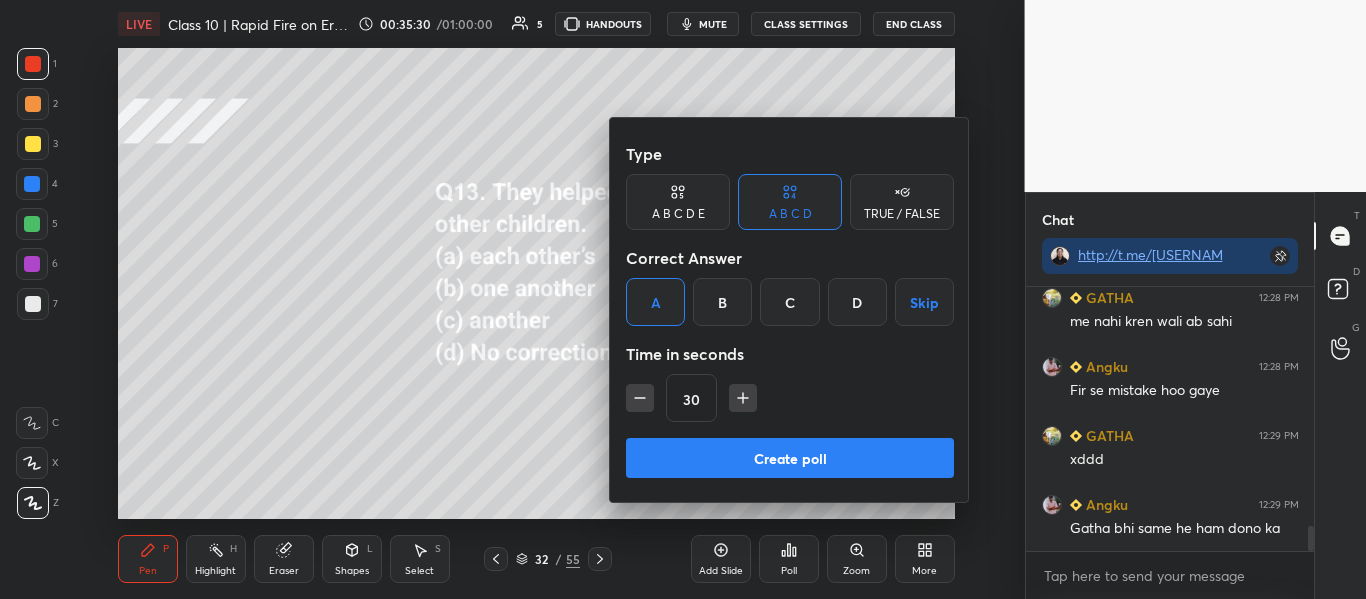 click on "Create poll" at bounding box center [790, 458] 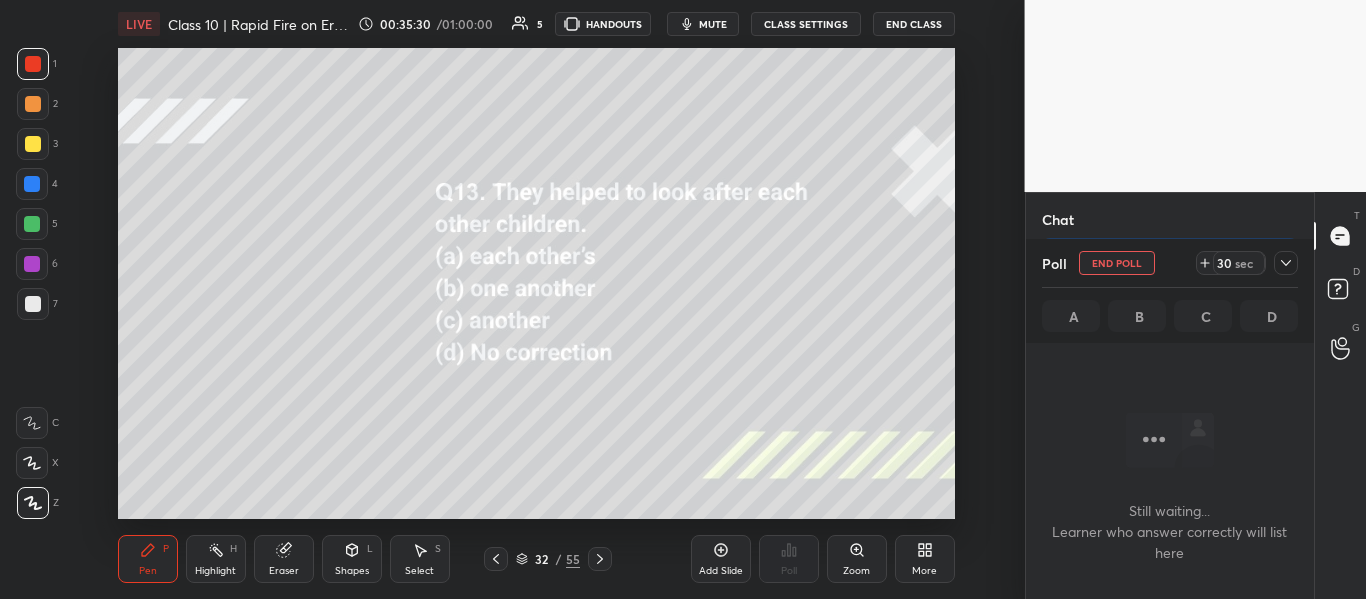 scroll, scrollTop: 160, scrollLeft: 282, axis: both 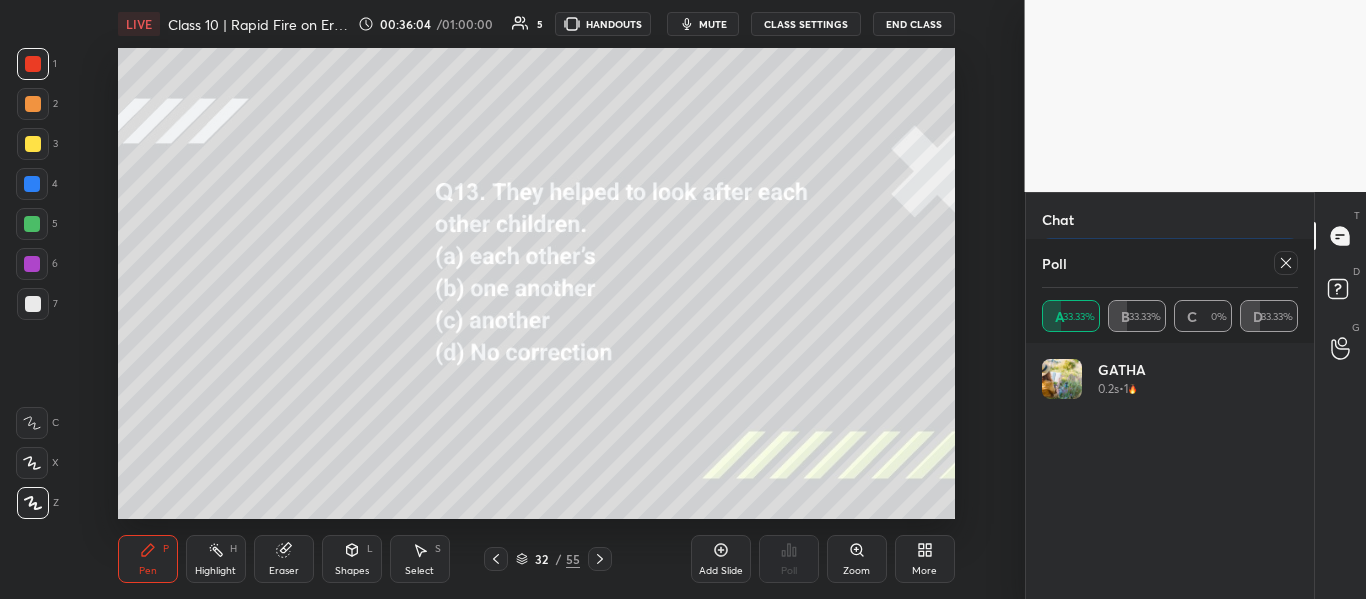 click 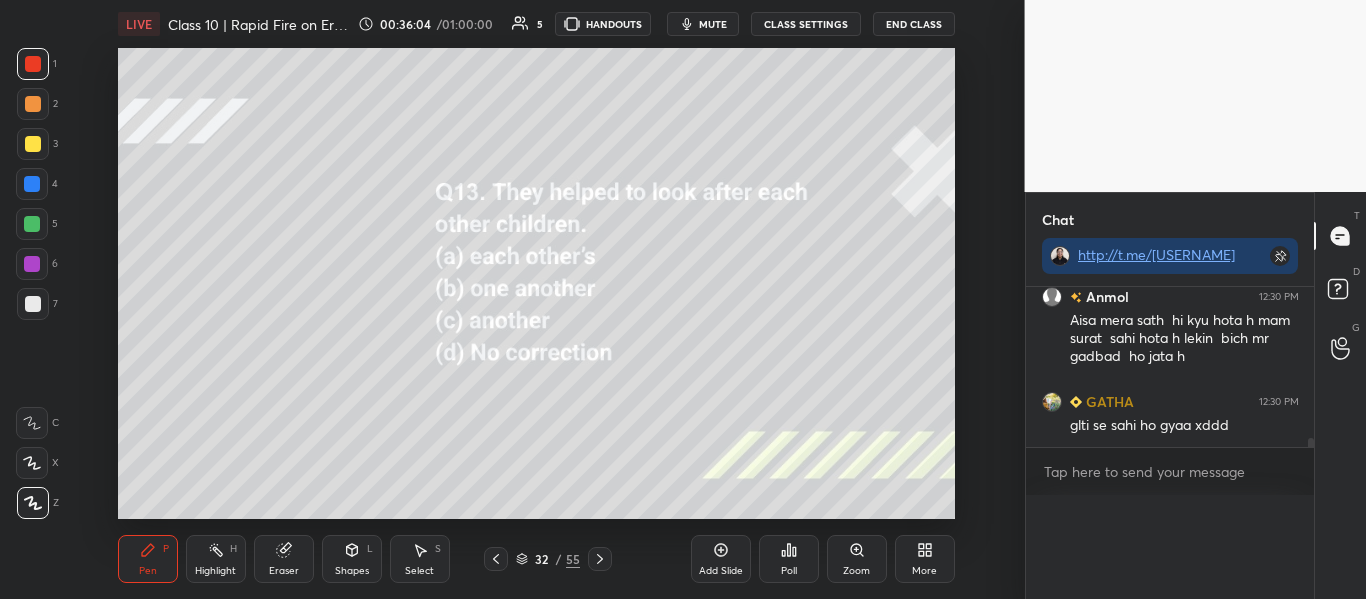 scroll, scrollTop: 0, scrollLeft: 0, axis: both 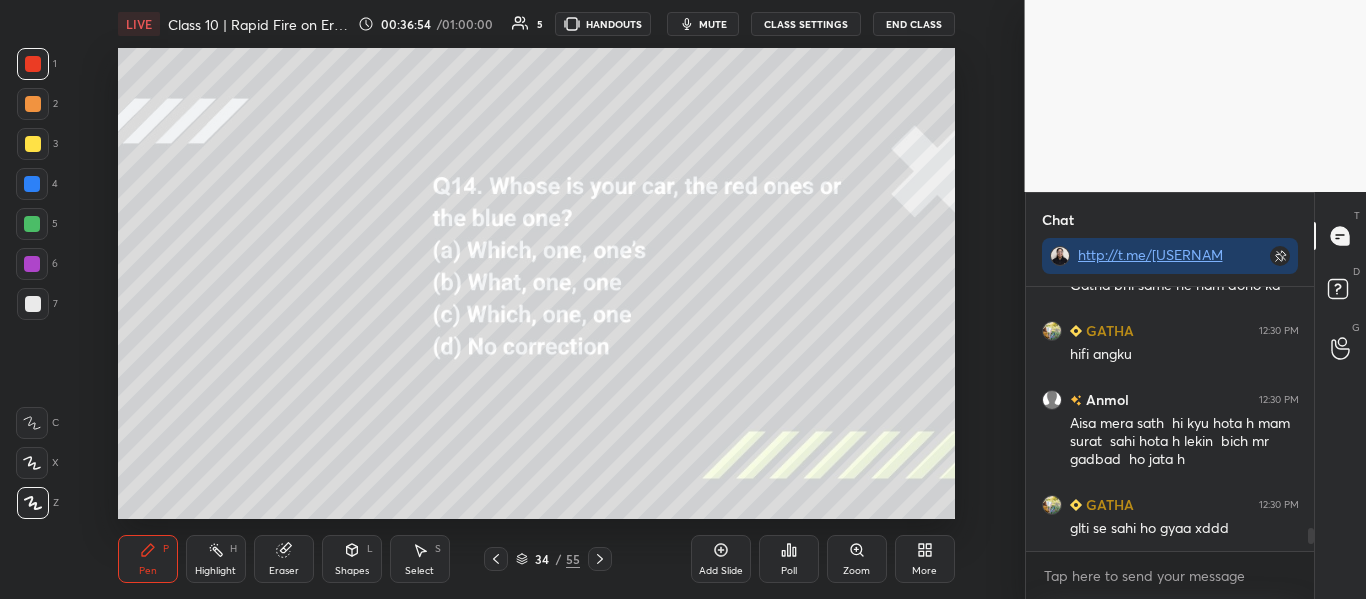 click on "Poll" at bounding box center [789, 559] 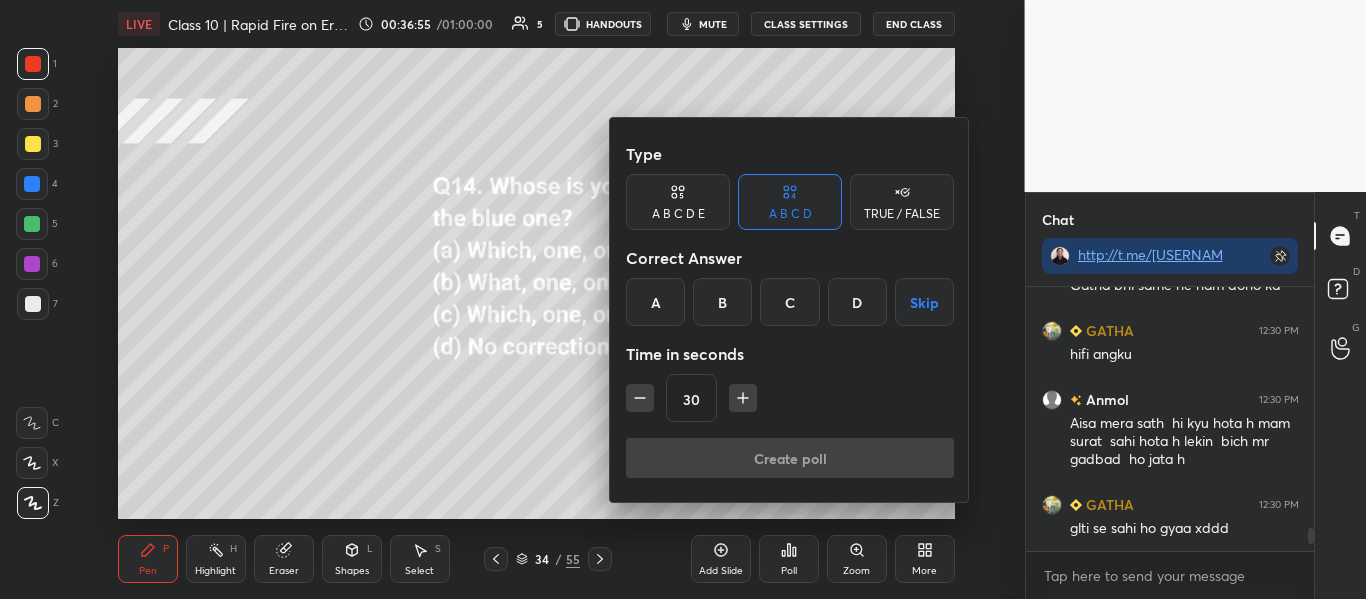 click on "C" at bounding box center [789, 302] 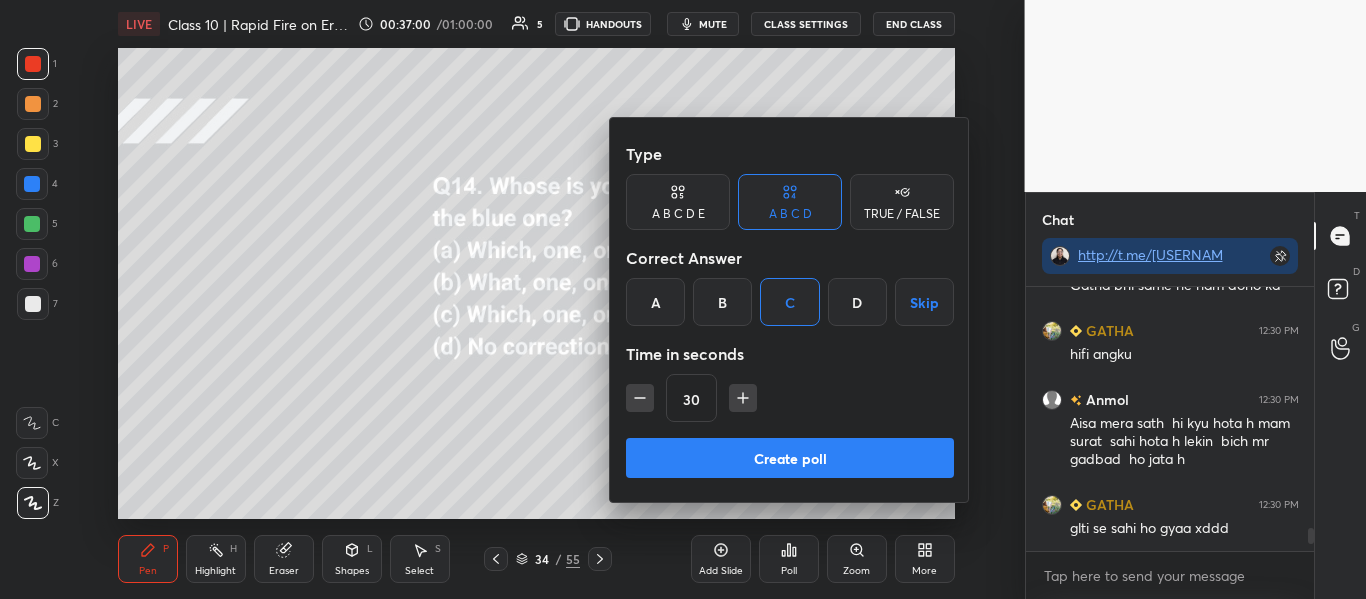 click on "Create poll" at bounding box center (790, 458) 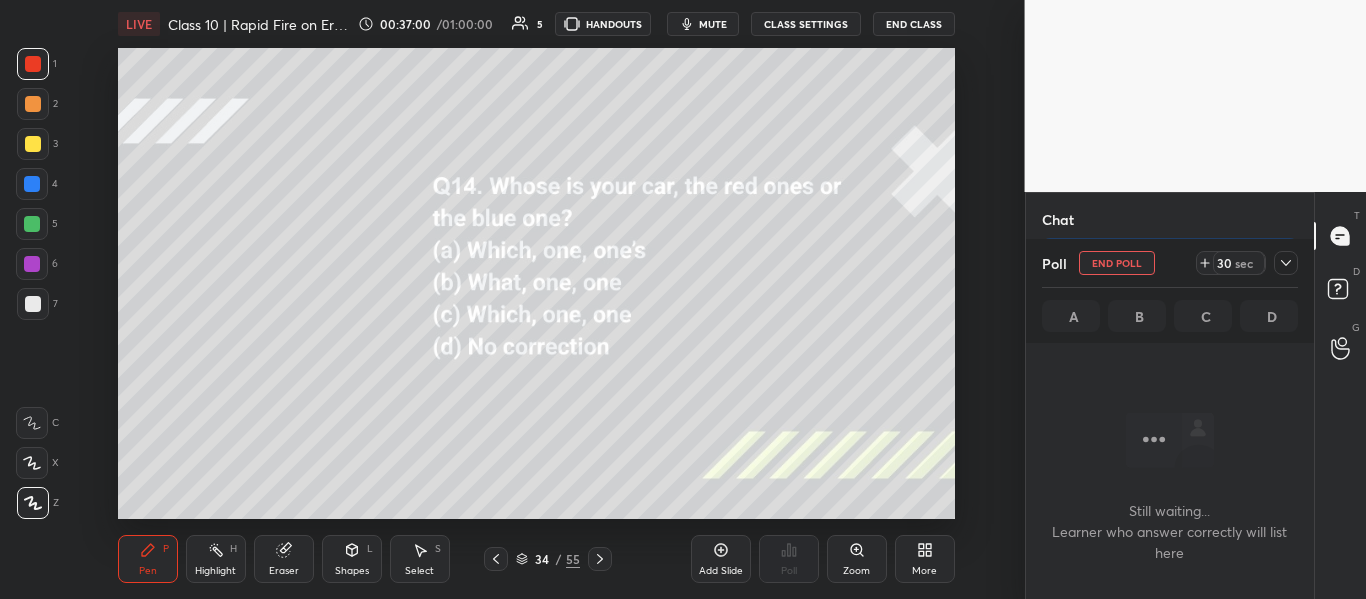 scroll, scrollTop: 160, scrollLeft: 282, axis: both 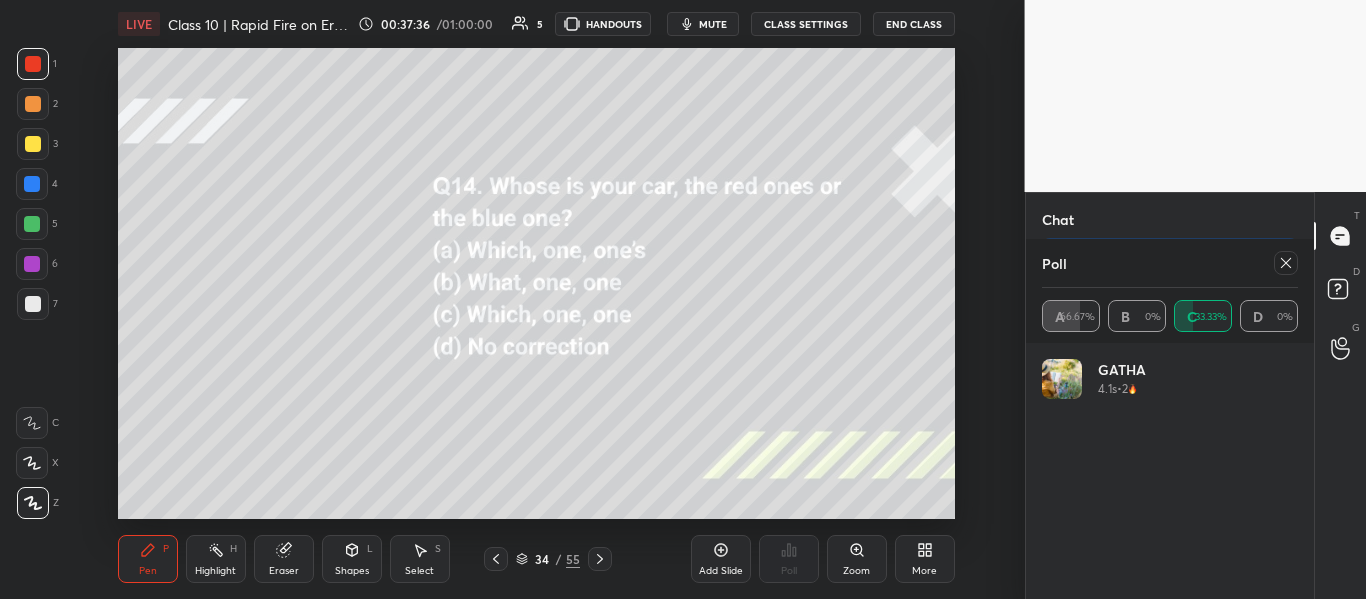 click 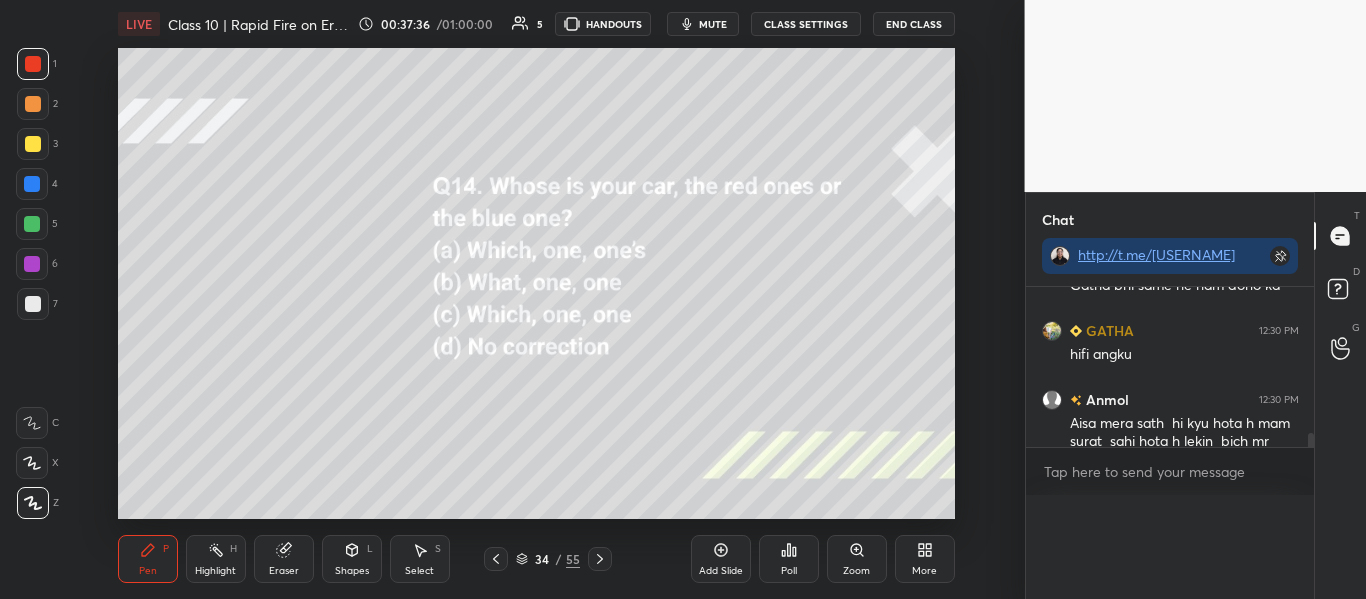 scroll, scrollTop: 0, scrollLeft: 0, axis: both 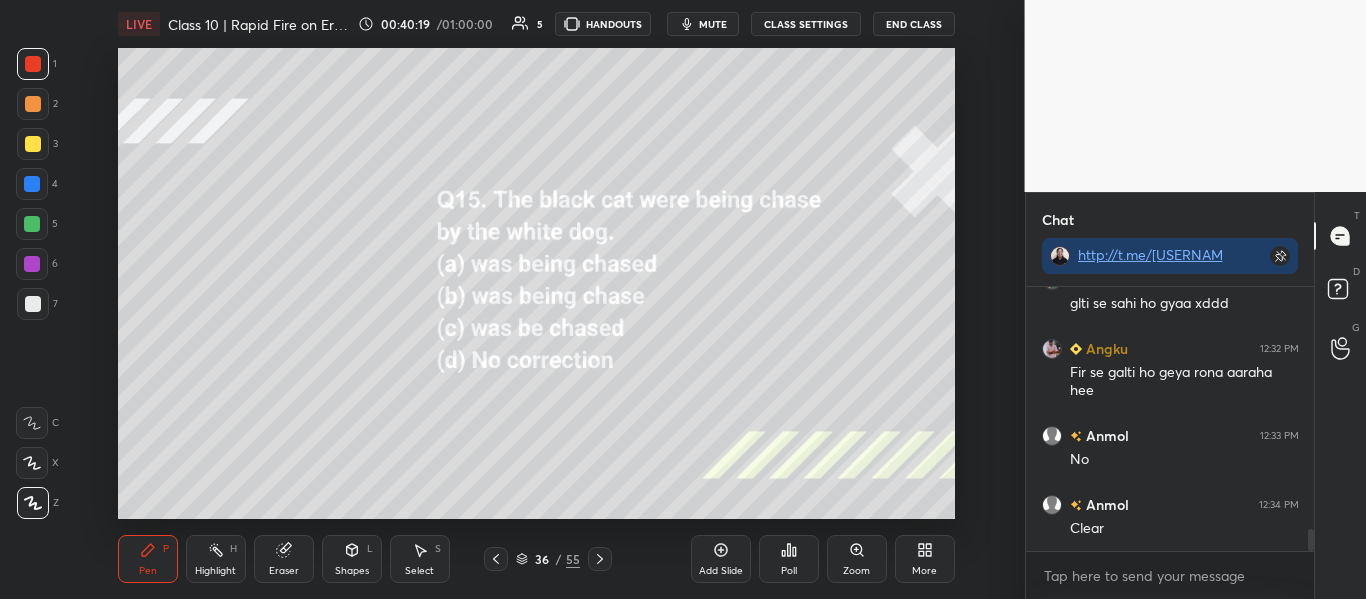 click on "Poll" at bounding box center (789, 559) 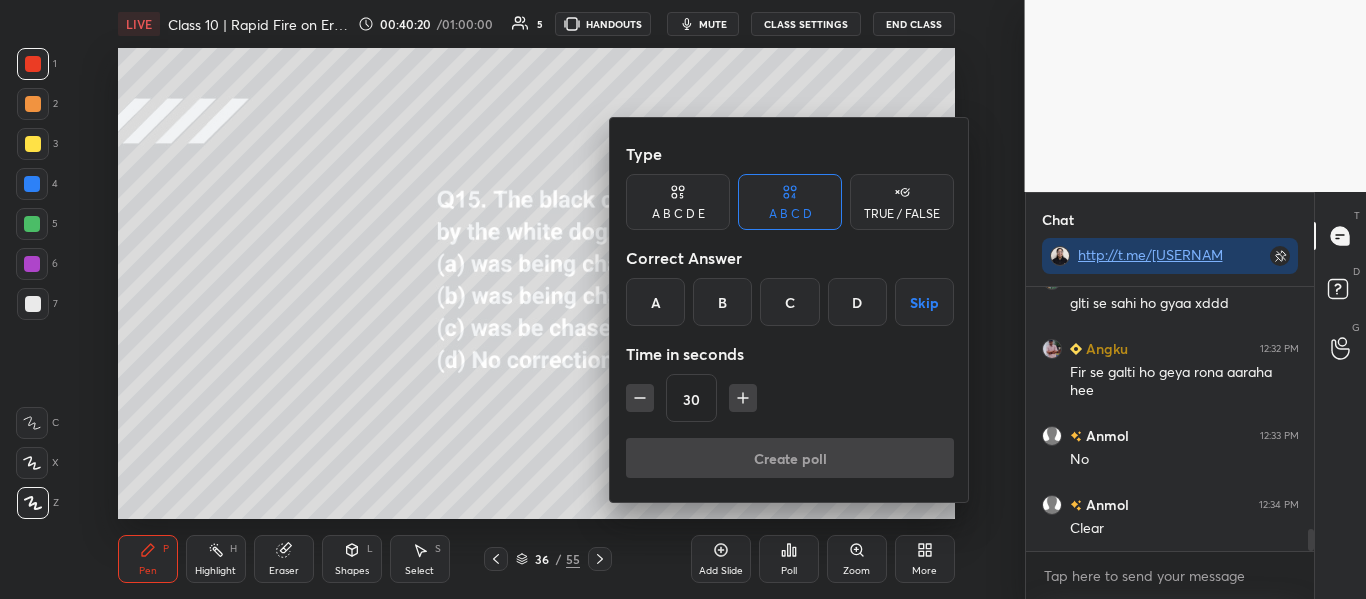 click on "A" at bounding box center (655, 302) 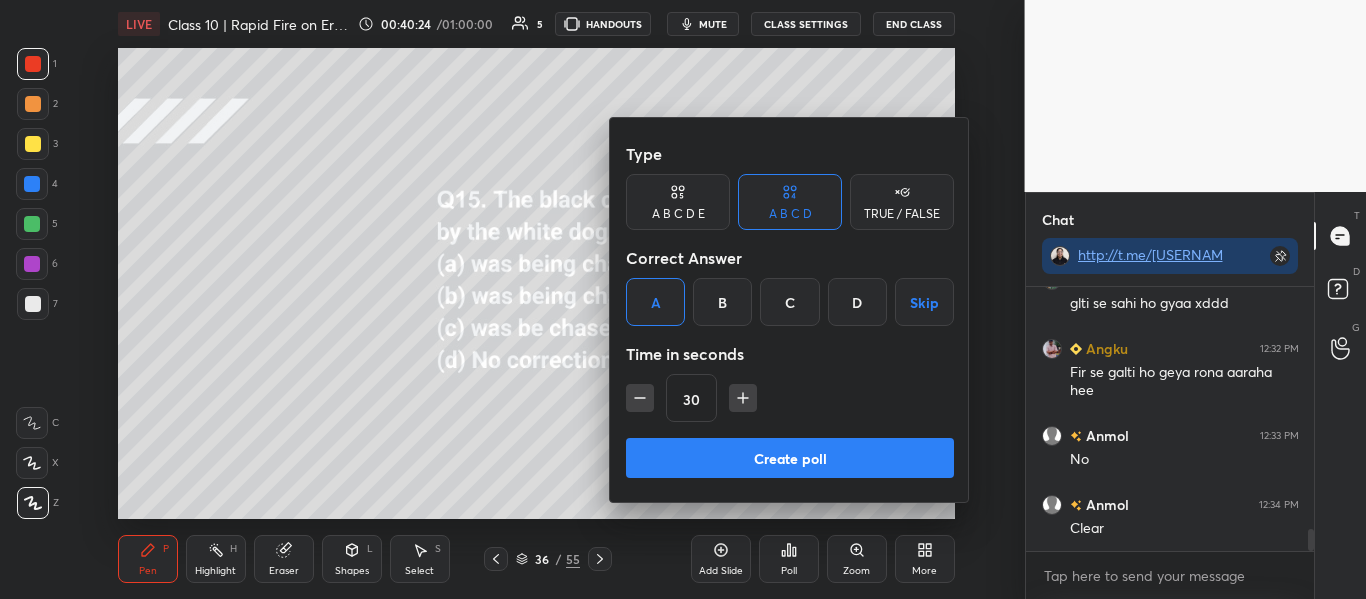 click on "Create poll" at bounding box center (790, 458) 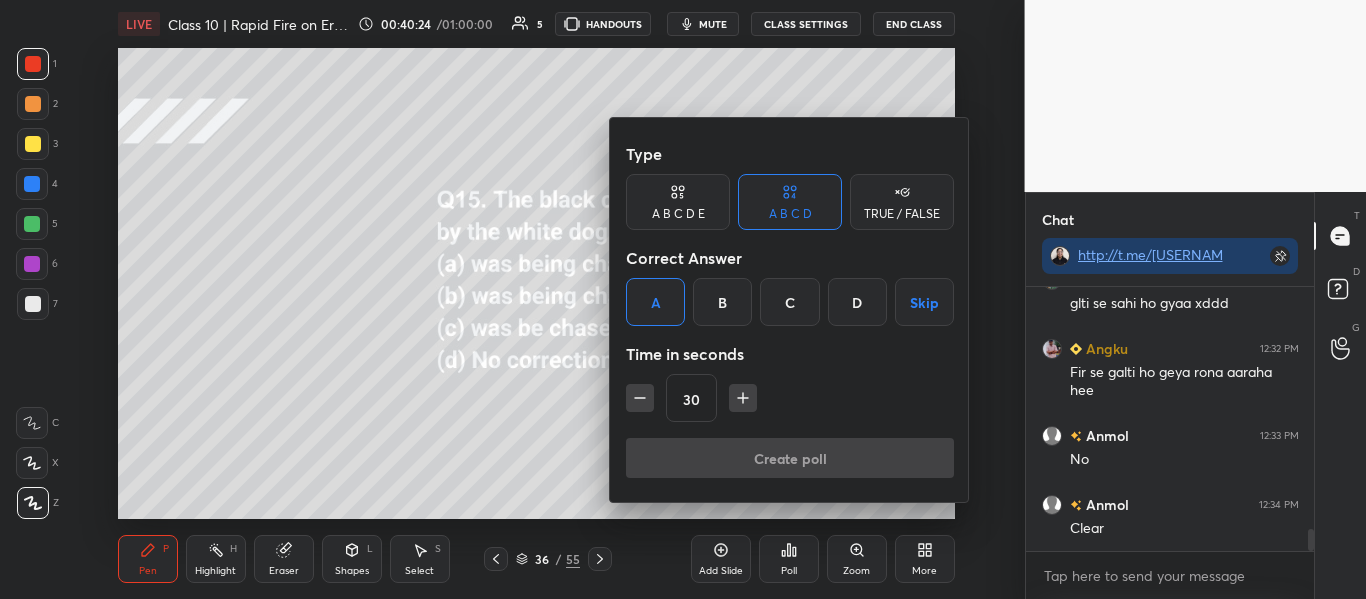 scroll, scrollTop: 216, scrollLeft: 282, axis: both 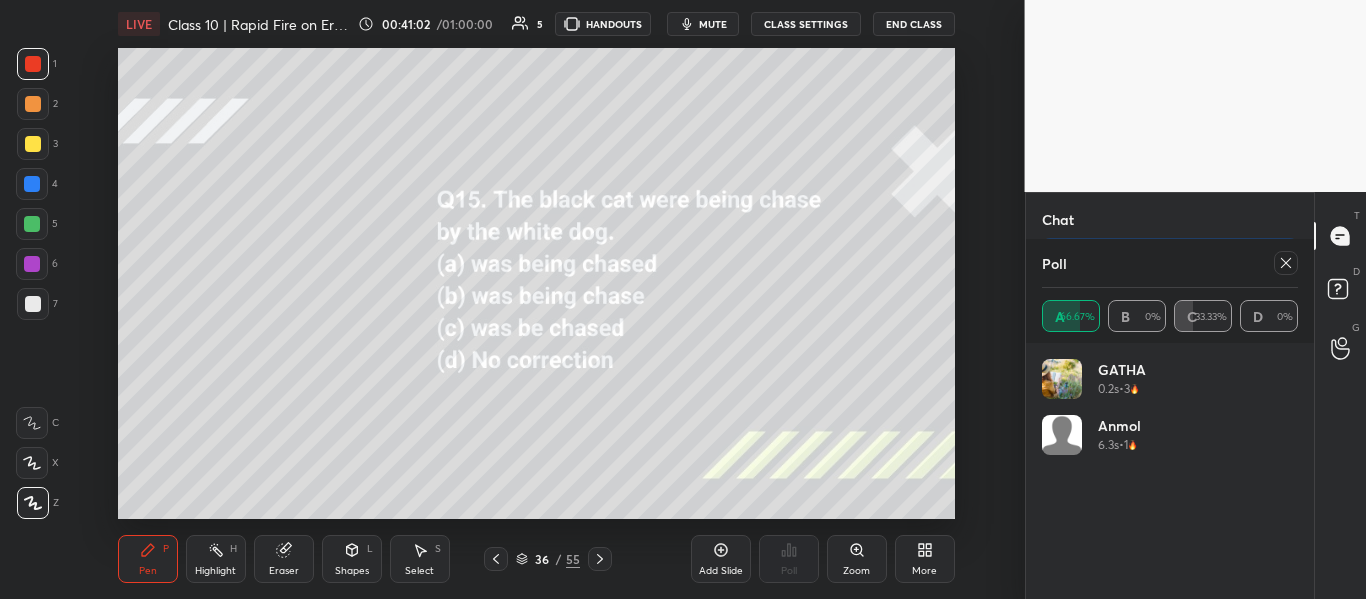 click at bounding box center (1286, 263) 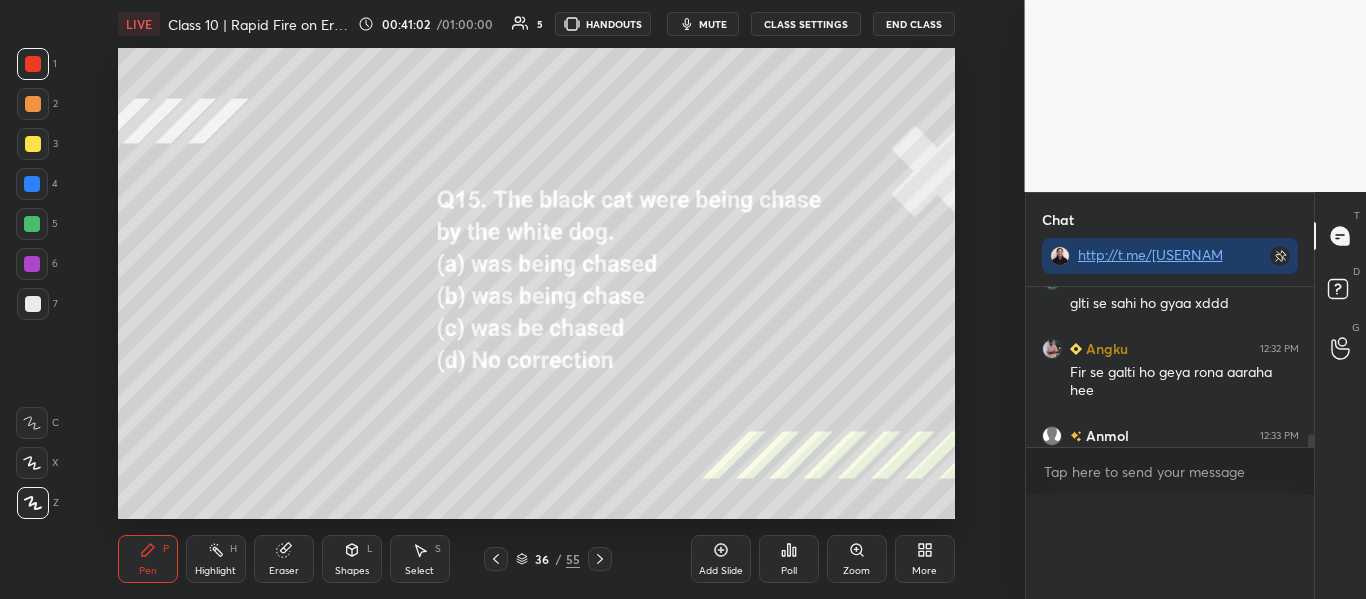 scroll, scrollTop: 0, scrollLeft: 0, axis: both 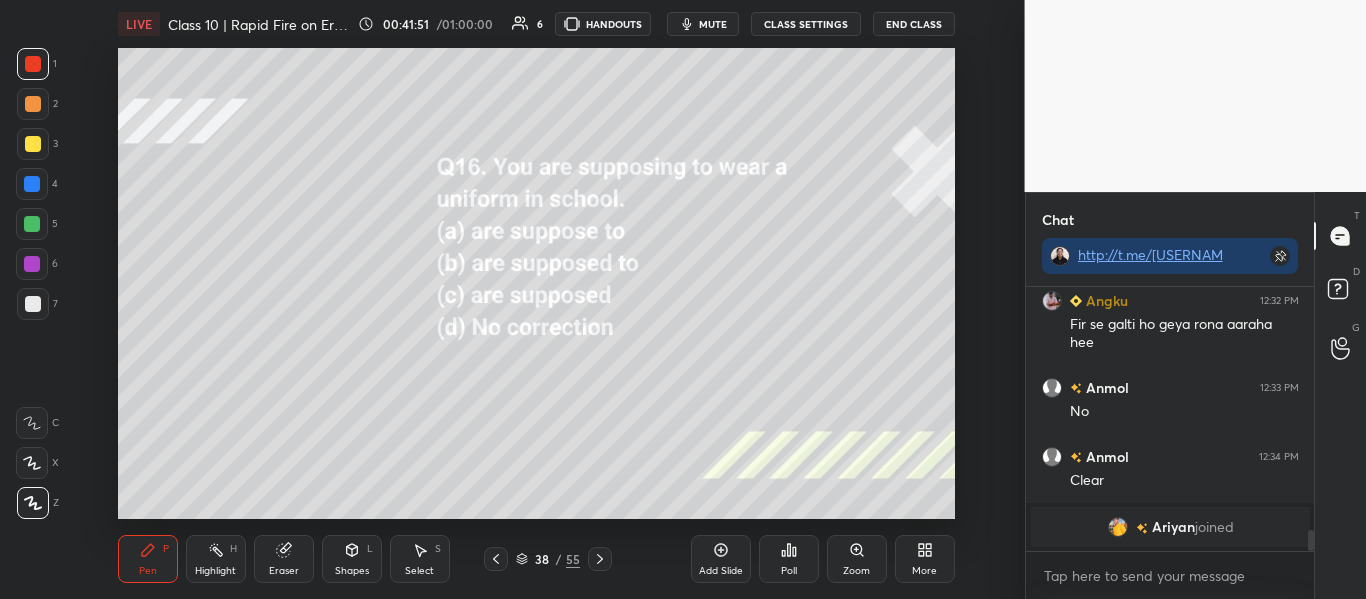 click on "Poll" at bounding box center (789, 559) 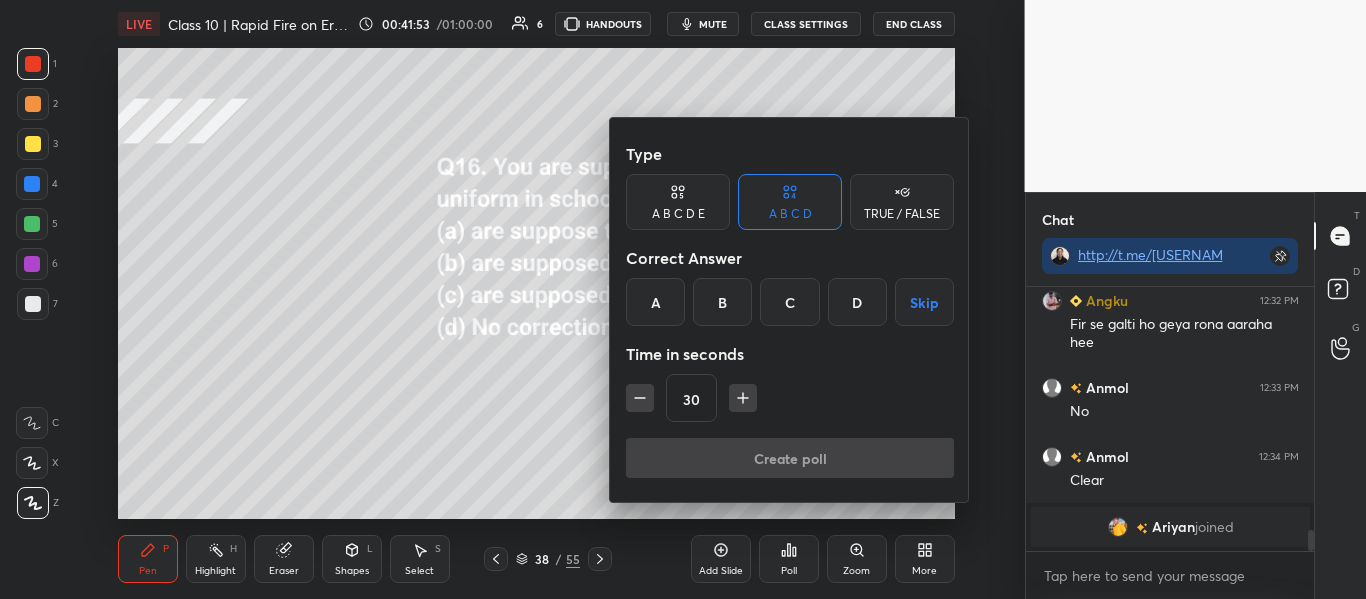 click on "B" at bounding box center (722, 302) 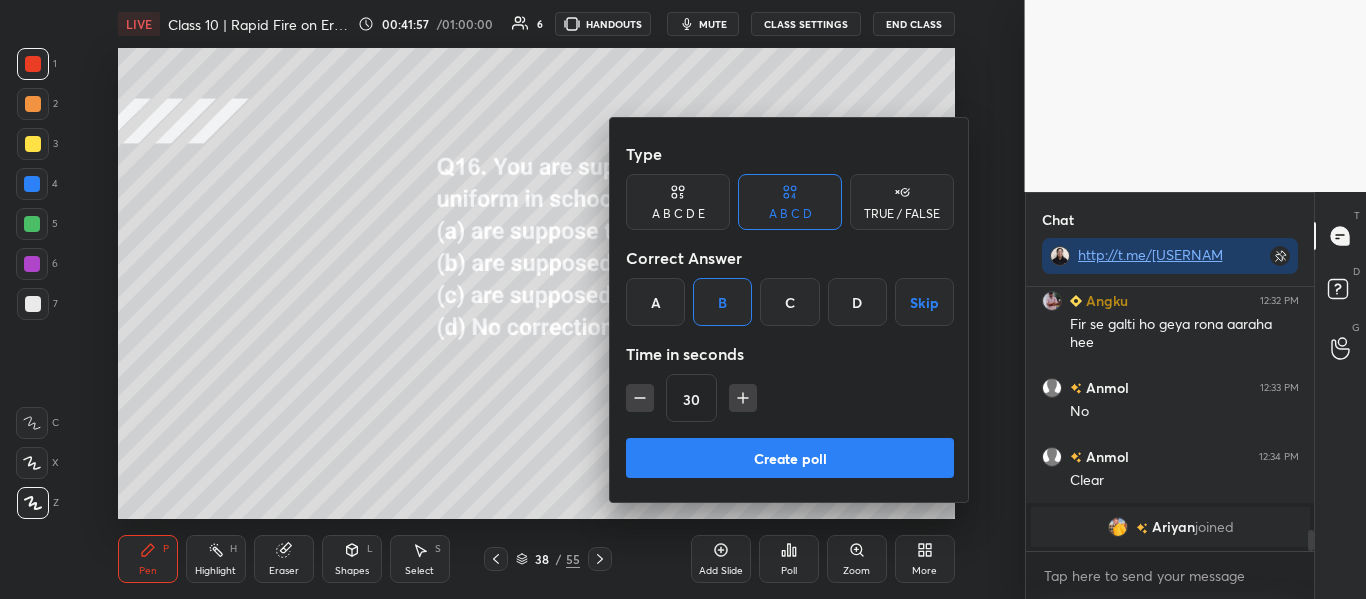 click on "Create poll" at bounding box center [790, 458] 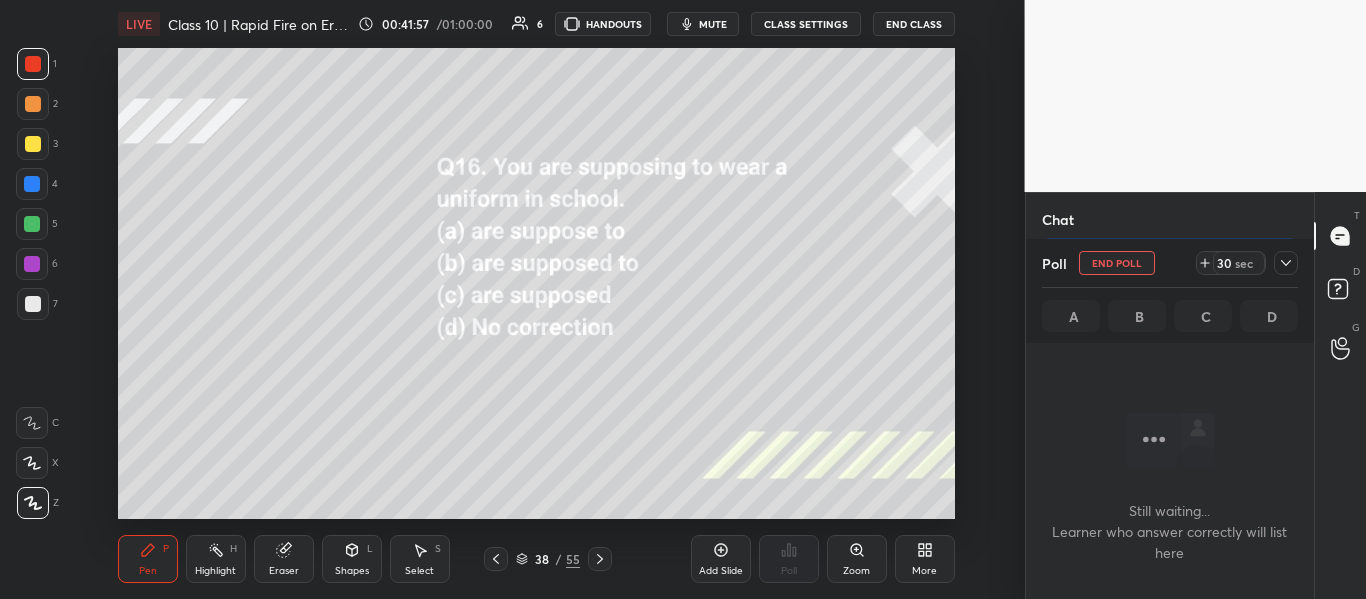 scroll, scrollTop: 164, scrollLeft: 282, axis: both 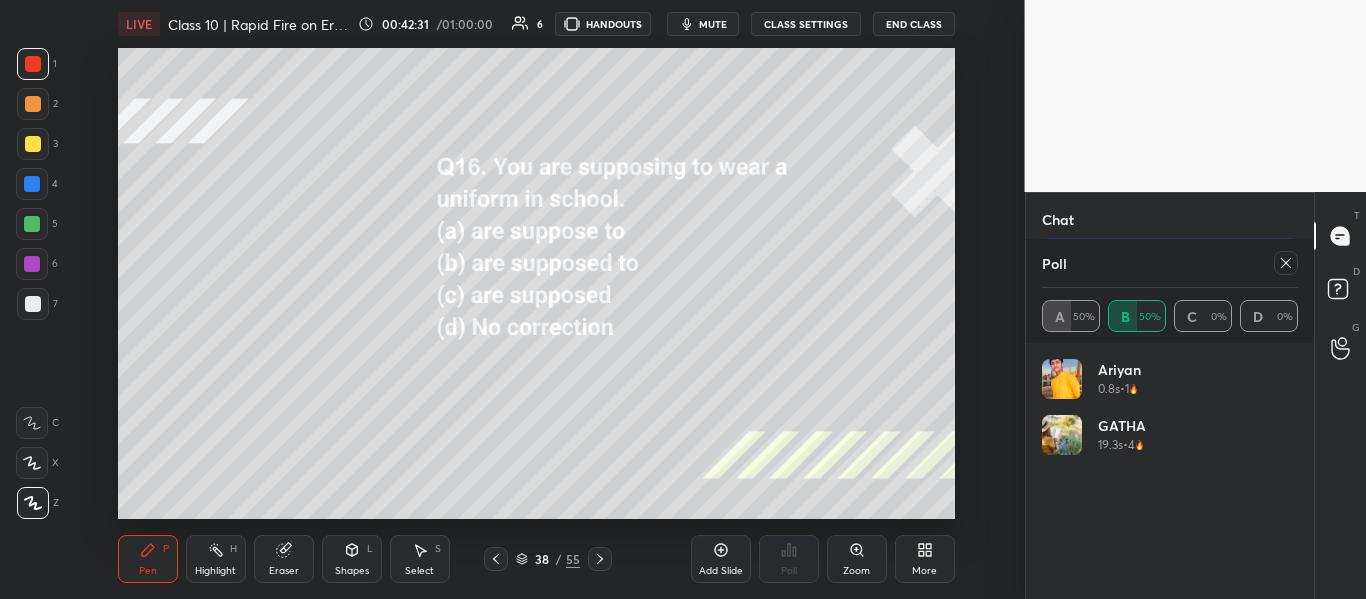 click 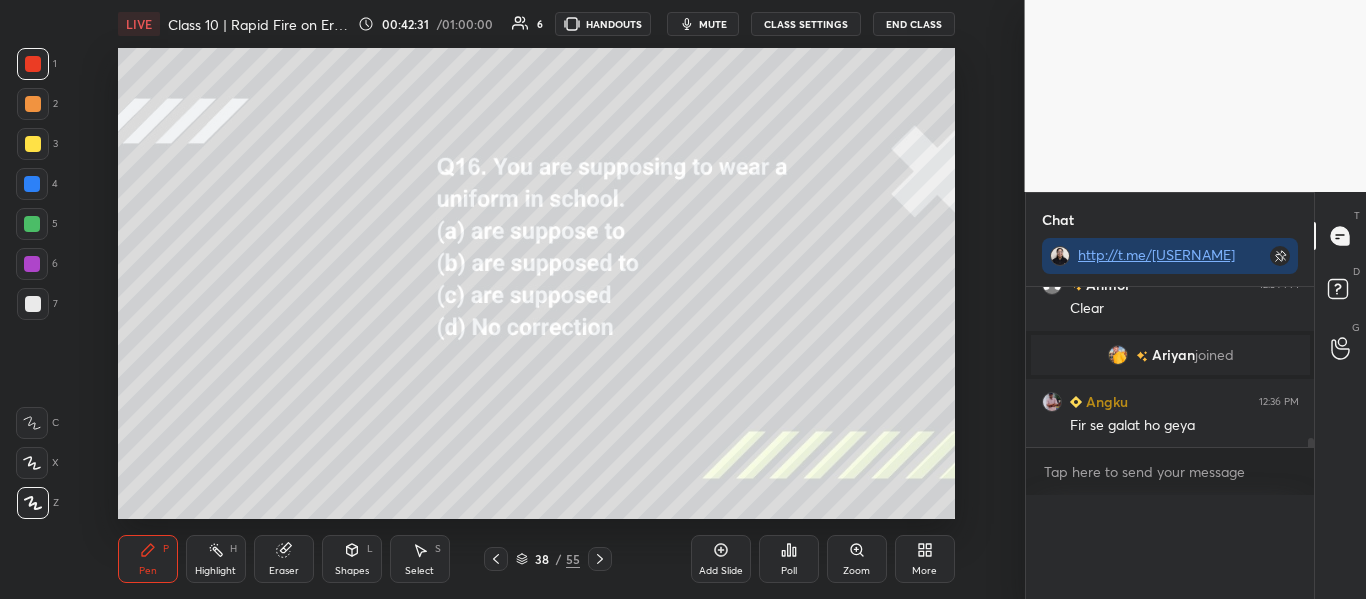 scroll, scrollTop: 0, scrollLeft: 0, axis: both 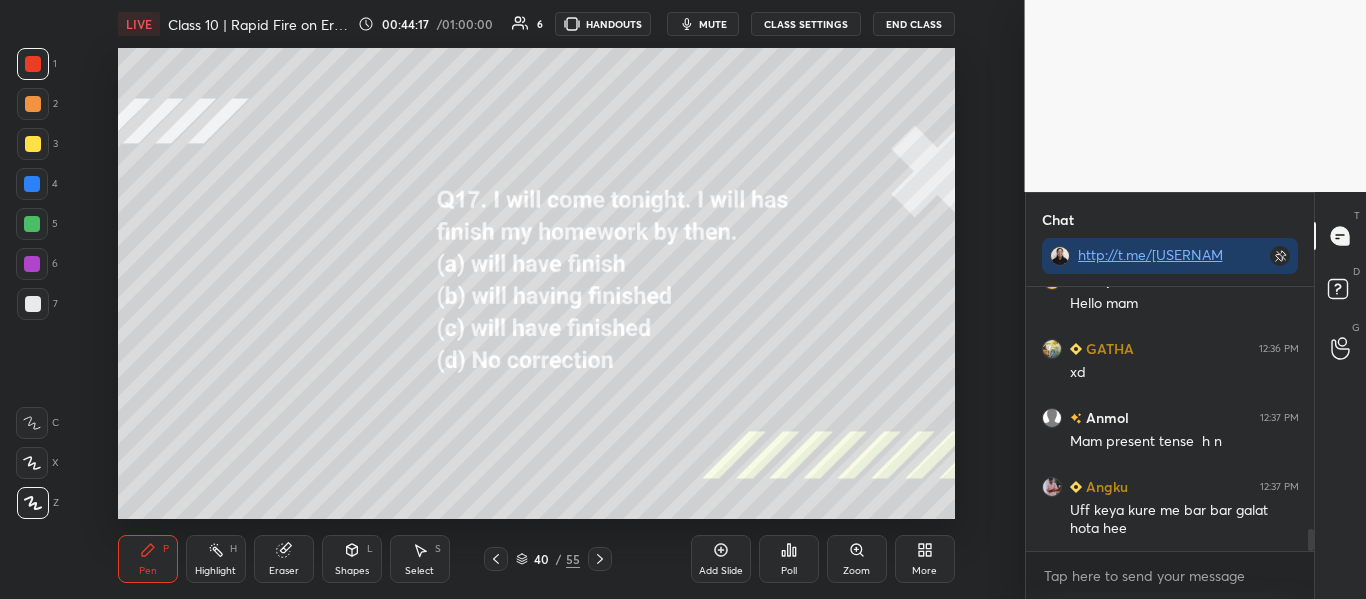 click on "Poll" at bounding box center [789, 559] 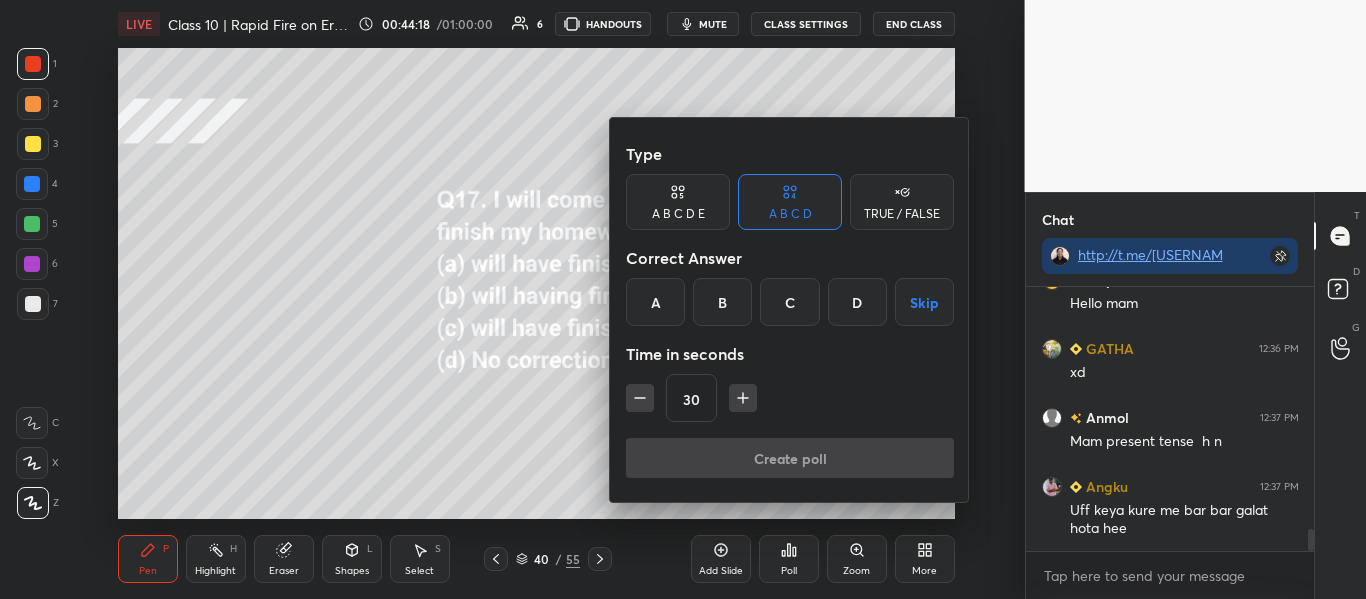 click on "C" at bounding box center [789, 302] 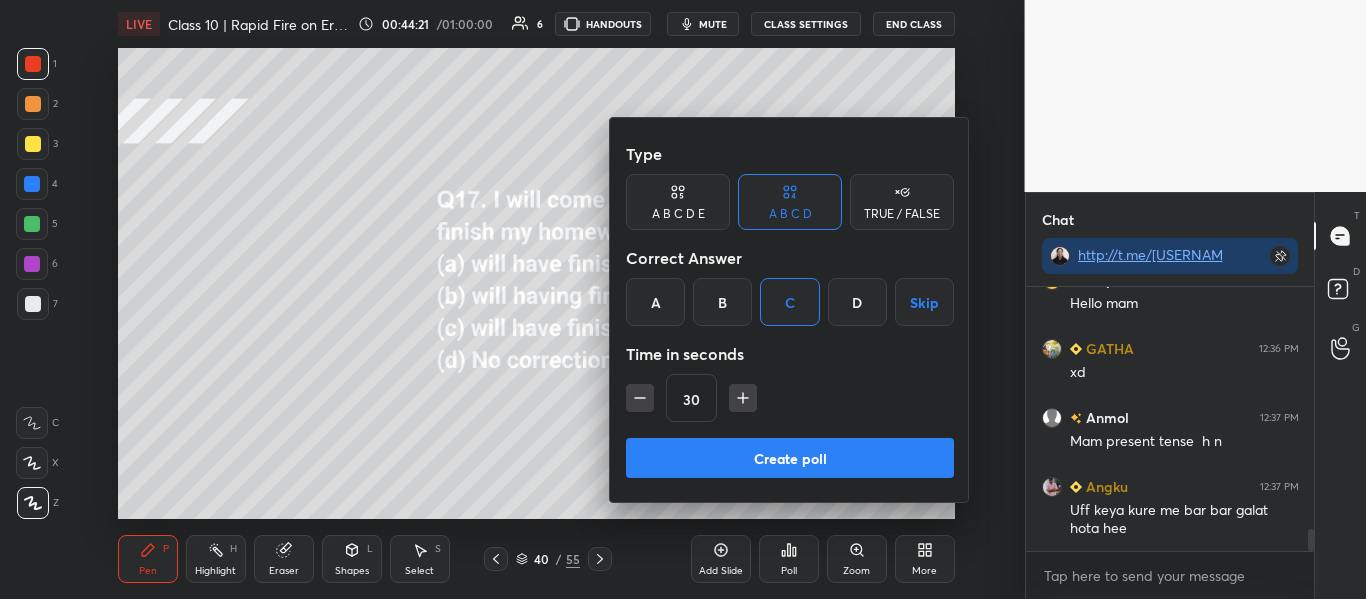 click on "Create poll" at bounding box center [790, 458] 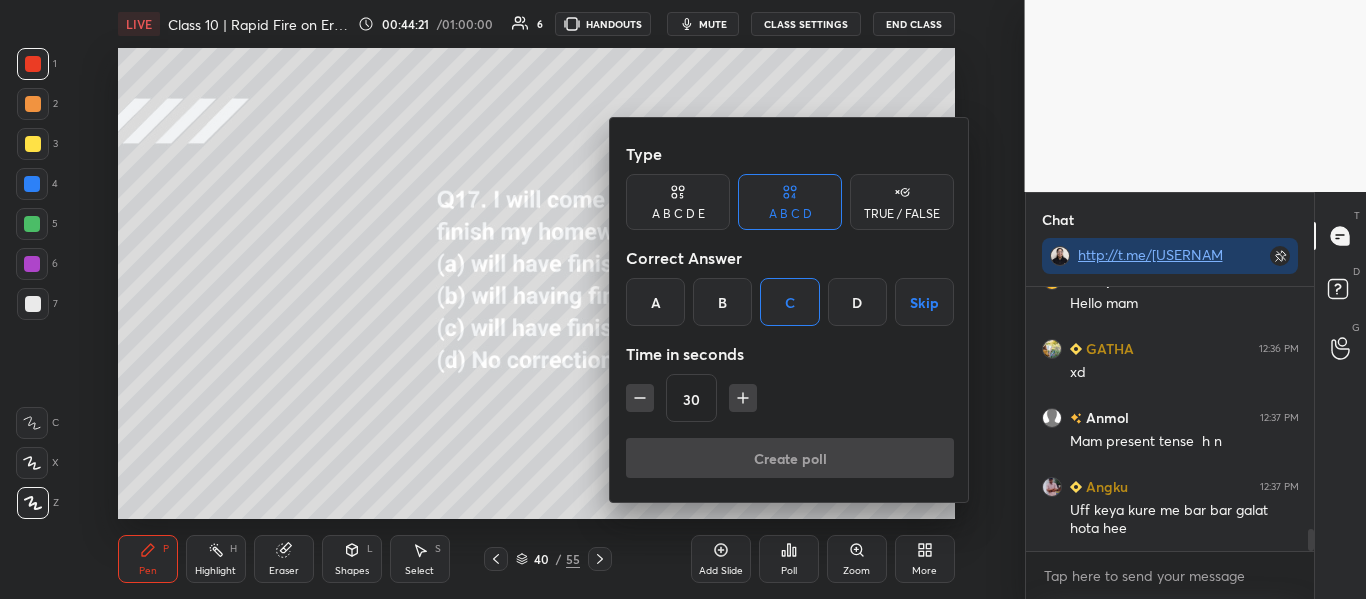 scroll, scrollTop: 216, scrollLeft: 282, axis: both 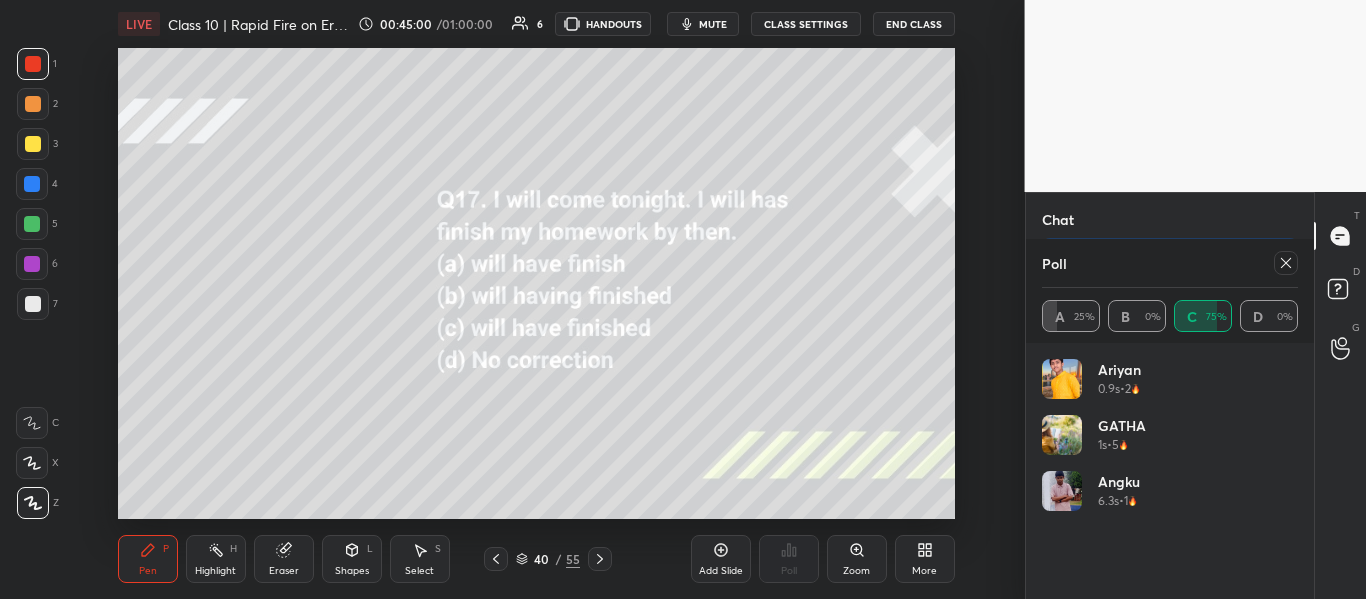 click 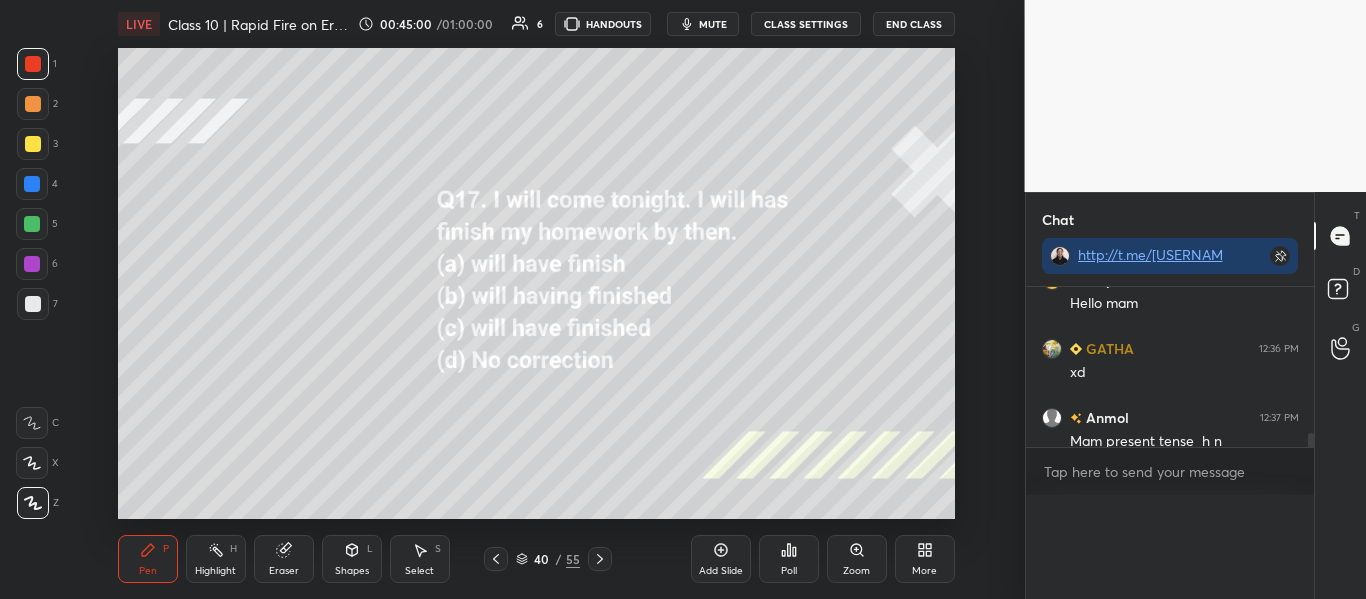 scroll, scrollTop: 0, scrollLeft: 0, axis: both 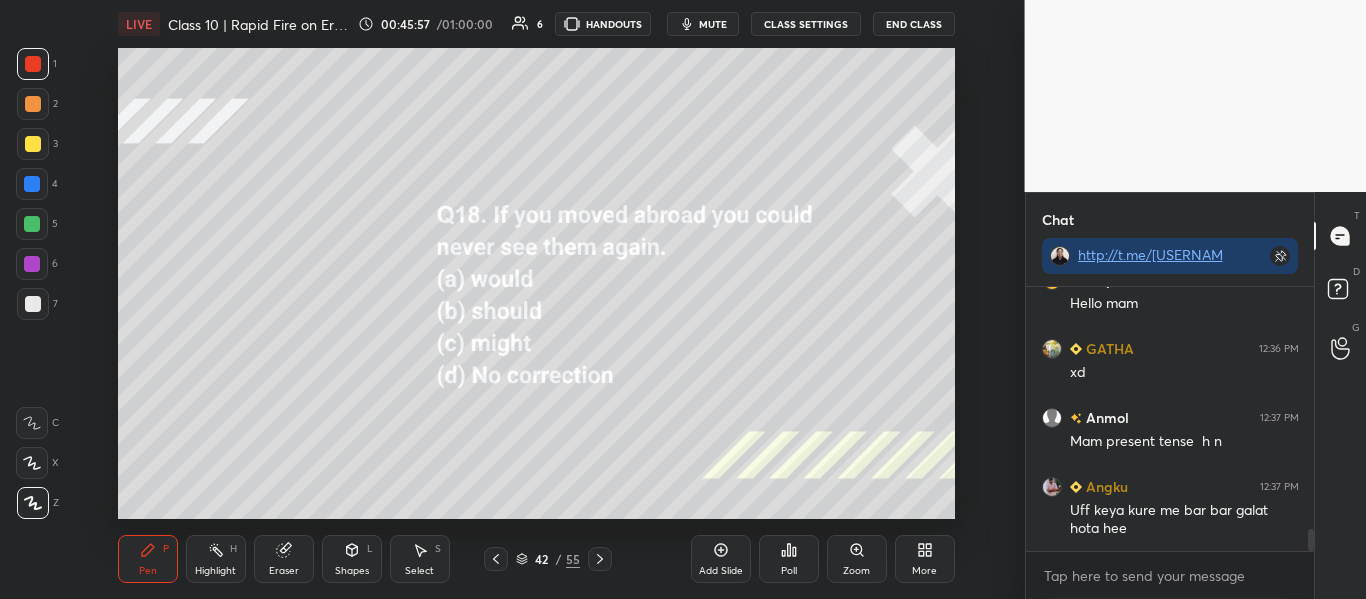 click on "Poll" at bounding box center [789, 571] 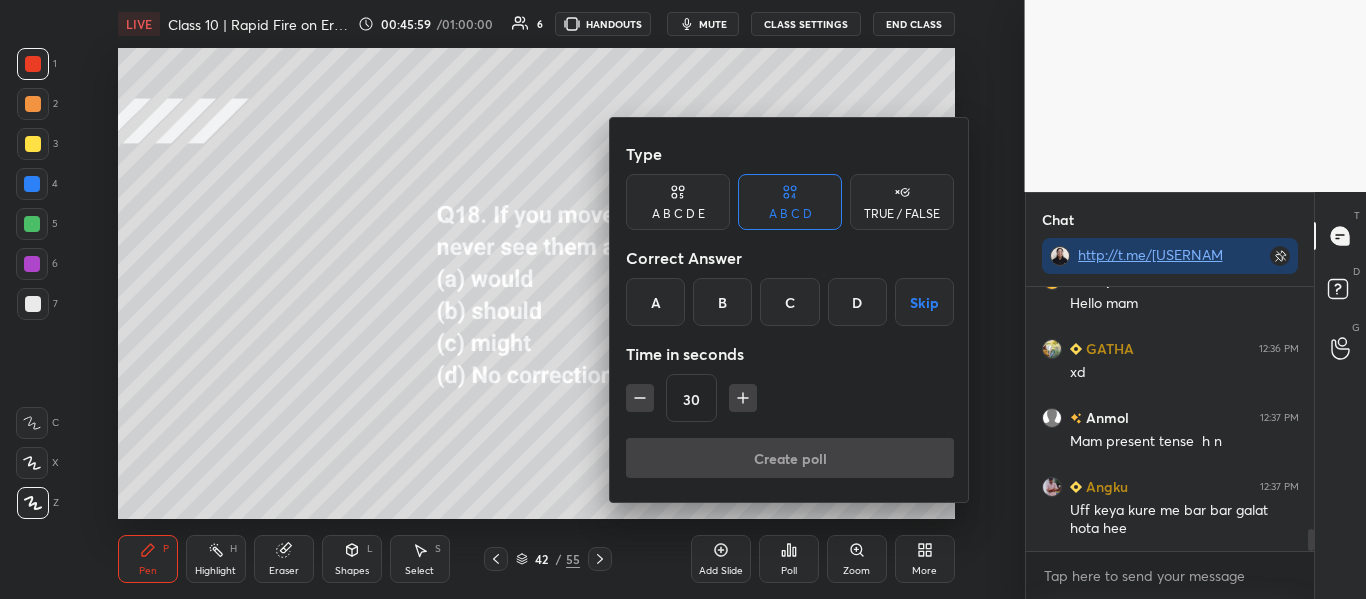 click on "C" at bounding box center [789, 302] 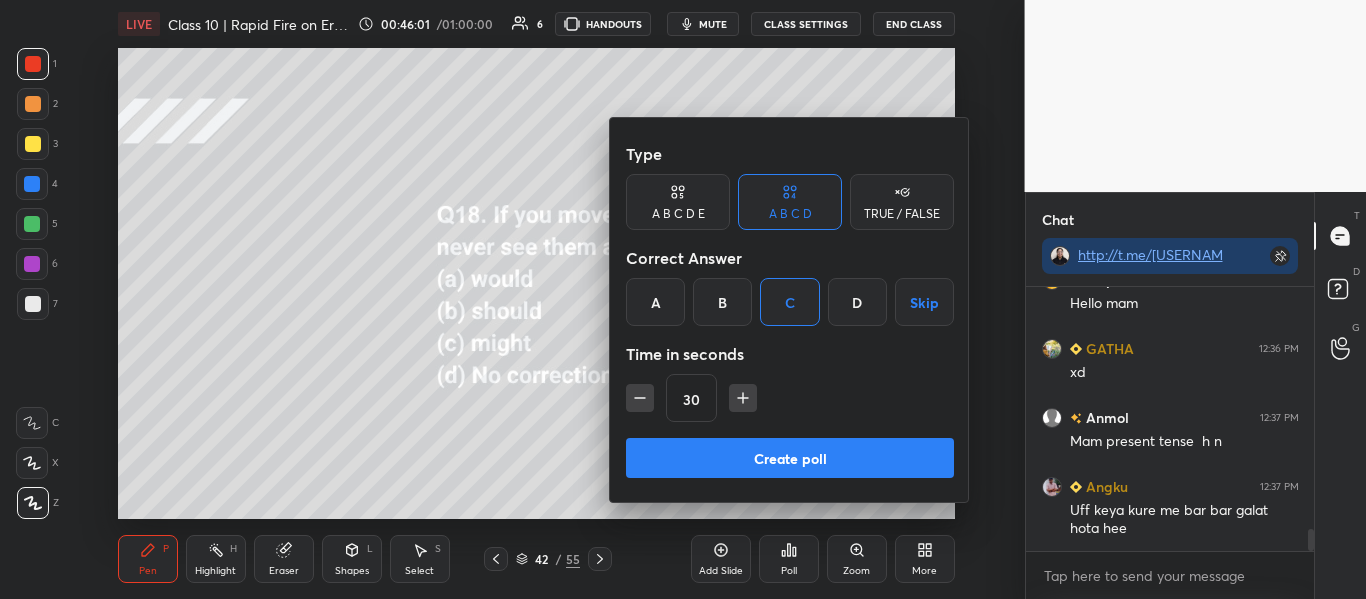 click on "Create poll" at bounding box center [790, 458] 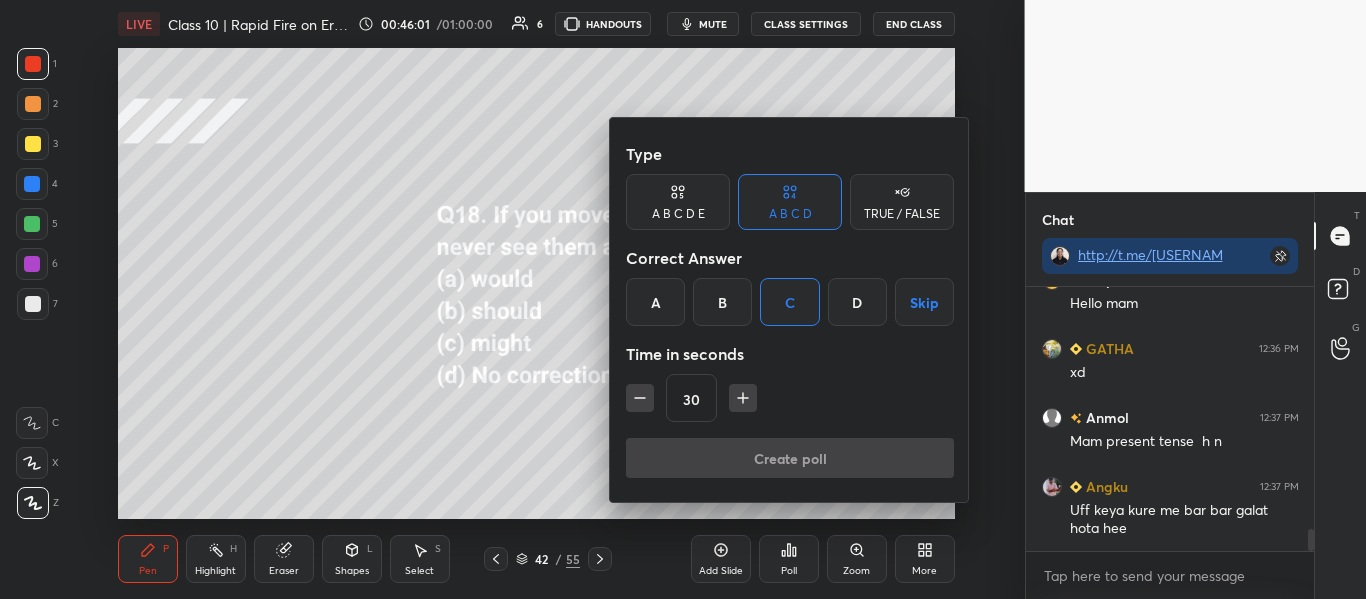 scroll, scrollTop: 216, scrollLeft: 282, axis: both 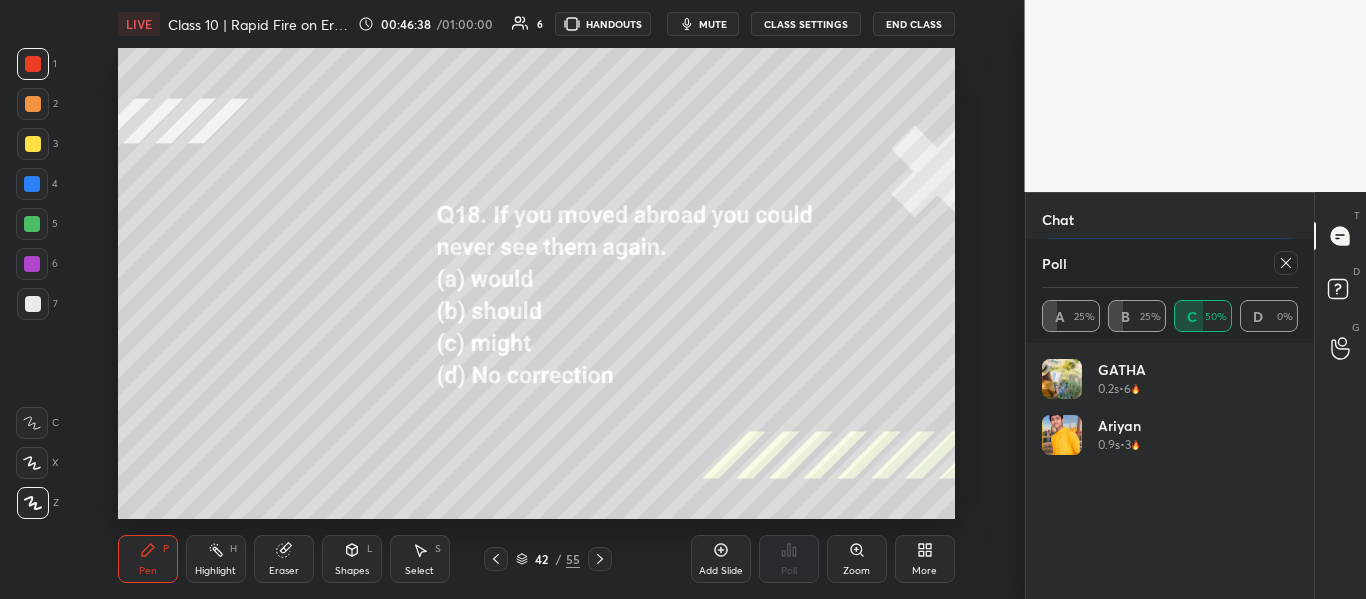 click 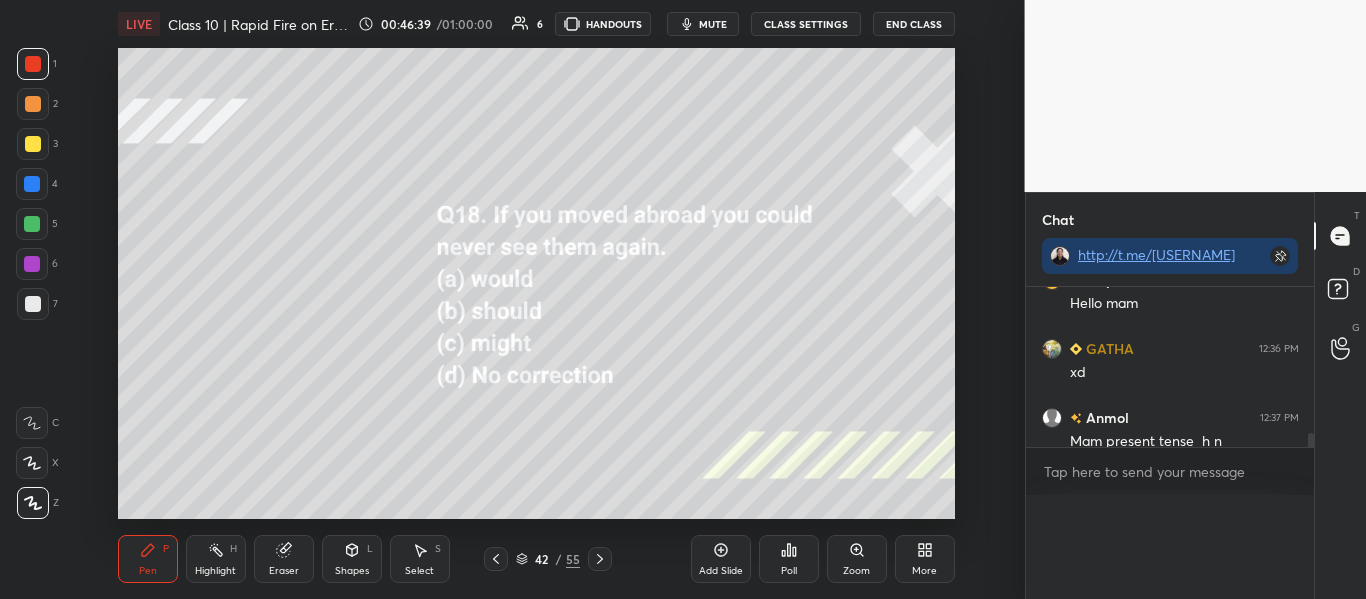 scroll, scrollTop: 0, scrollLeft: 0, axis: both 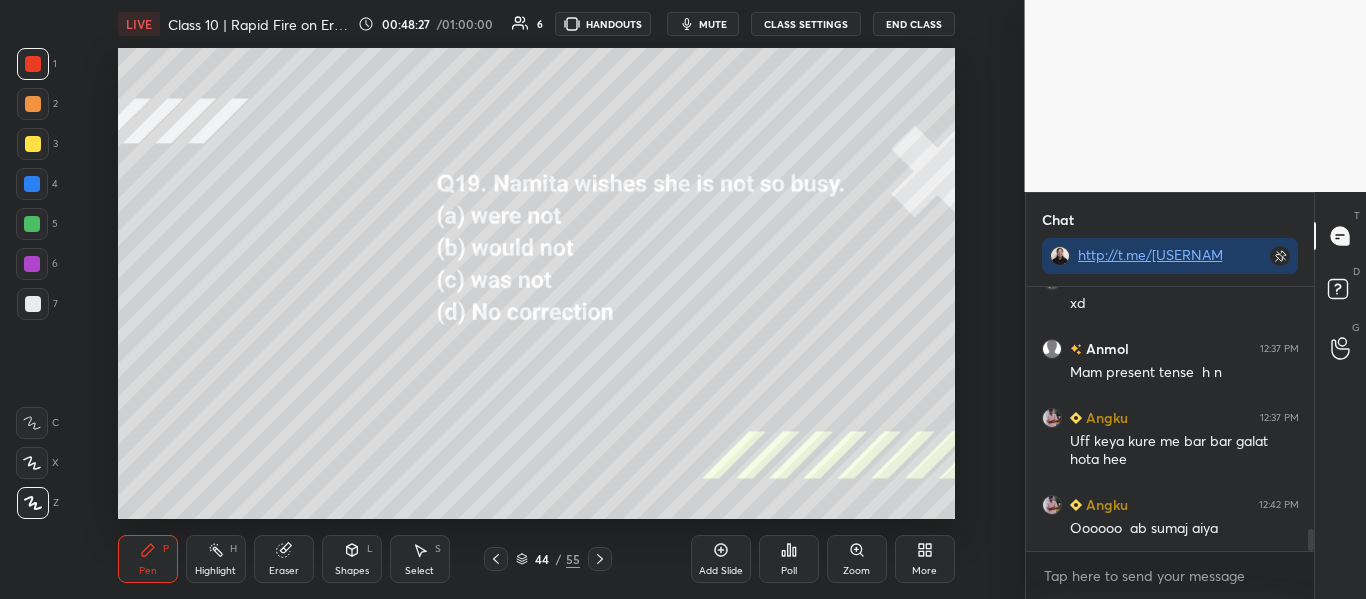 click 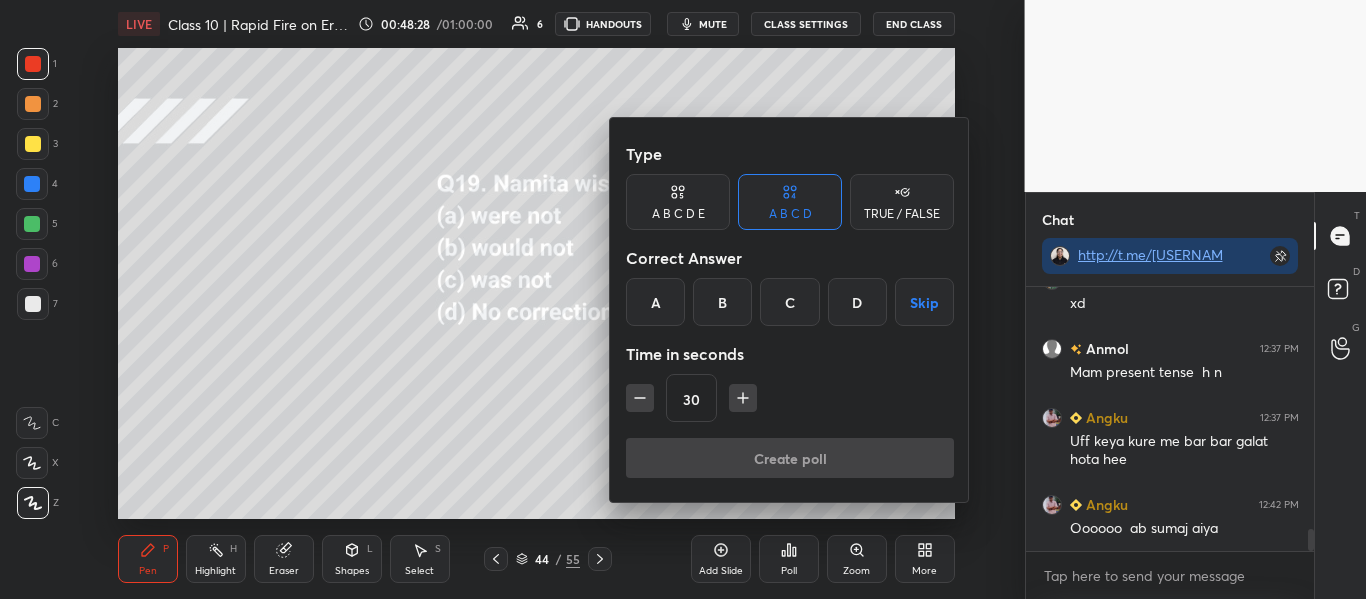 click on "A" at bounding box center (655, 302) 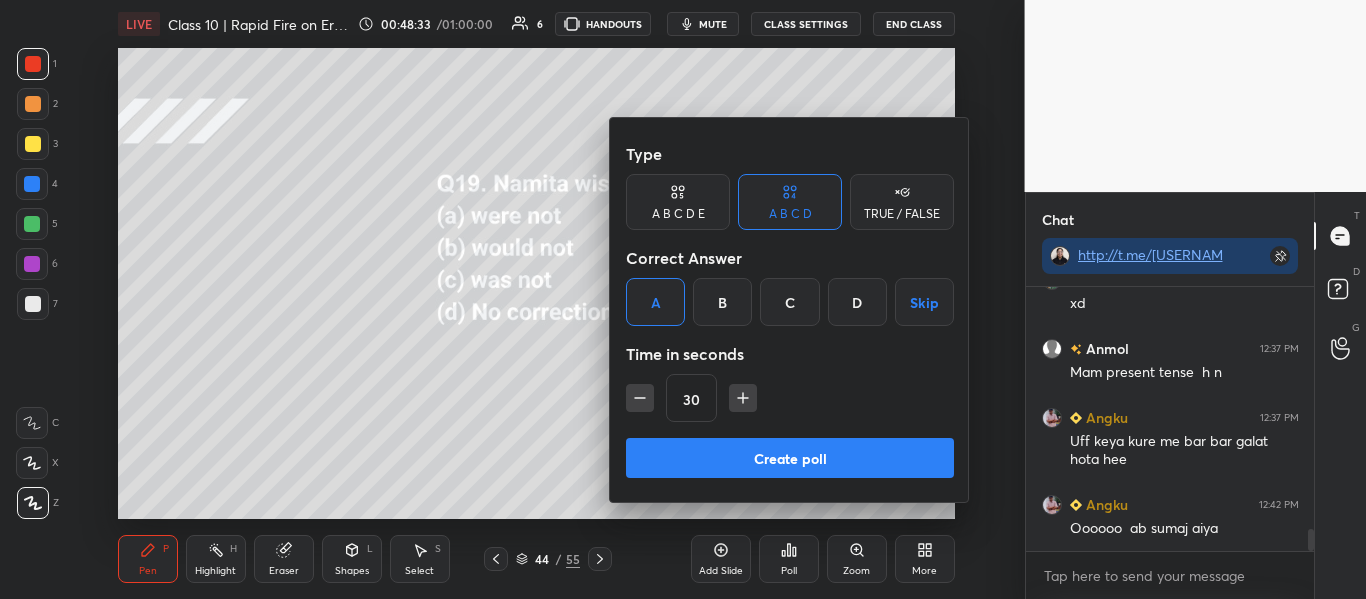 click on "Create poll" at bounding box center [790, 458] 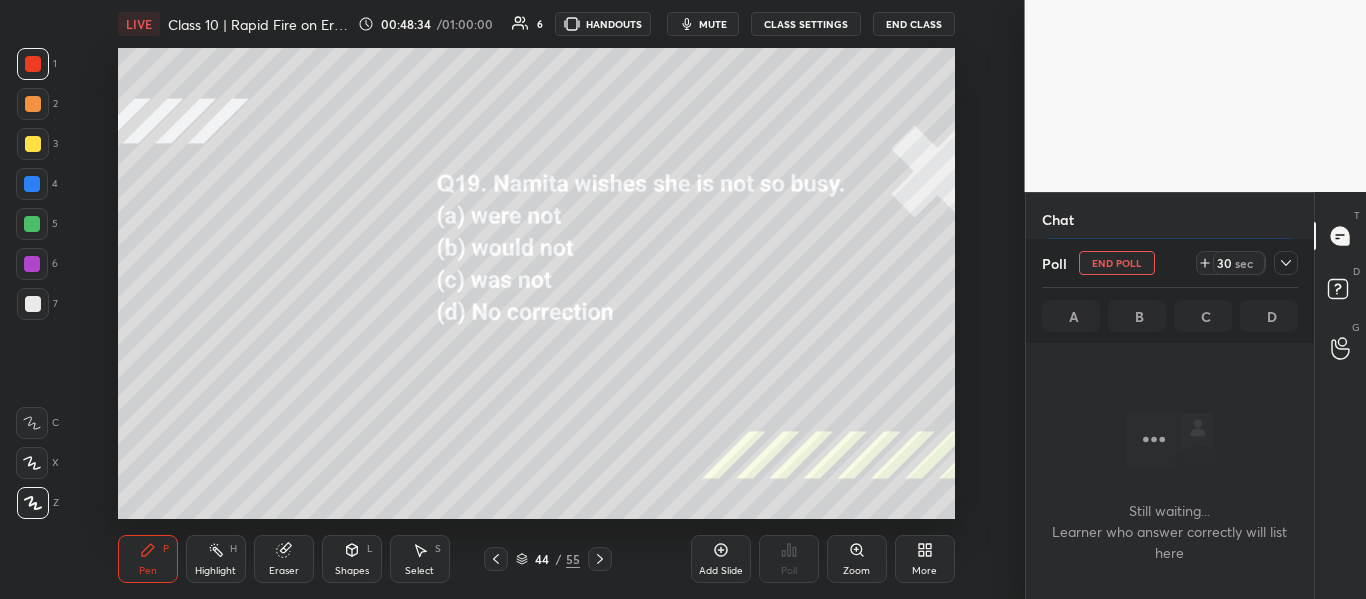 scroll, scrollTop: 160, scrollLeft: 282, axis: both 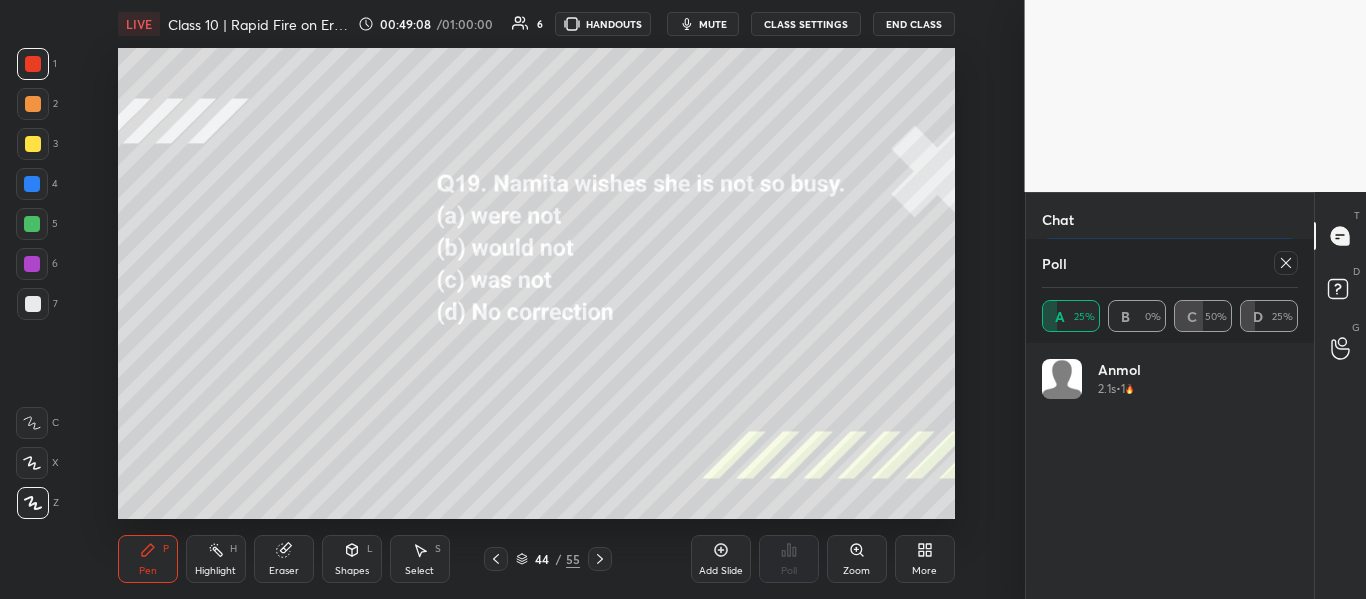 click 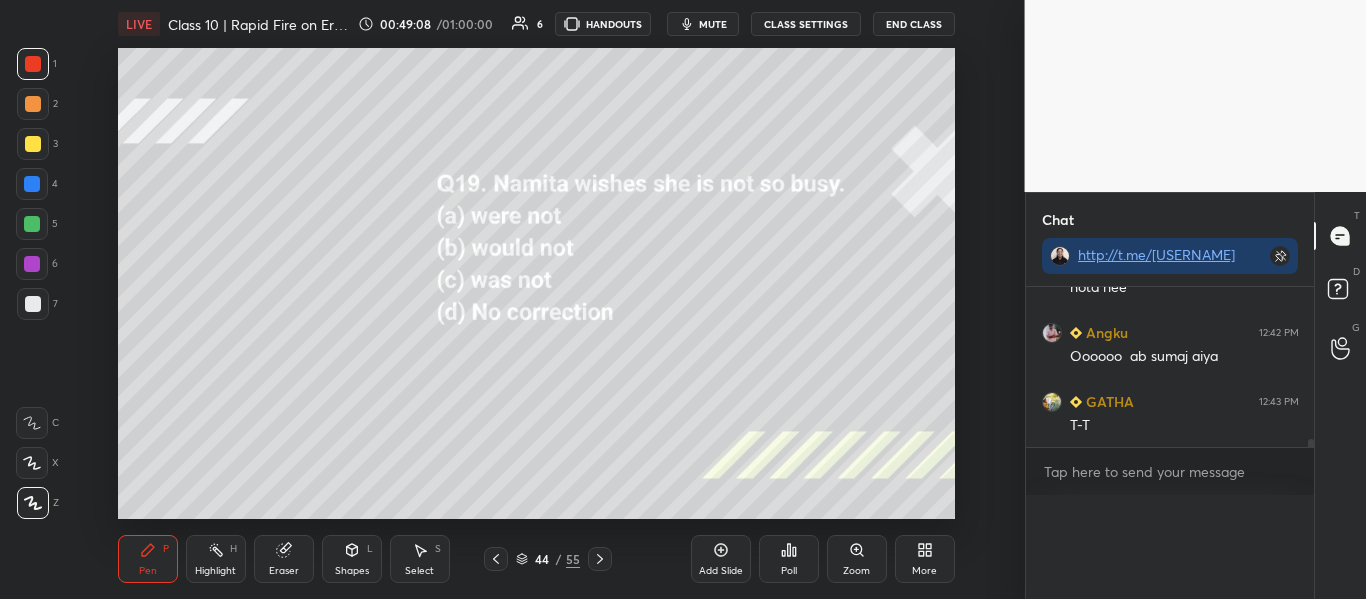 scroll, scrollTop: 0, scrollLeft: 0, axis: both 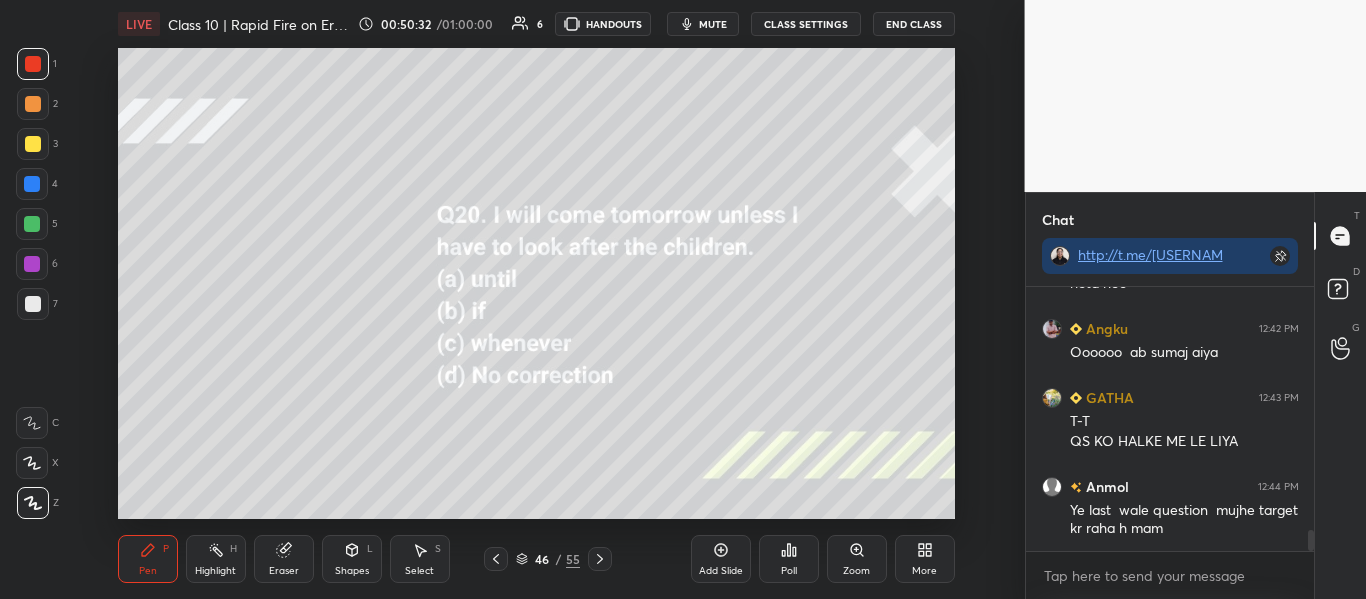 click 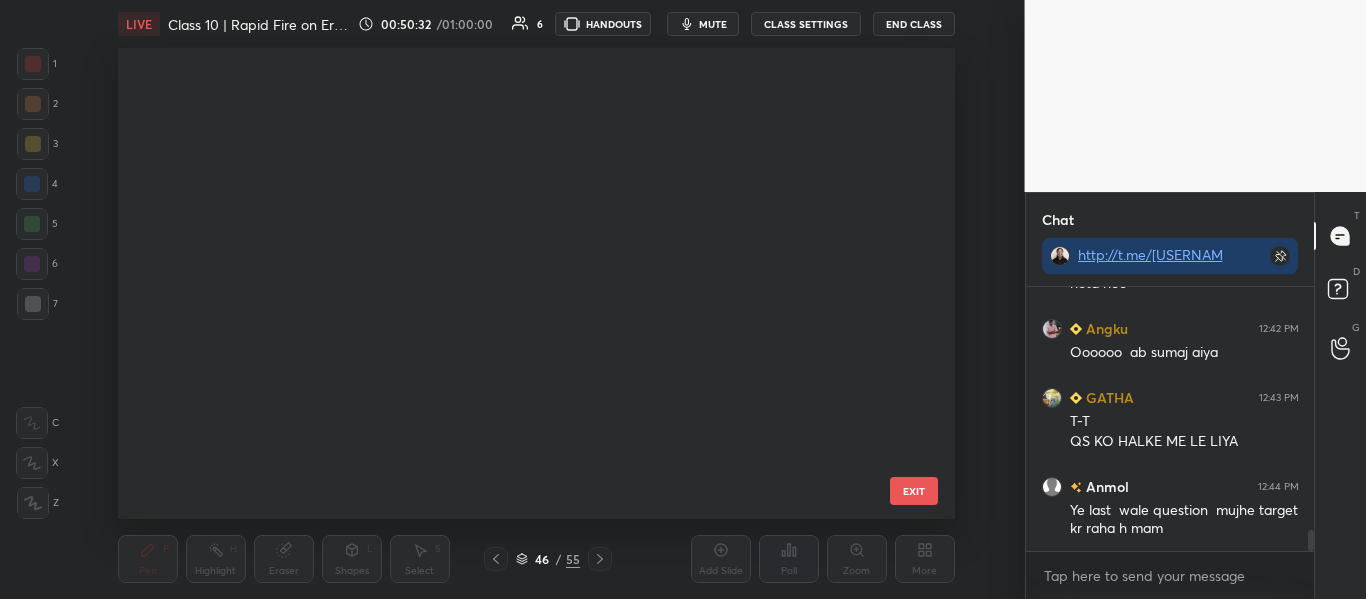 scroll, scrollTop: 1800, scrollLeft: 0, axis: vertical 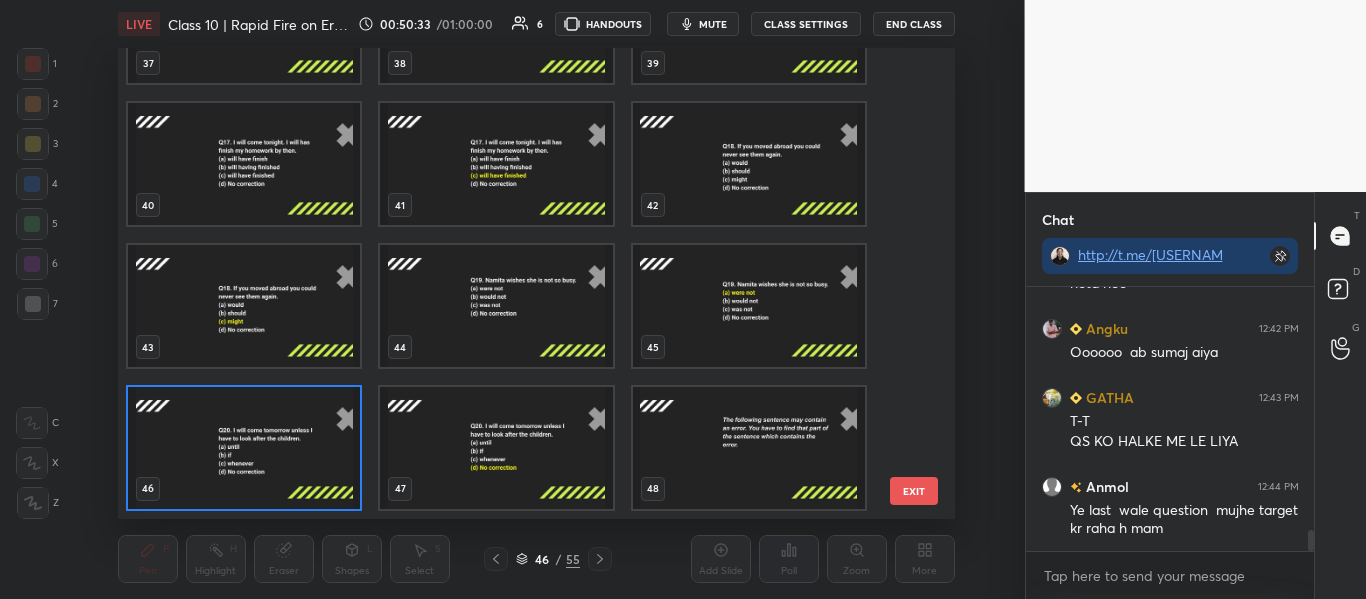 click at bounding box center (244, 448) 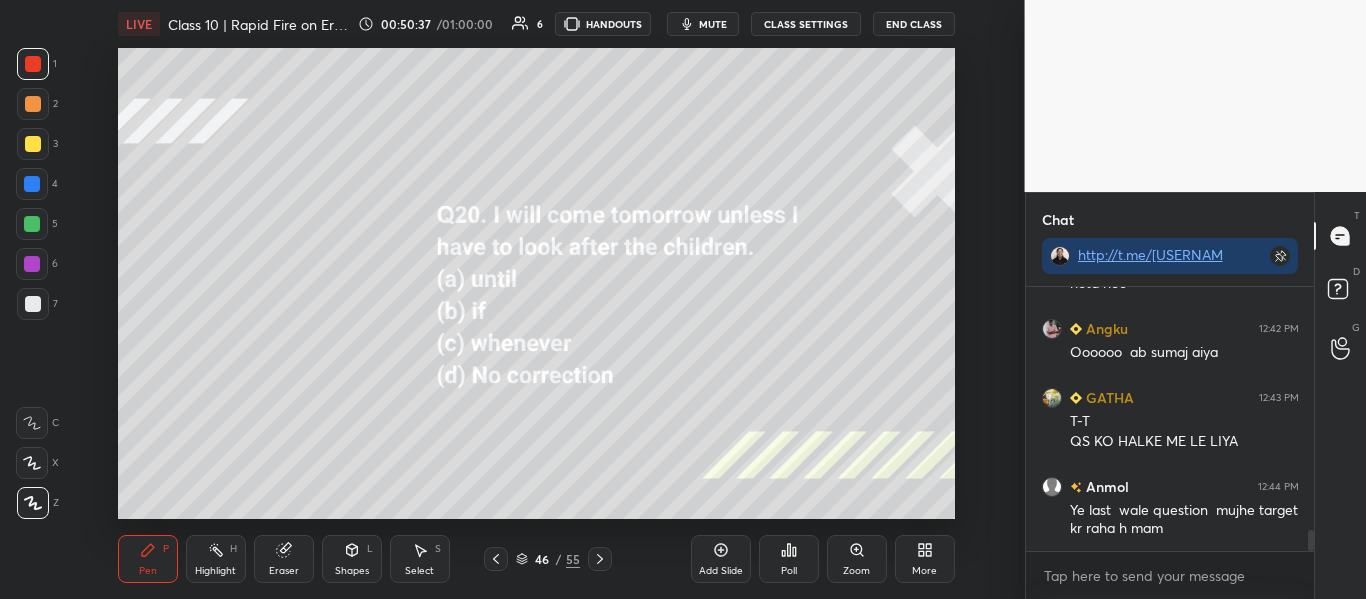 click on "Poll" at bounding box center [789, 571] 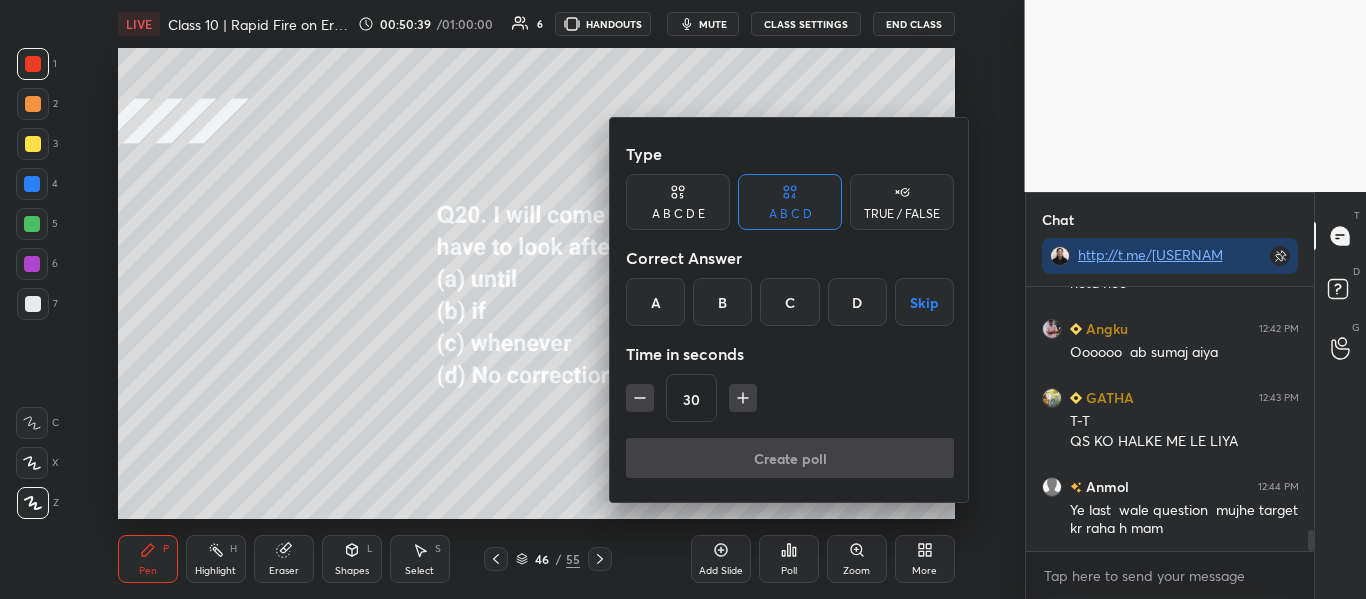 click on "D" at bounding box center (857, 302) 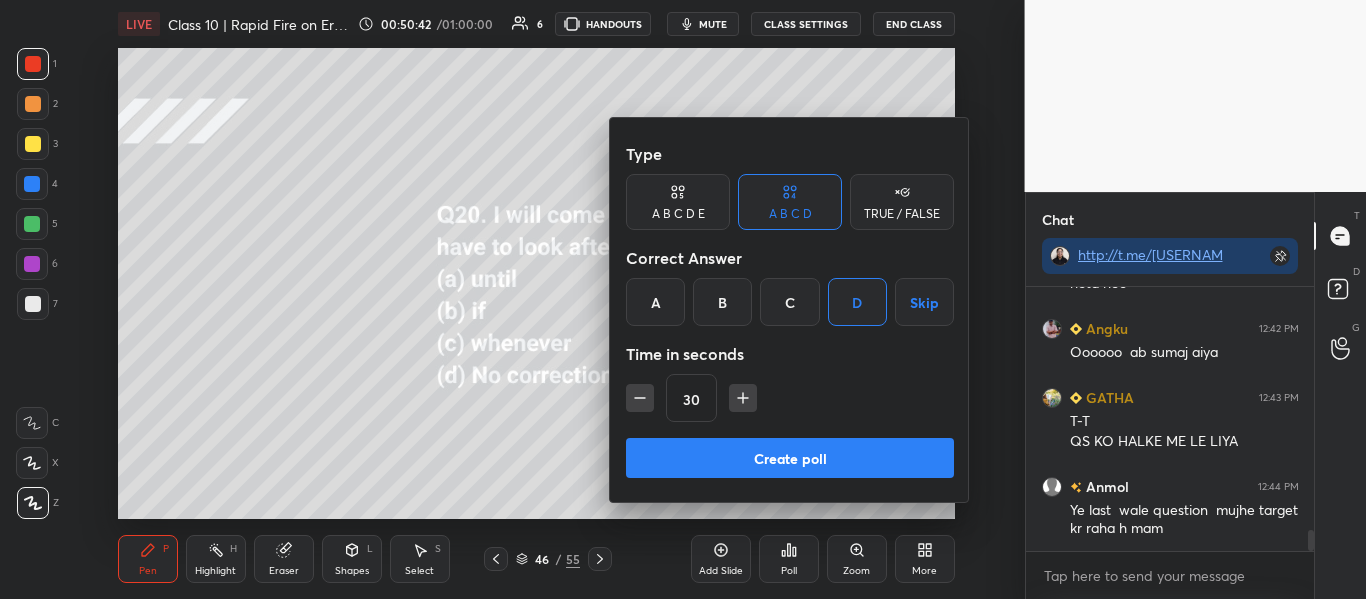 click on "Create poll" at bounding box center [790, 458] 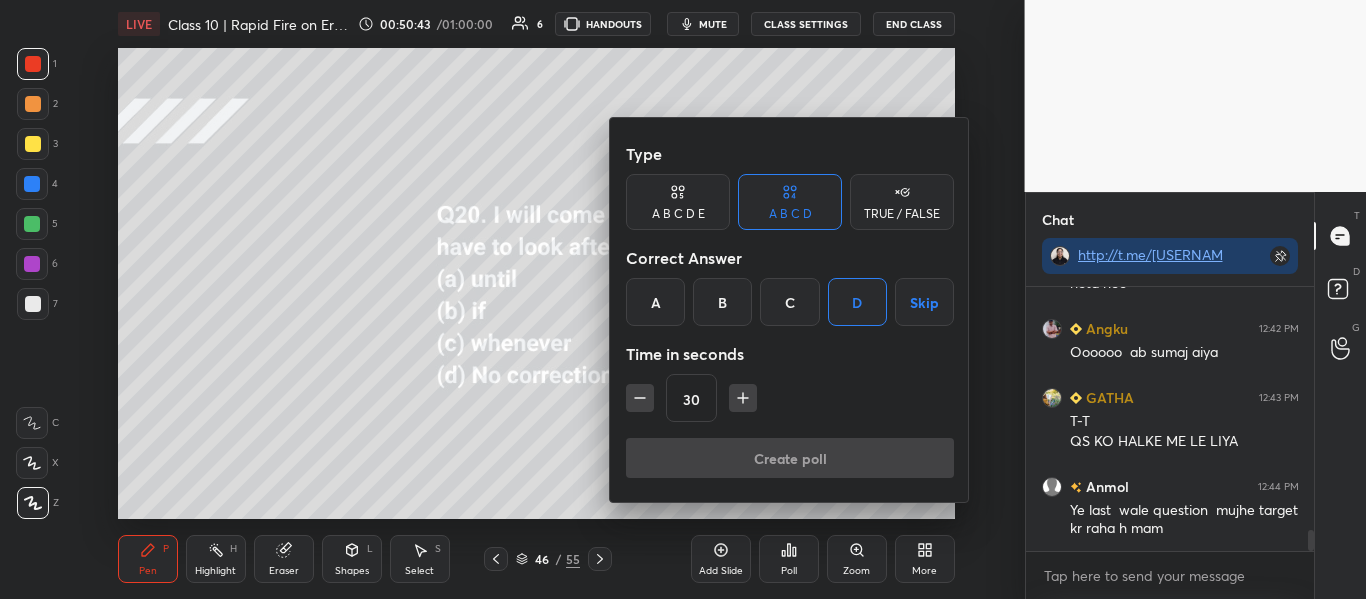 scroll, scrollTop: 216, scrollLeft: 282, axis: both 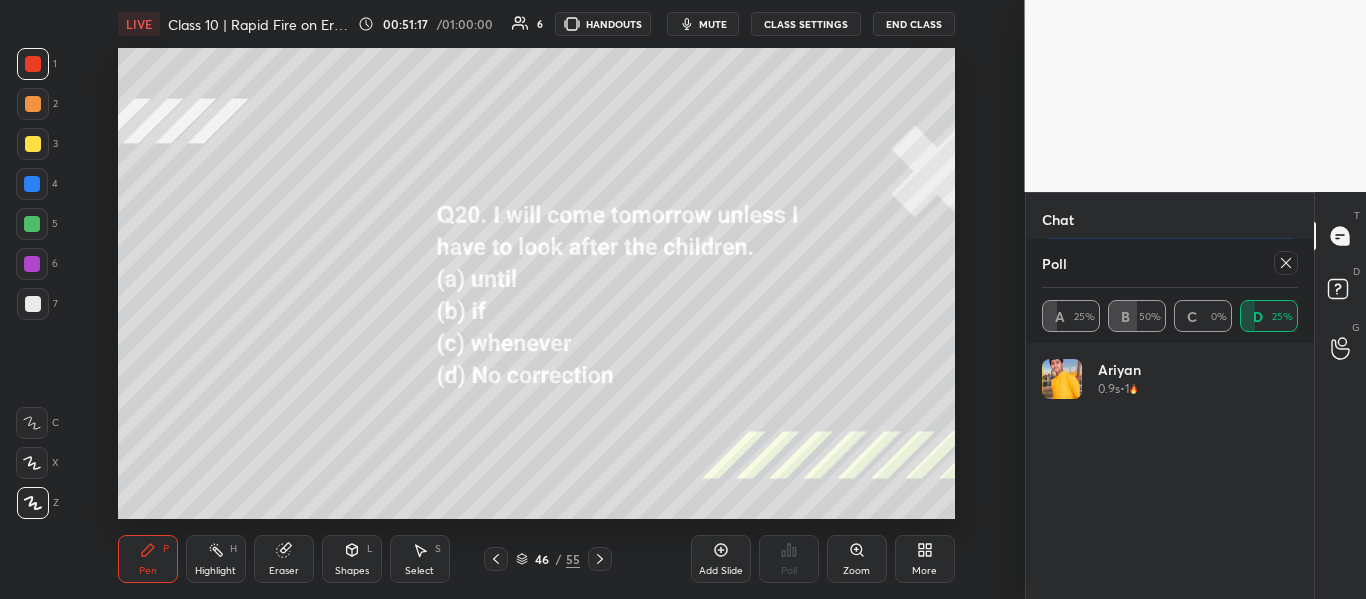 click at bounding box center (1286, 263) 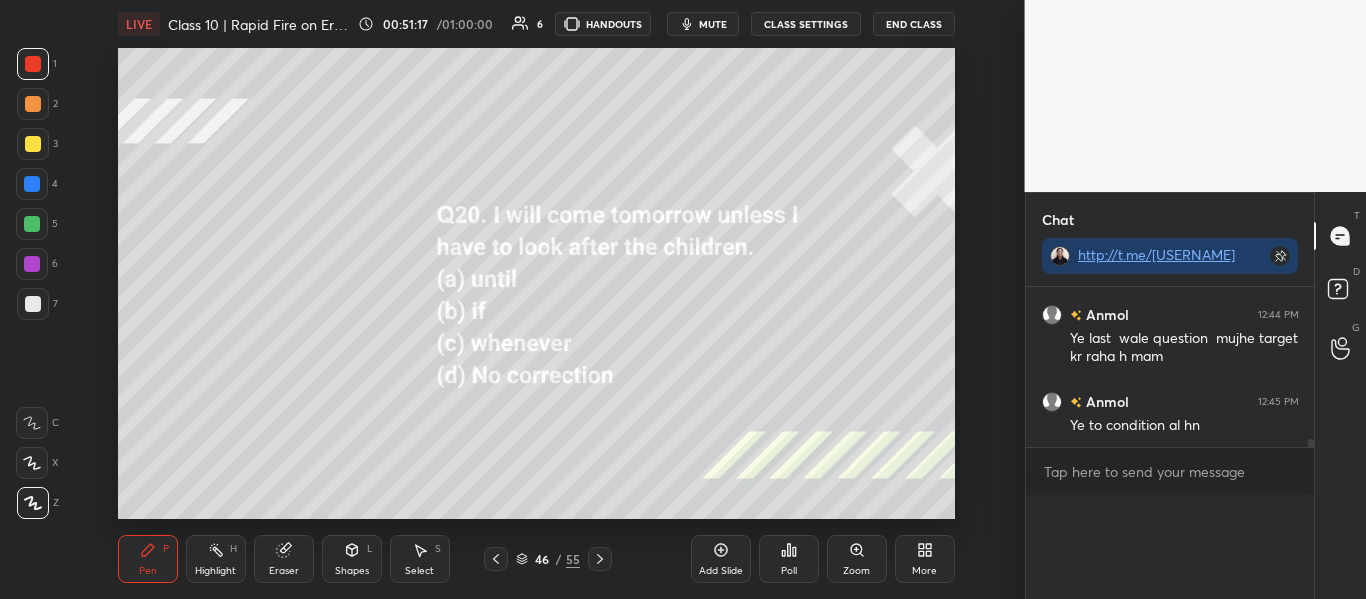 scroll, scrollTop: 0, scrollLeft: 0, axis: both 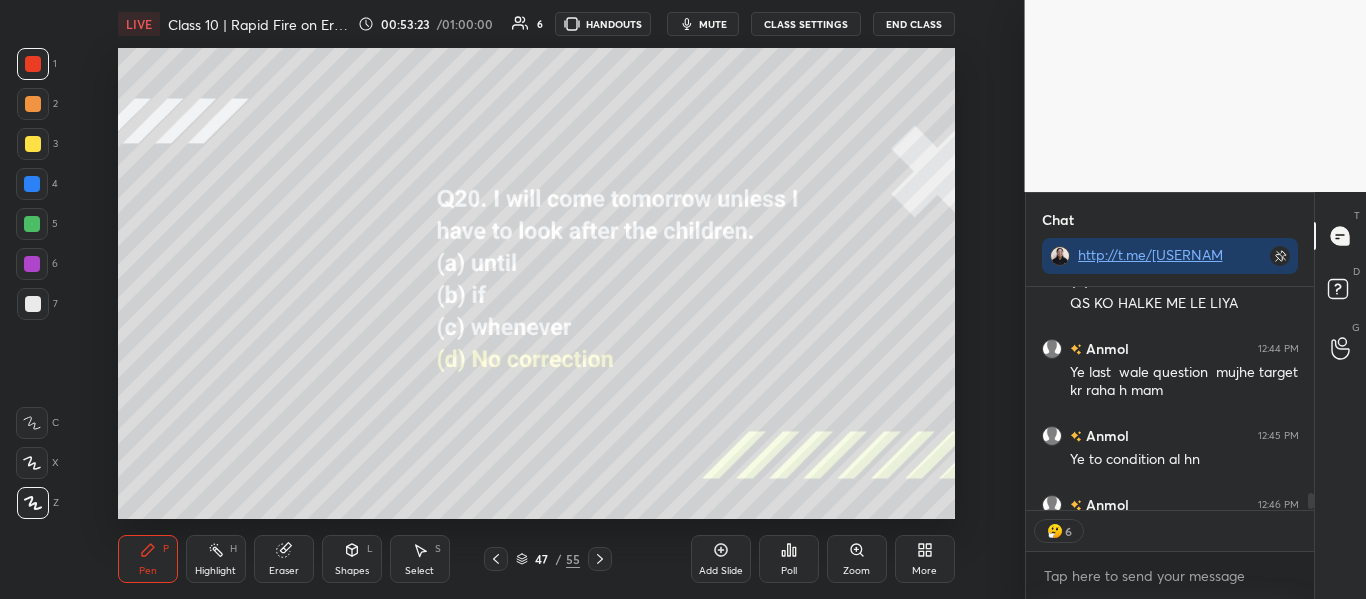 click on "Add Slide" at bounding box center [721, 559] 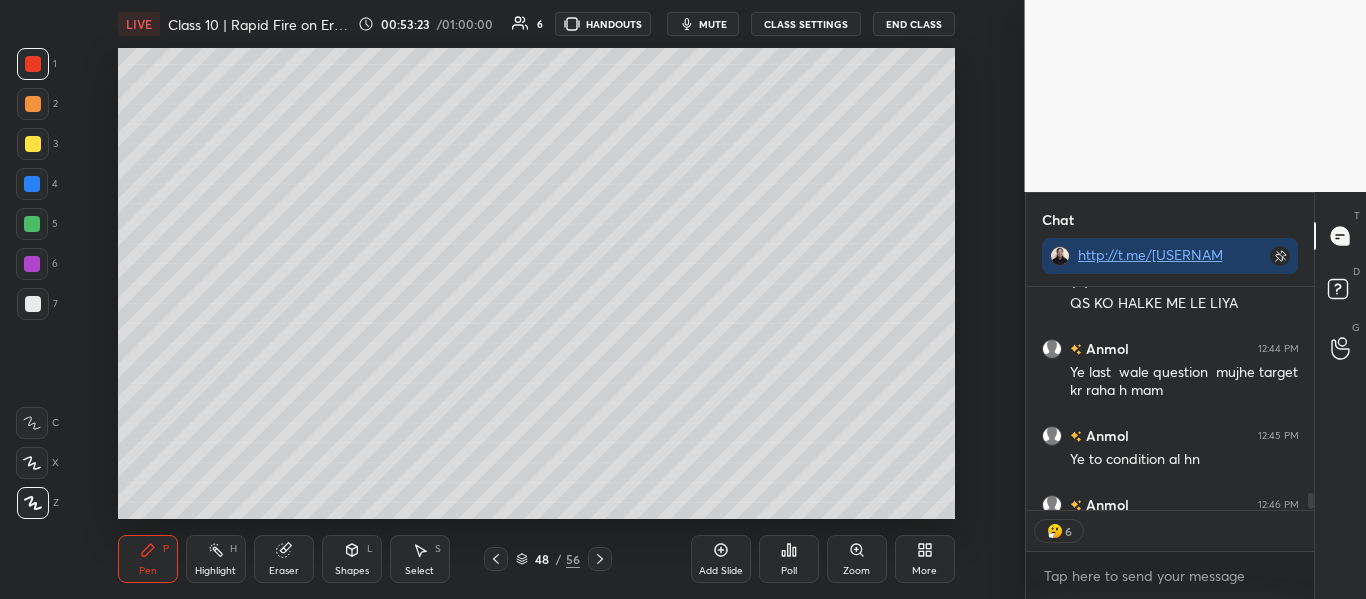 scroll, scrollTop: 7, scrollLeft: 7, axis: both 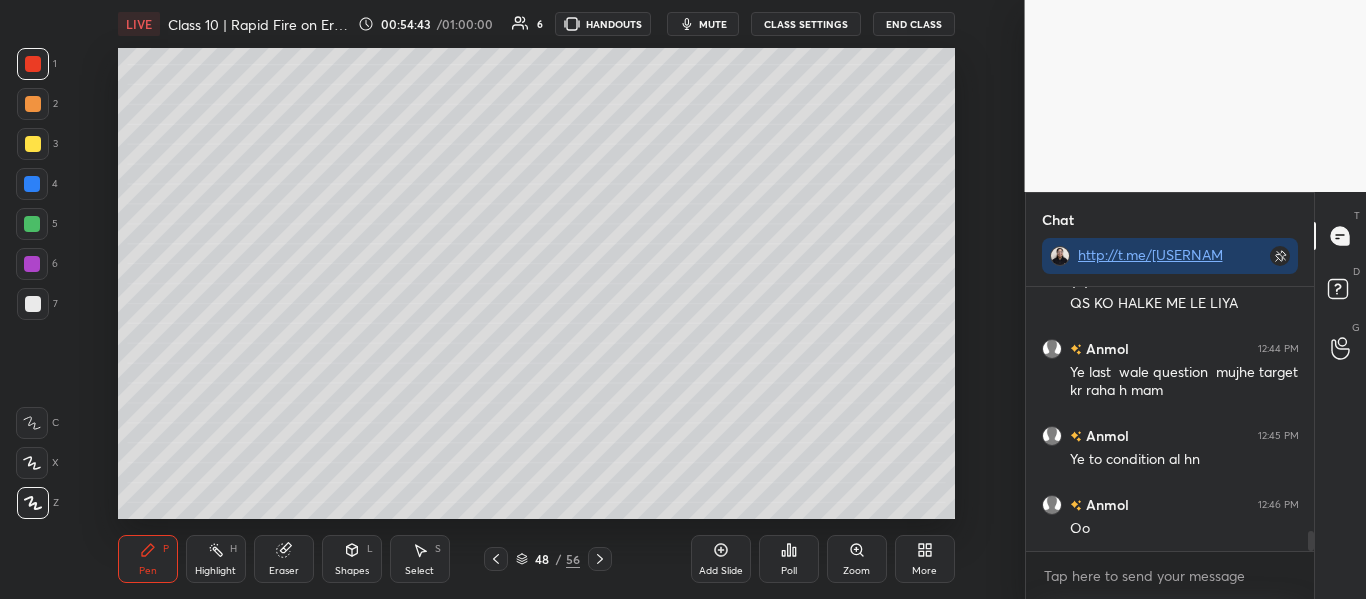 click on "Poll" at bounding box center (789, 559) 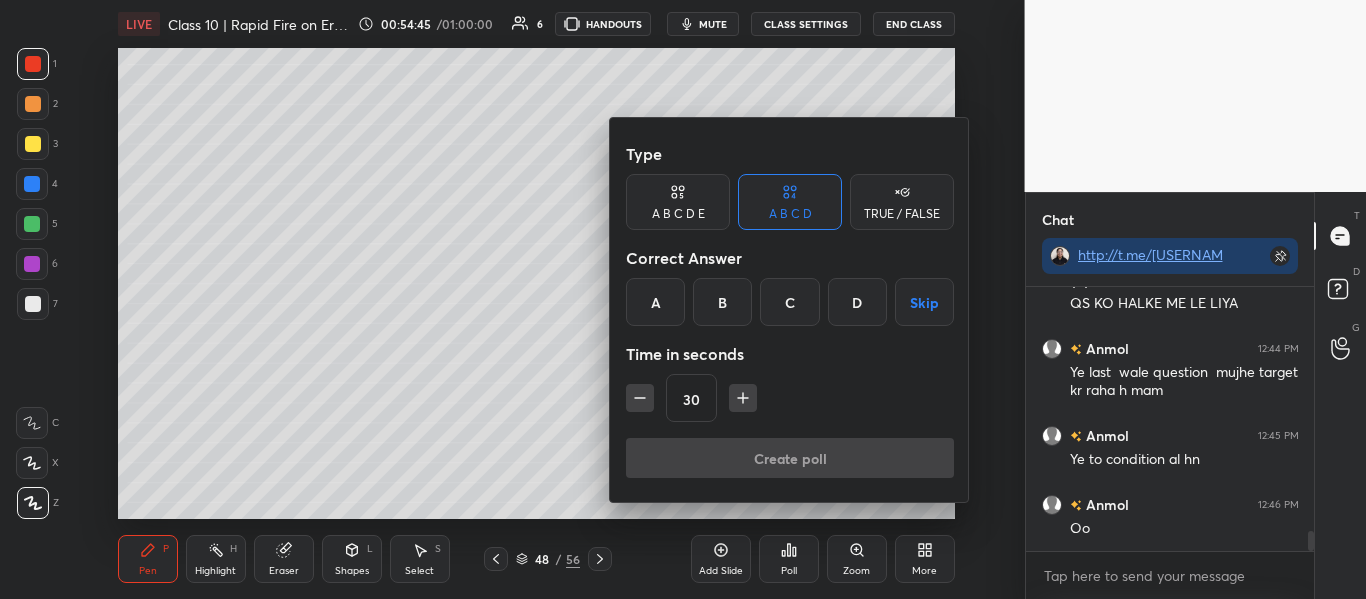 click on "A" at bounding box center (655, 302) 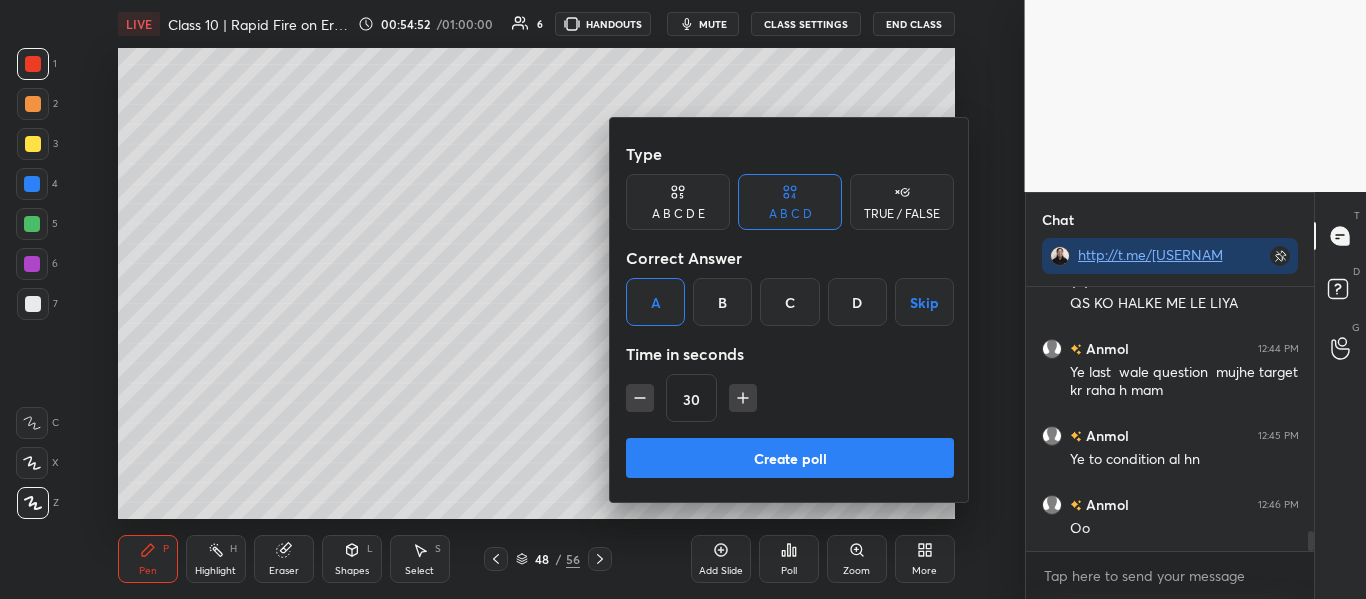 click on "Create poll" at bounding box center [790, 458] 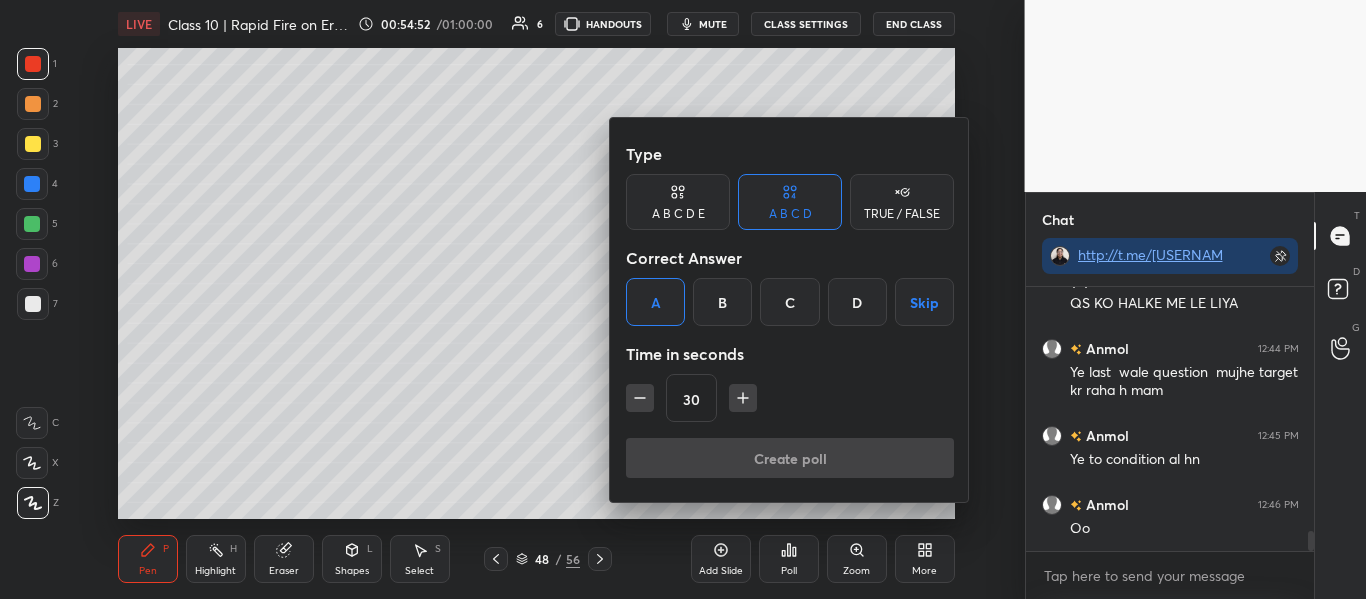 scroll, scrollTop: 216, scrollLeft: 282, axis: both 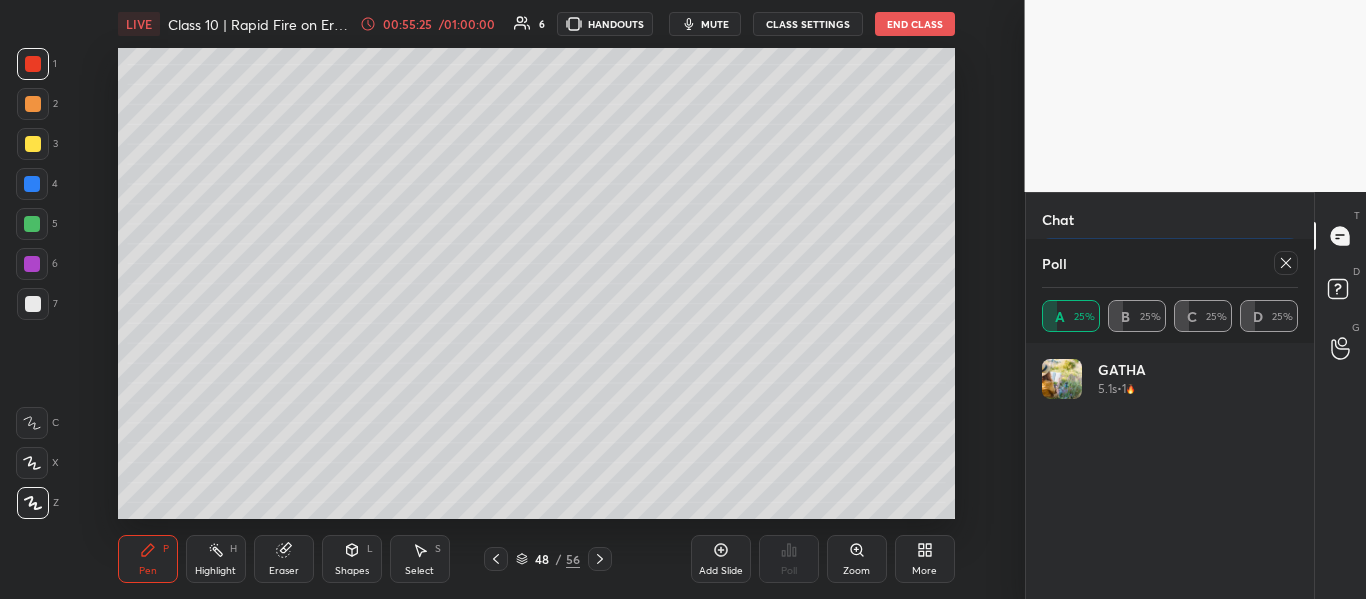 click 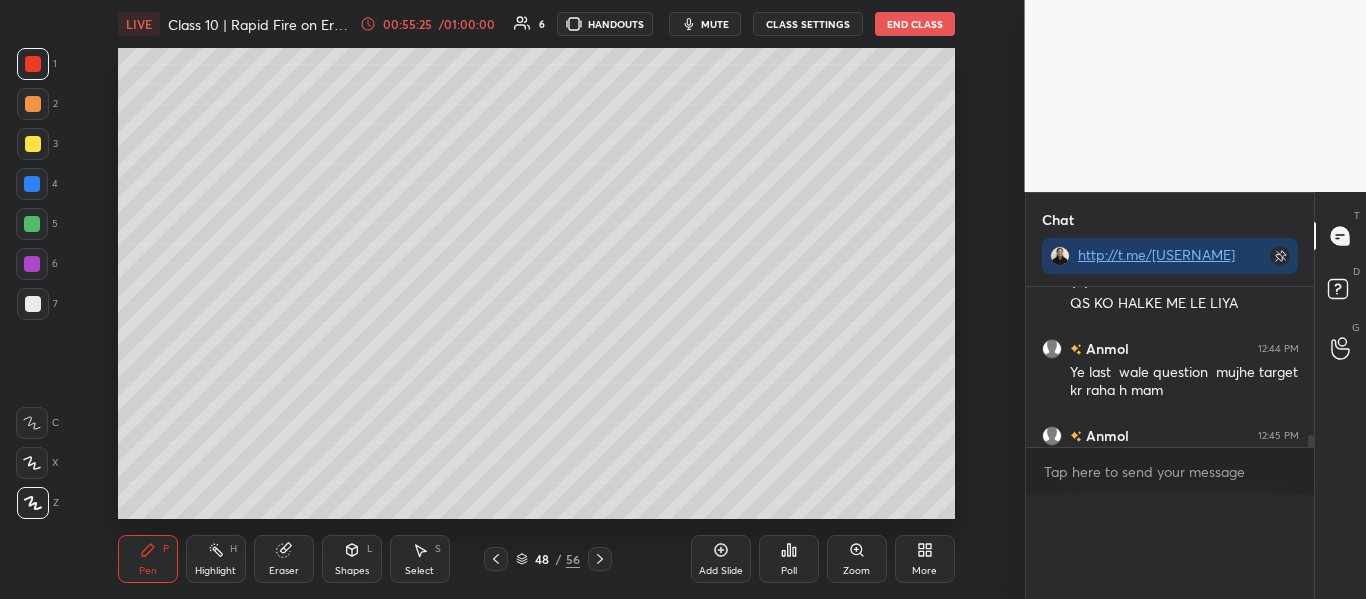 scroll, scrollTop: 0, scrollLeft: 0, axis: both 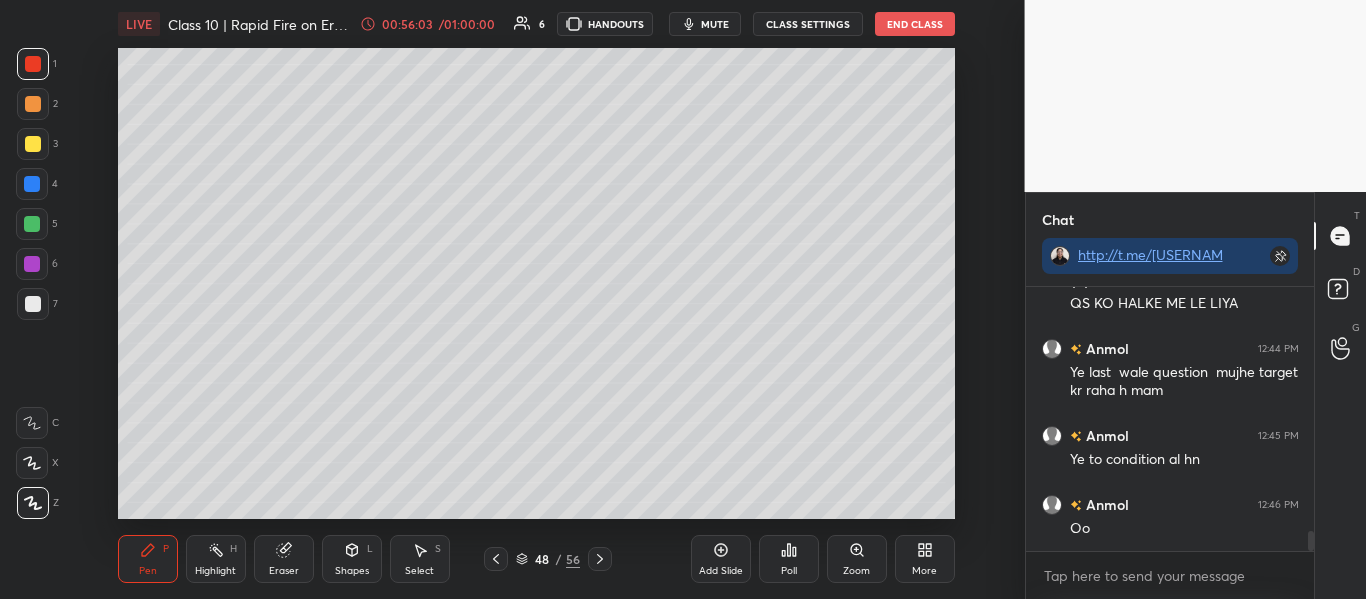 click on "Add Slide" at bounding box center [721, 559] 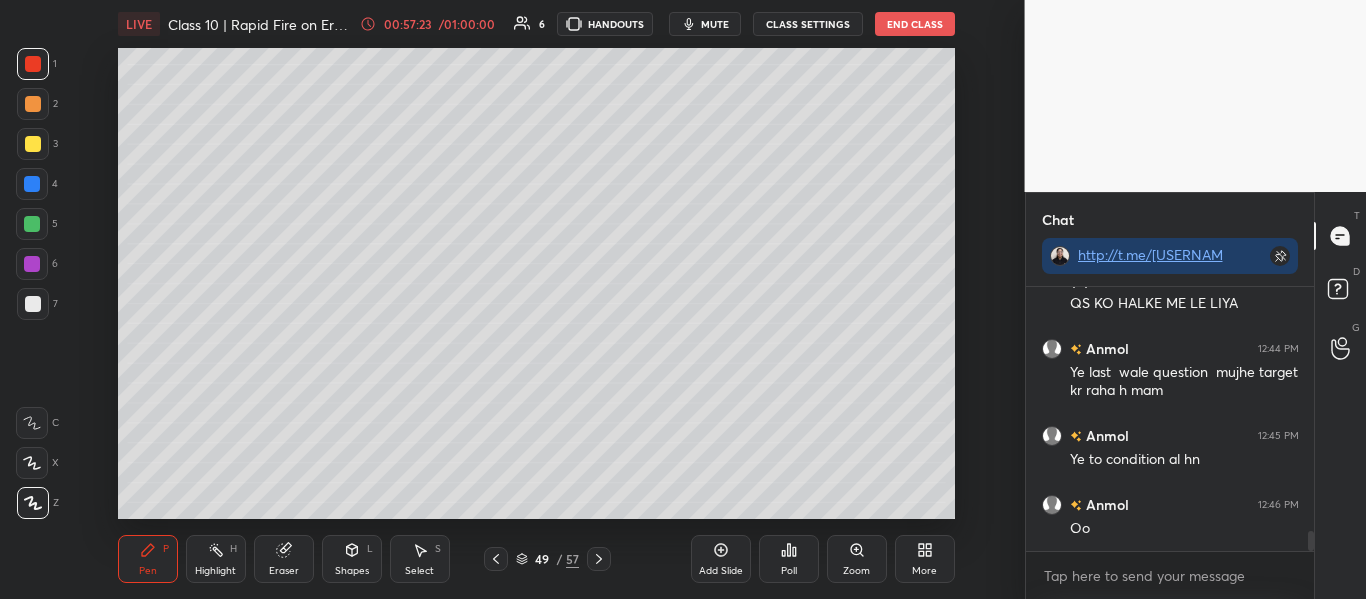 click 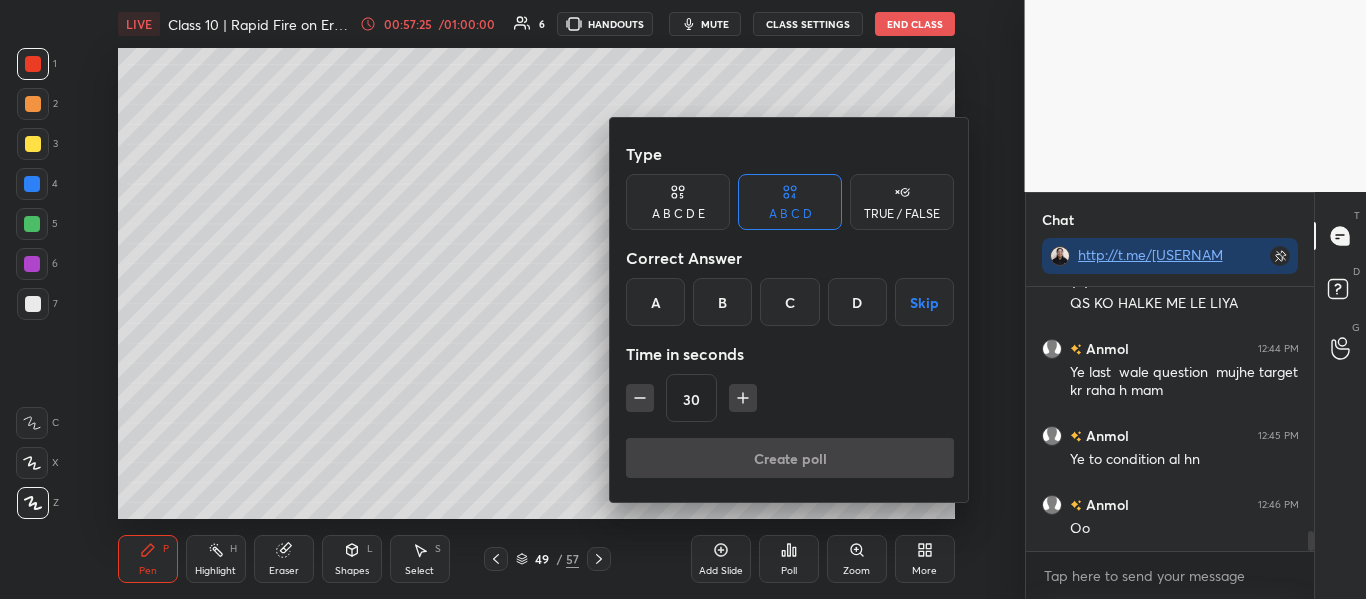 click on "C" at bounding box center (789, 302) 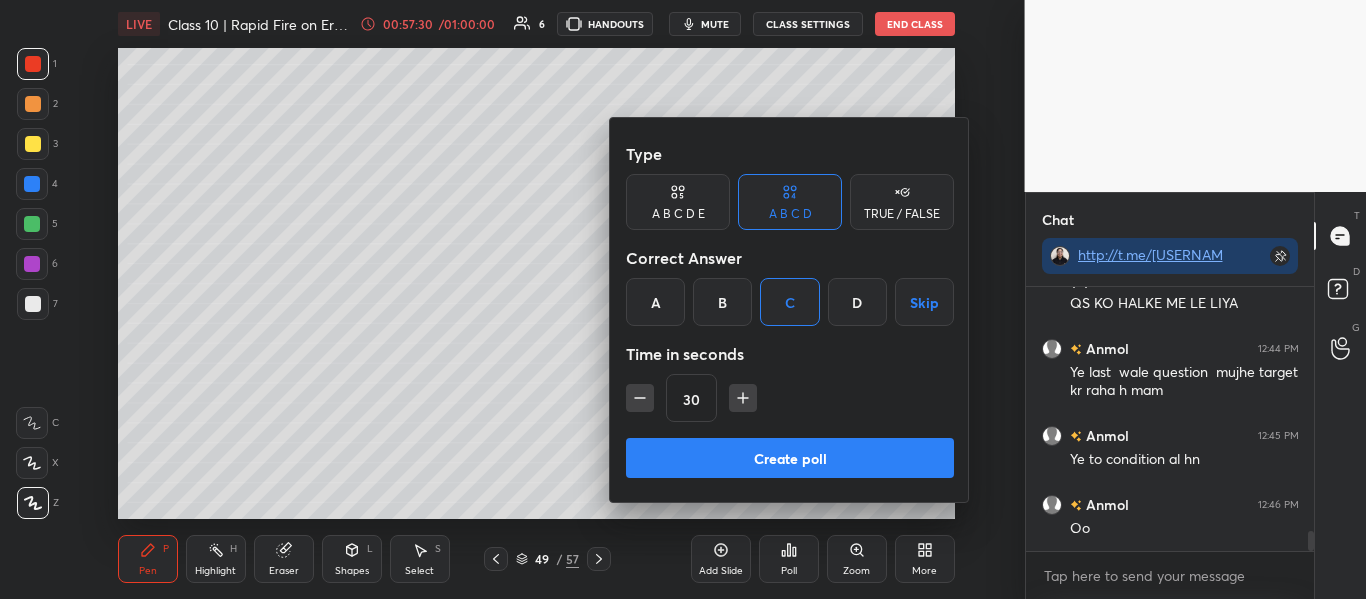 click on "Create poll" at bounding box center [790, 458] 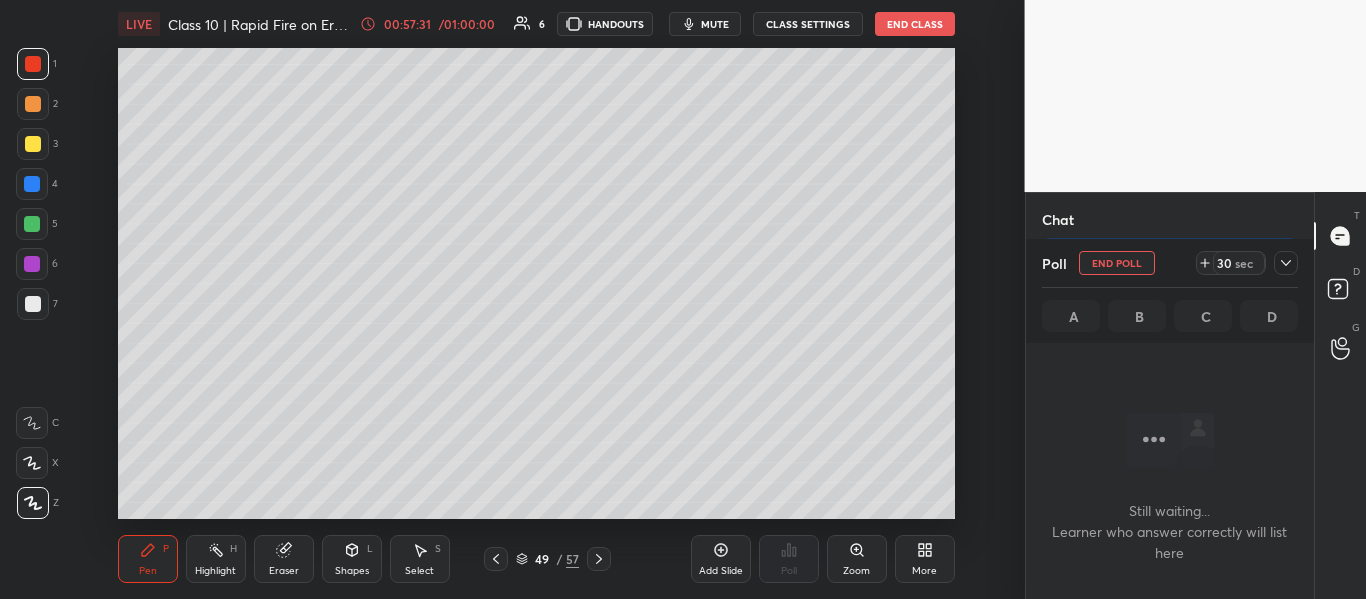 scroll, scrollTop: 160, scrollLeft: 282, axis: both 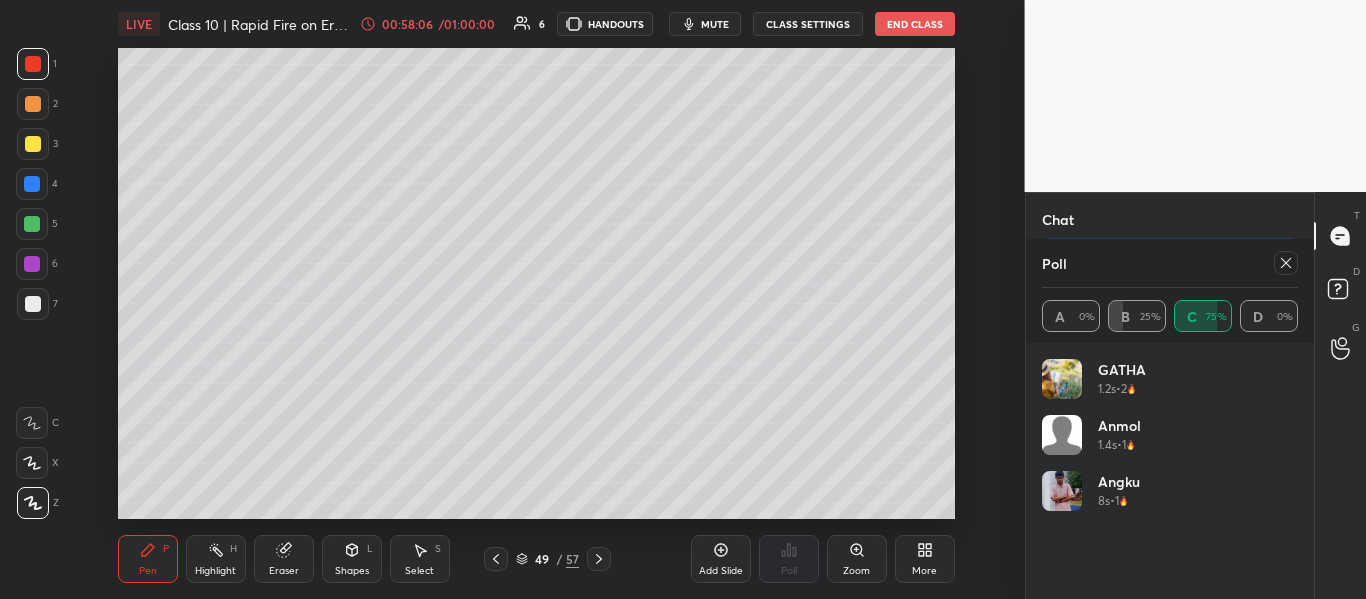 click at bounding box center (1286, 263) 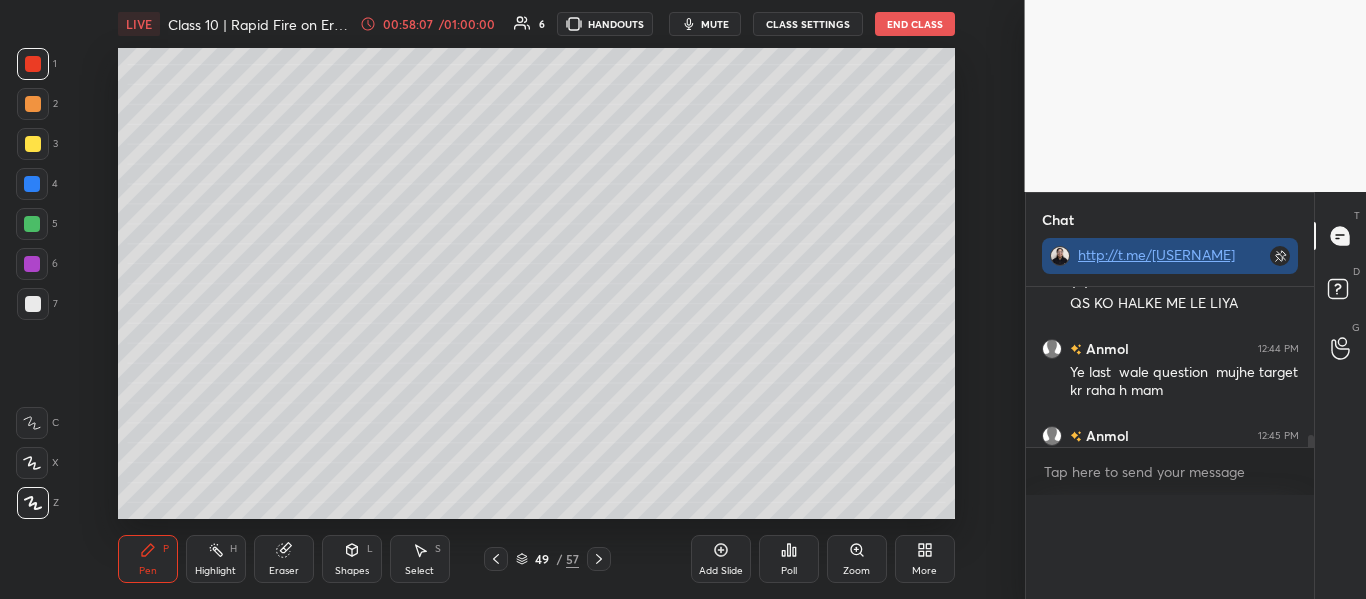 scroll, scrollTop: 0, scrollLeft: 0, axis: both 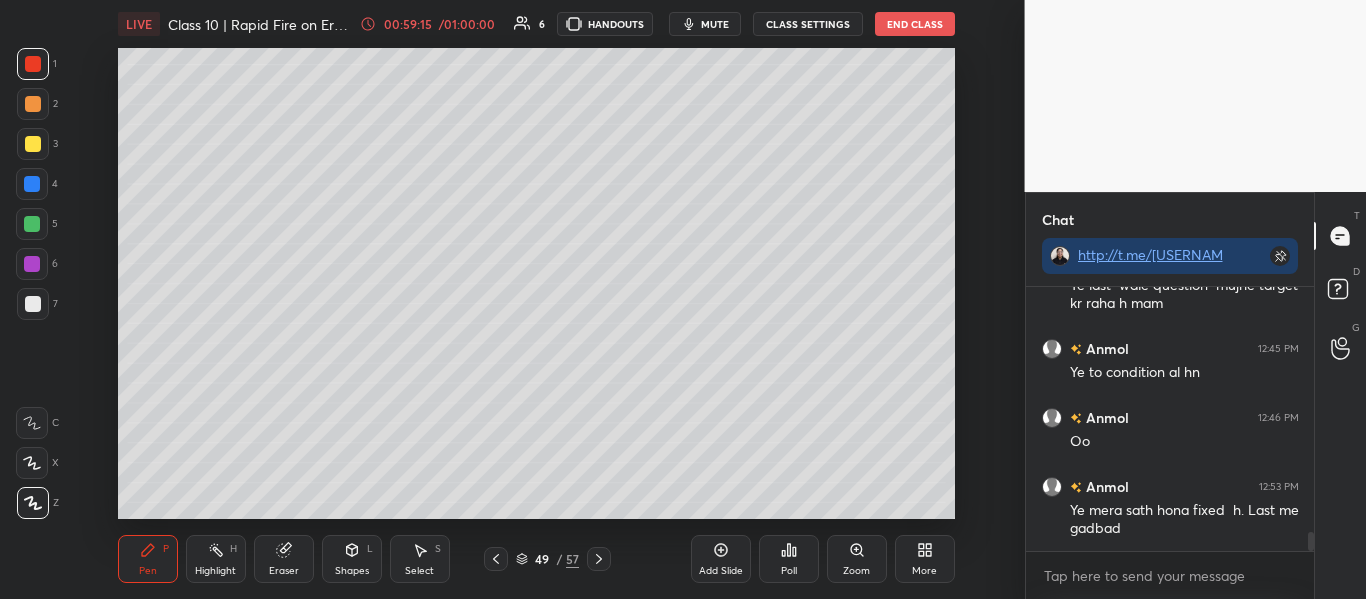 click 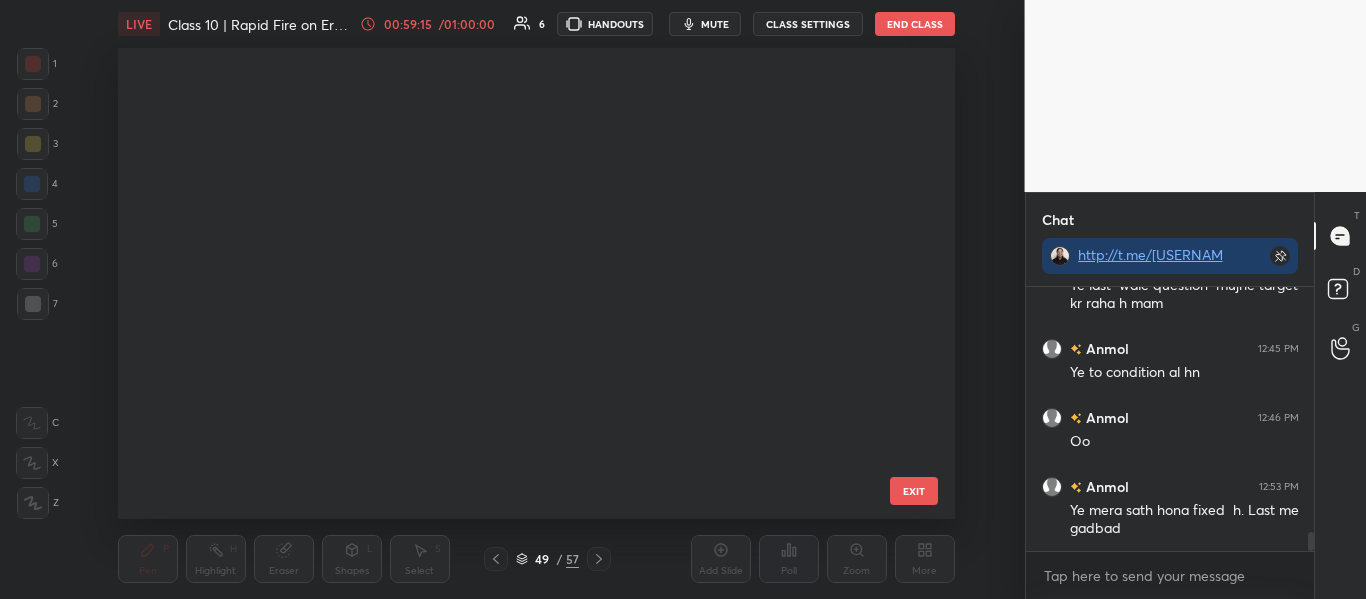 scroll, scrollTop: 1942, scrollLeft: 0, axis: vertical 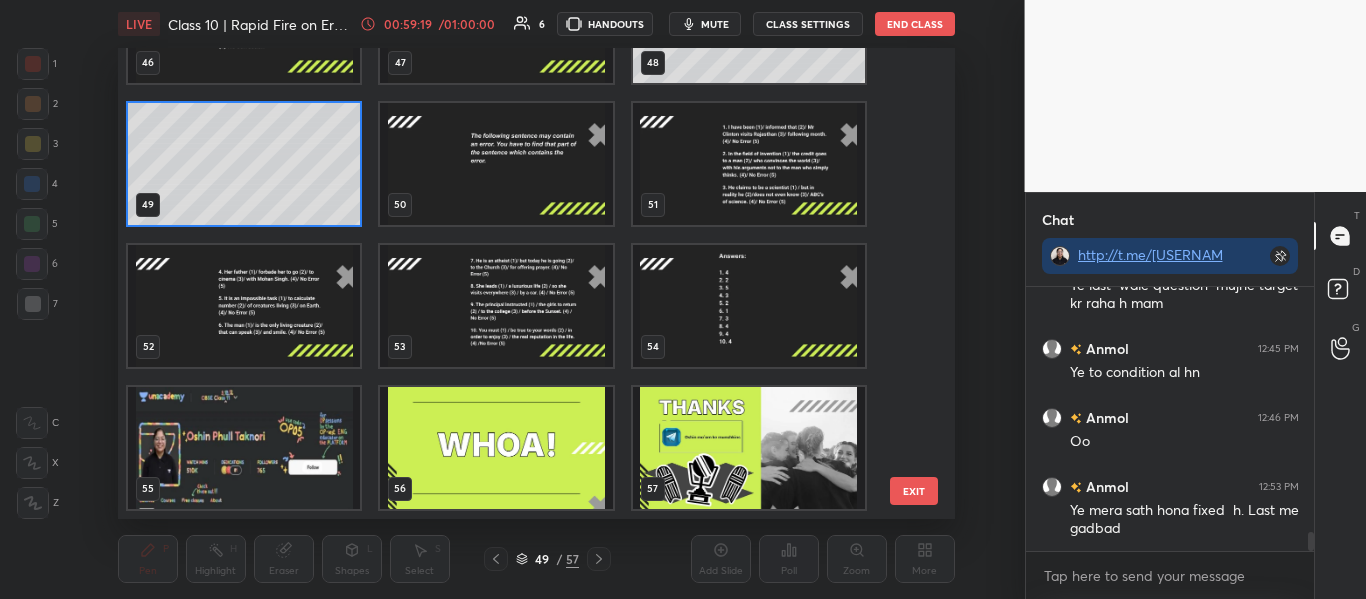 click on "55" at bounding box center (244, 448) 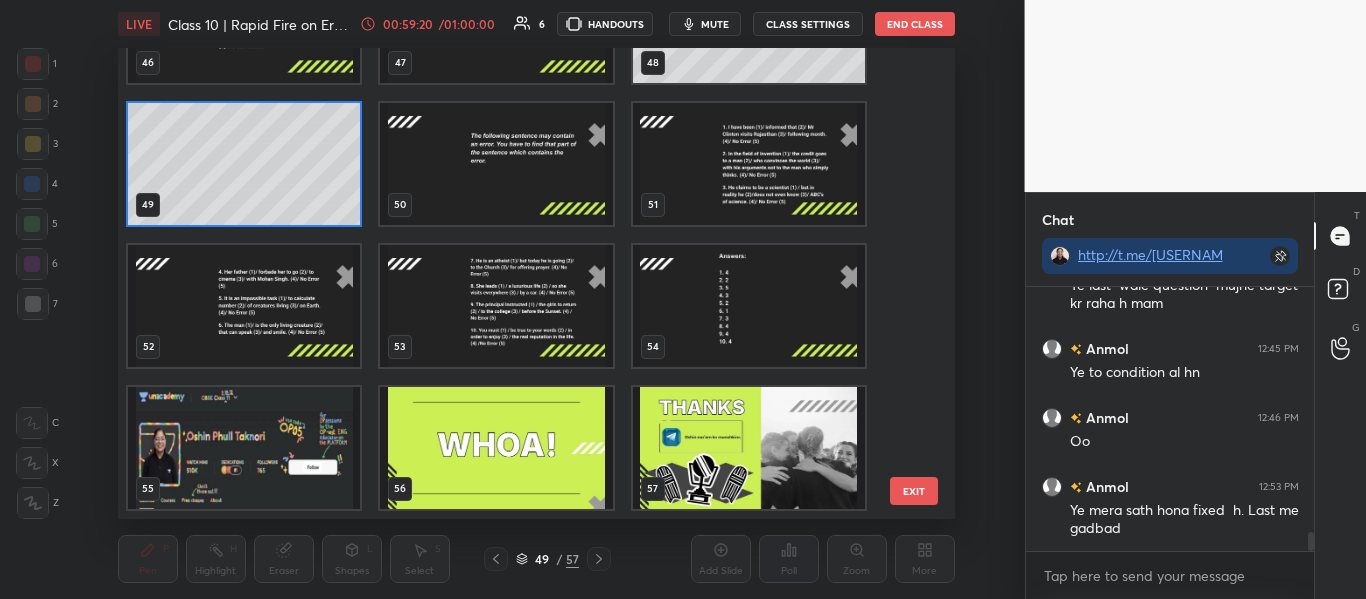 click on "55" at bounding box center [244, 448] 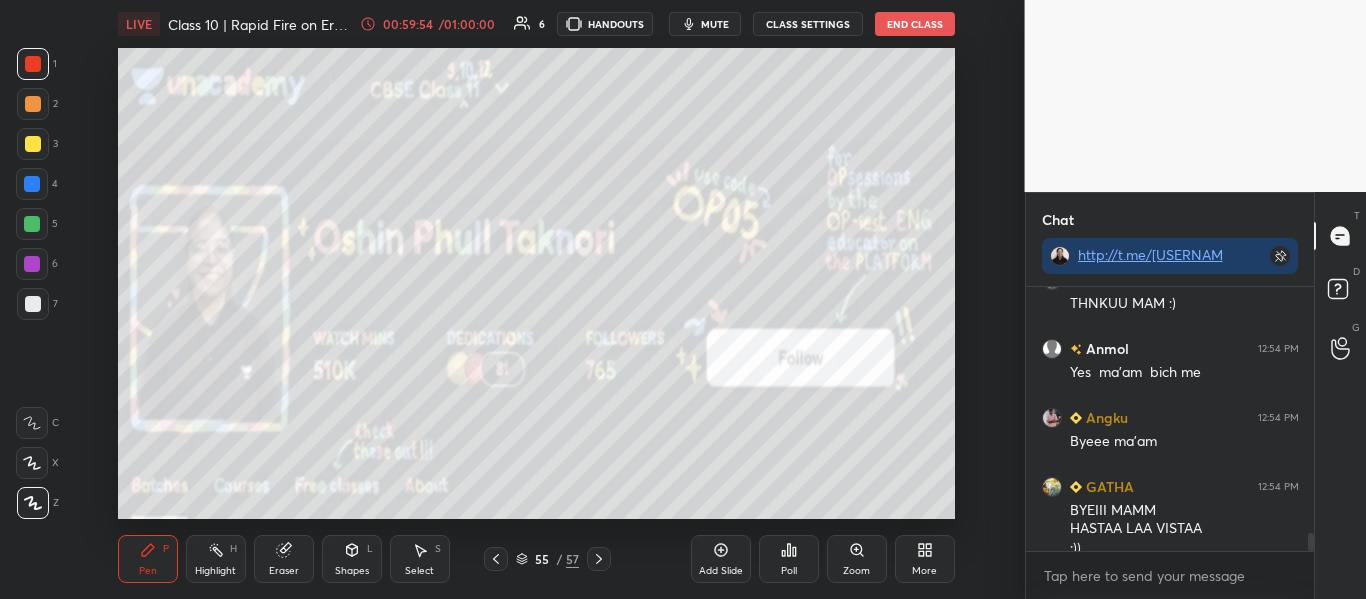 scroll, scrollTop: 3629, scrollLeft: 0, axis: vertical 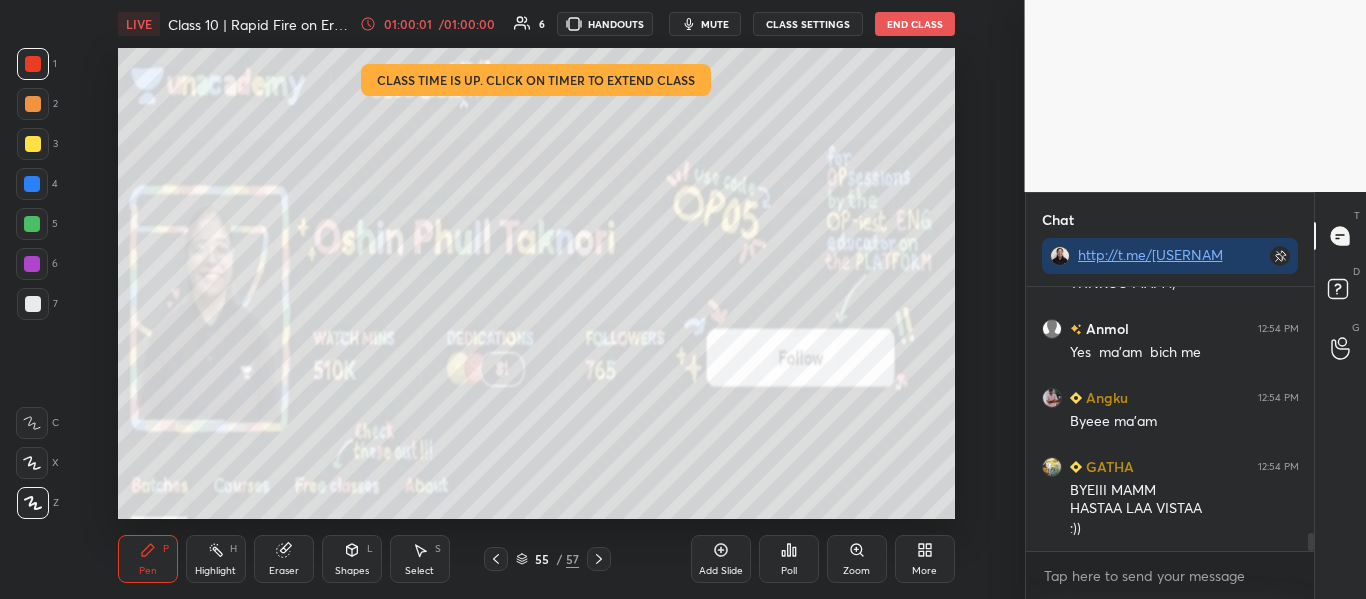 click on "End Class" at bounding box center (915, 24) 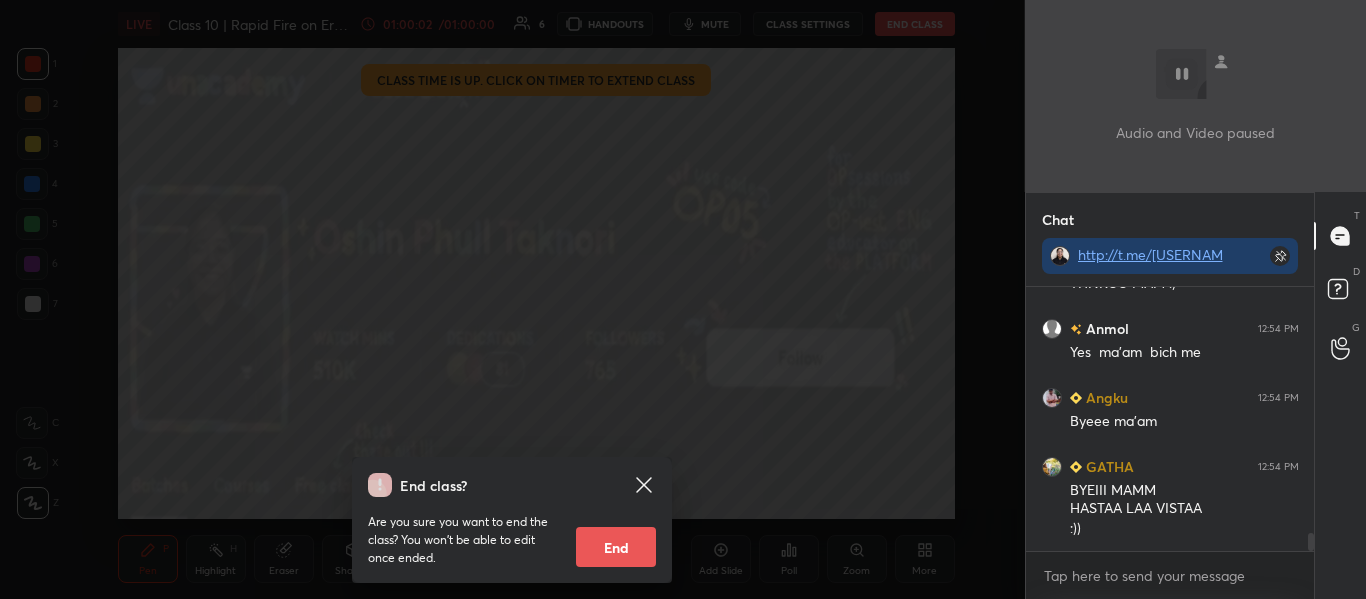 click on "End" at bounding box center (616, 547) 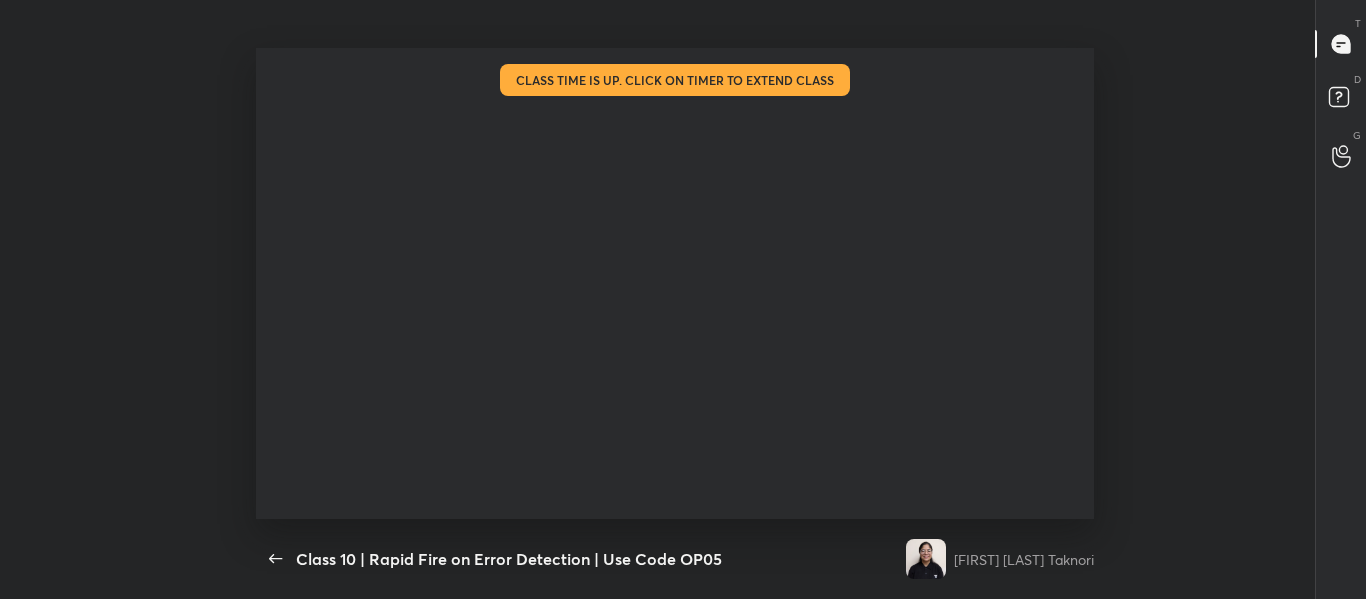 scroll, scrollTop: 99529, scrollLeft: 98991, axis: both 